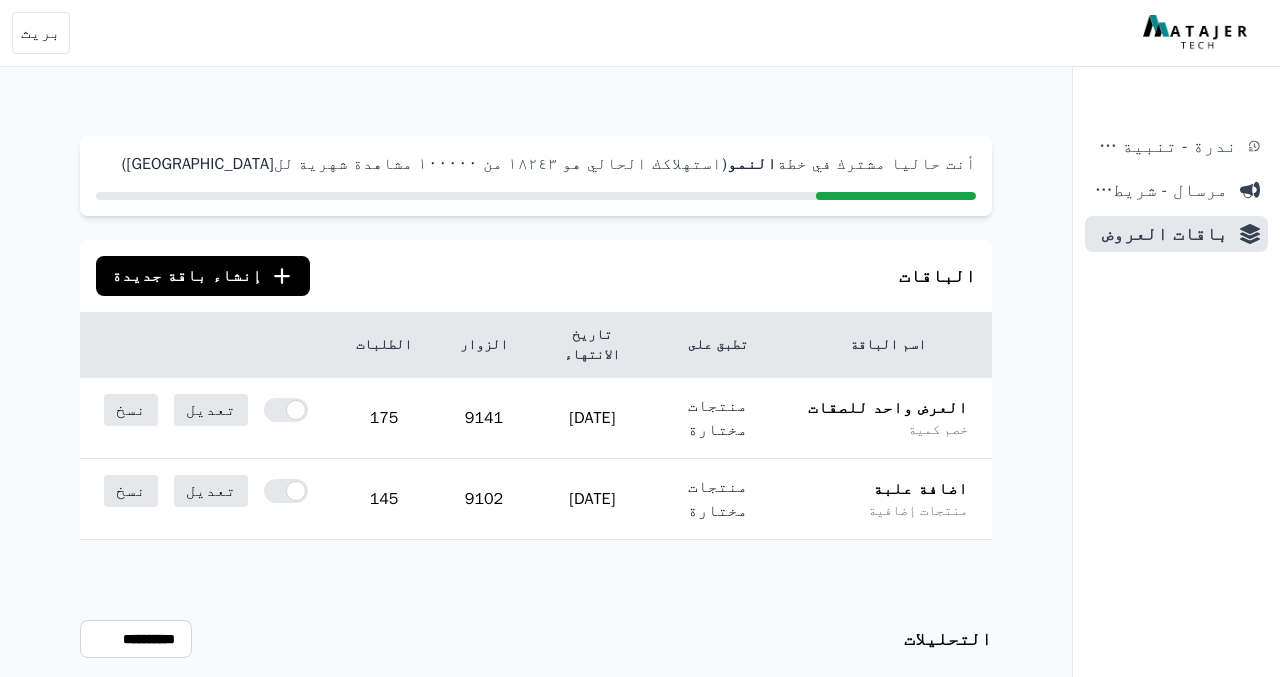 scroll, scrollTop: 0, scrollLeft: 0, axis: both 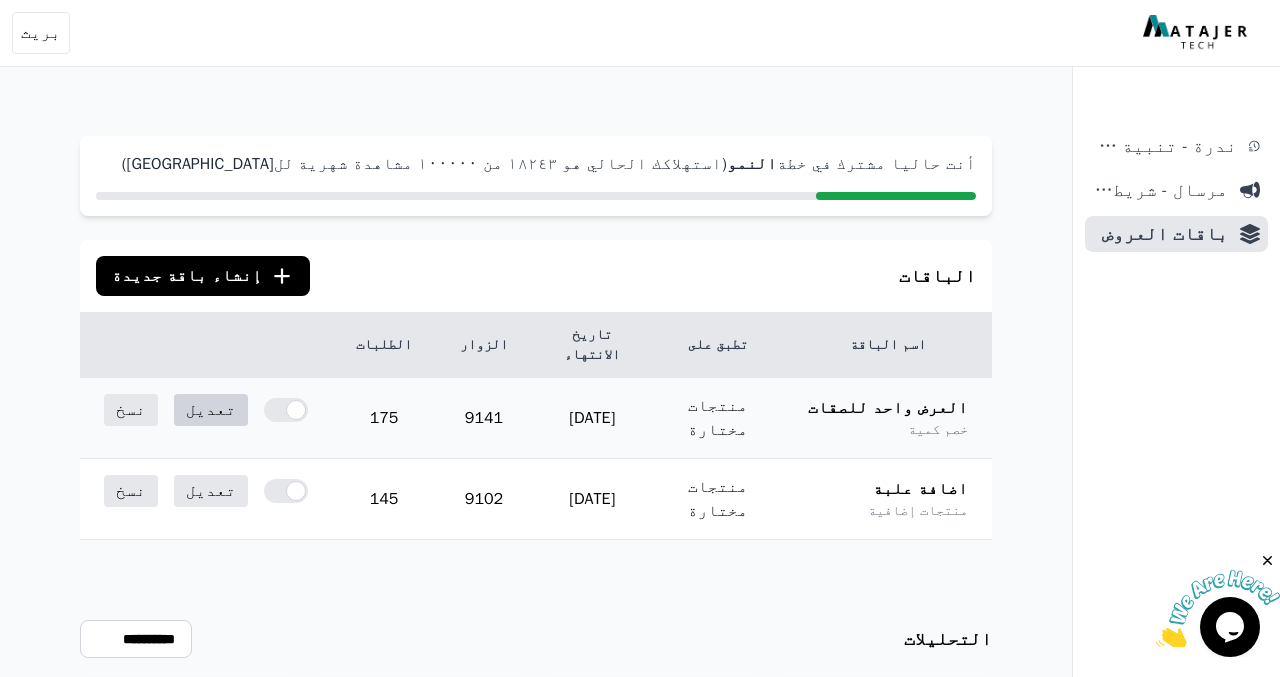 click on "تعديل" at bounding box center (211, 410) 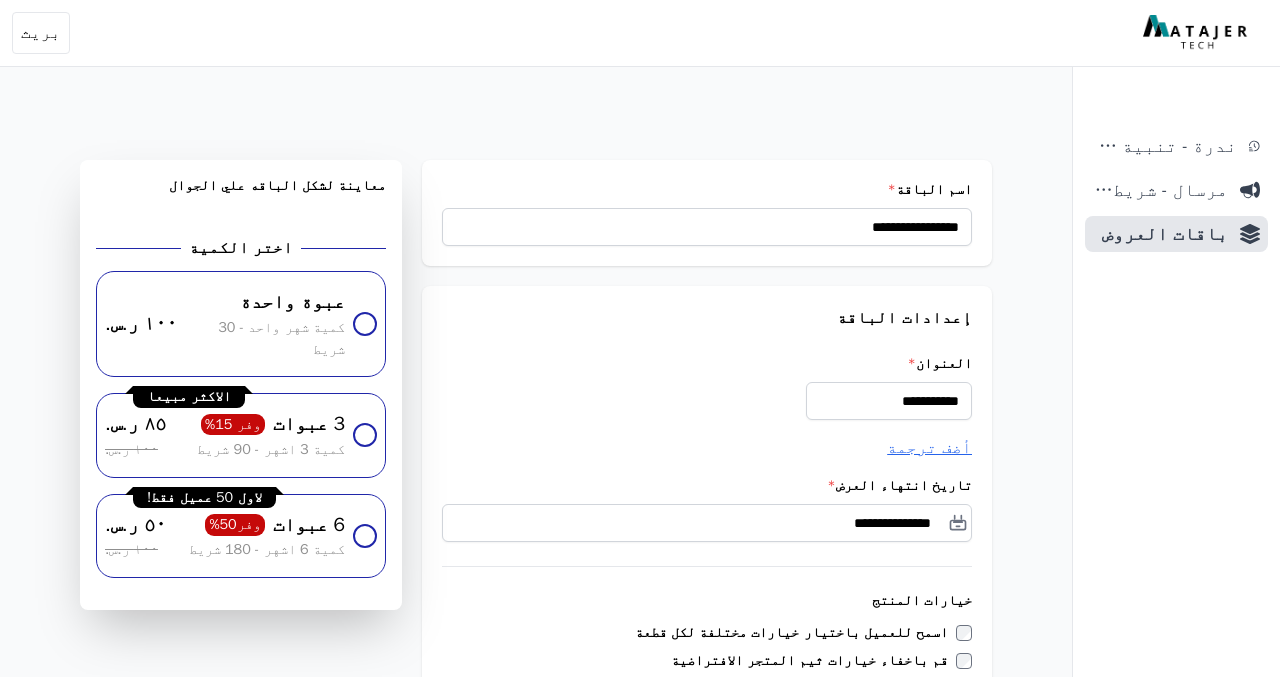 scroll, scrollTop: 0, scrollLeft: 0, axis: both 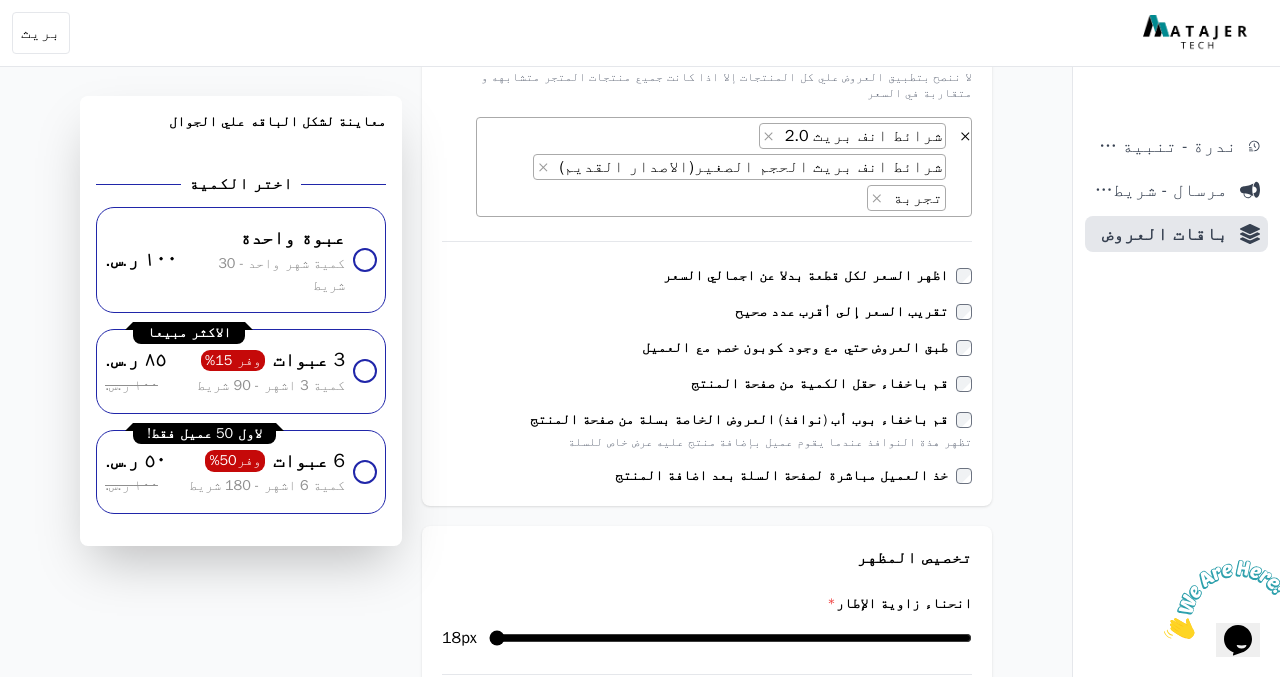 click on "**********" at bounding box center (536, 1017) 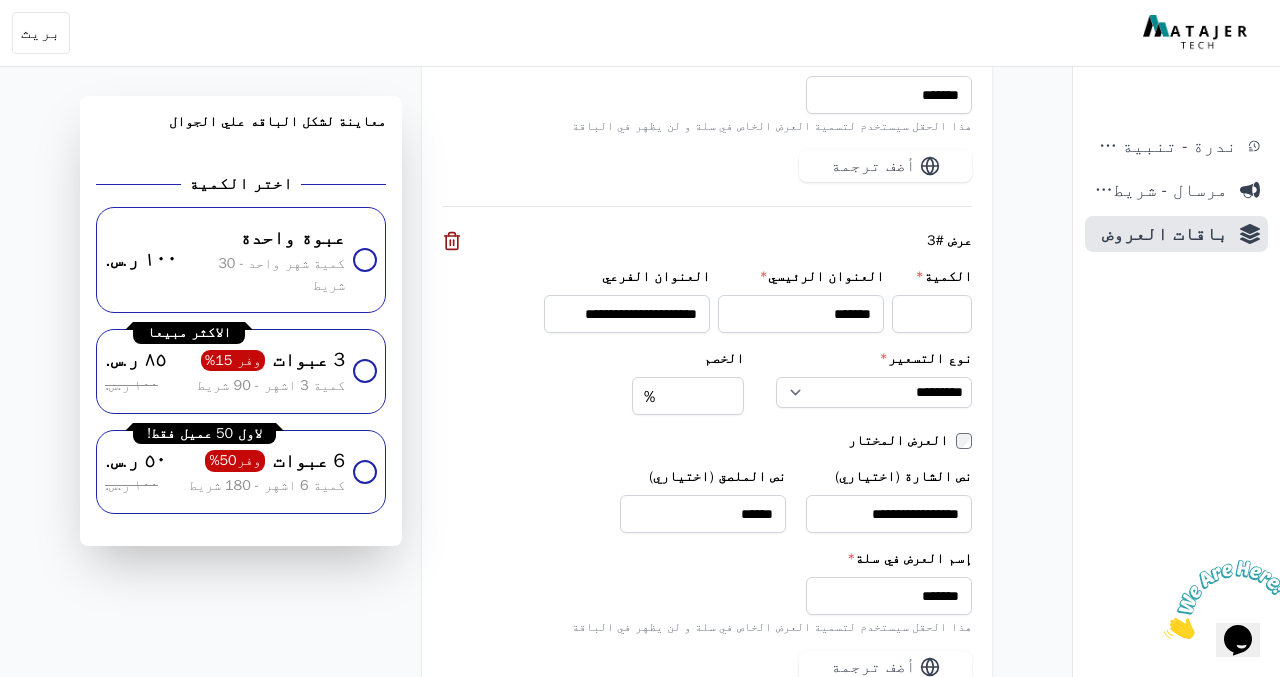 scroll, scrollTop: 2680, scrollLeft: 0, axis: vertical 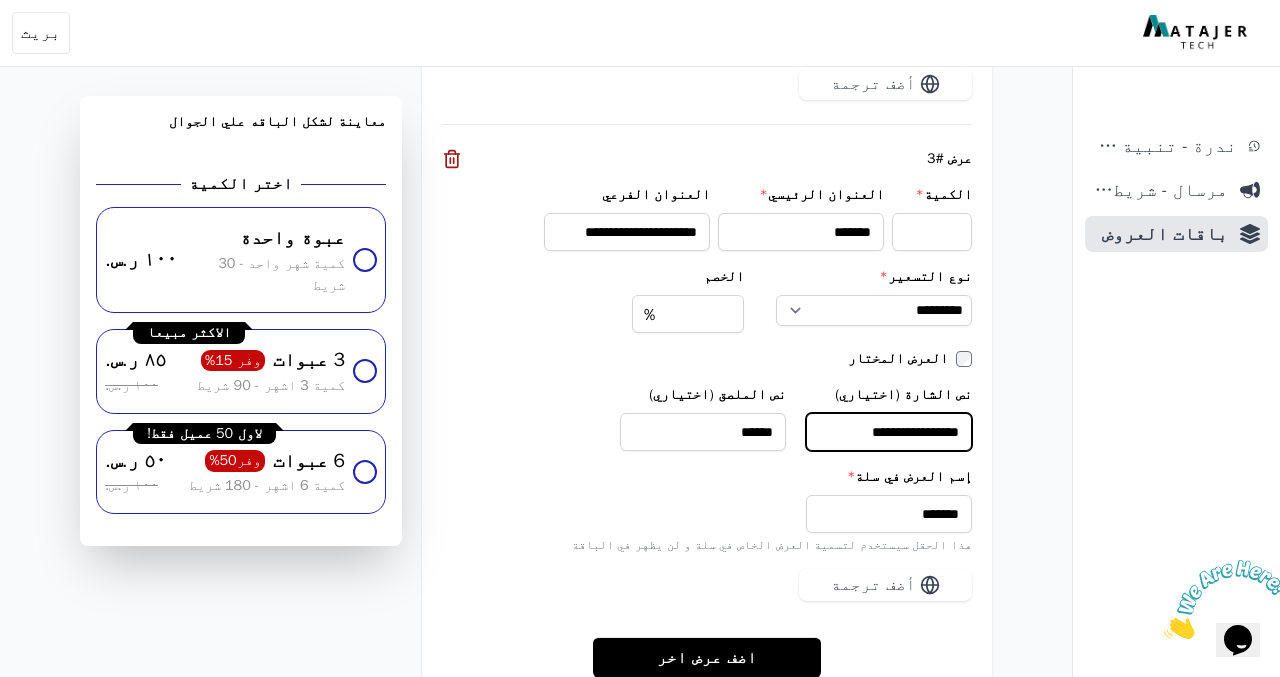 click on "**********" at bounding box center [889, 432] 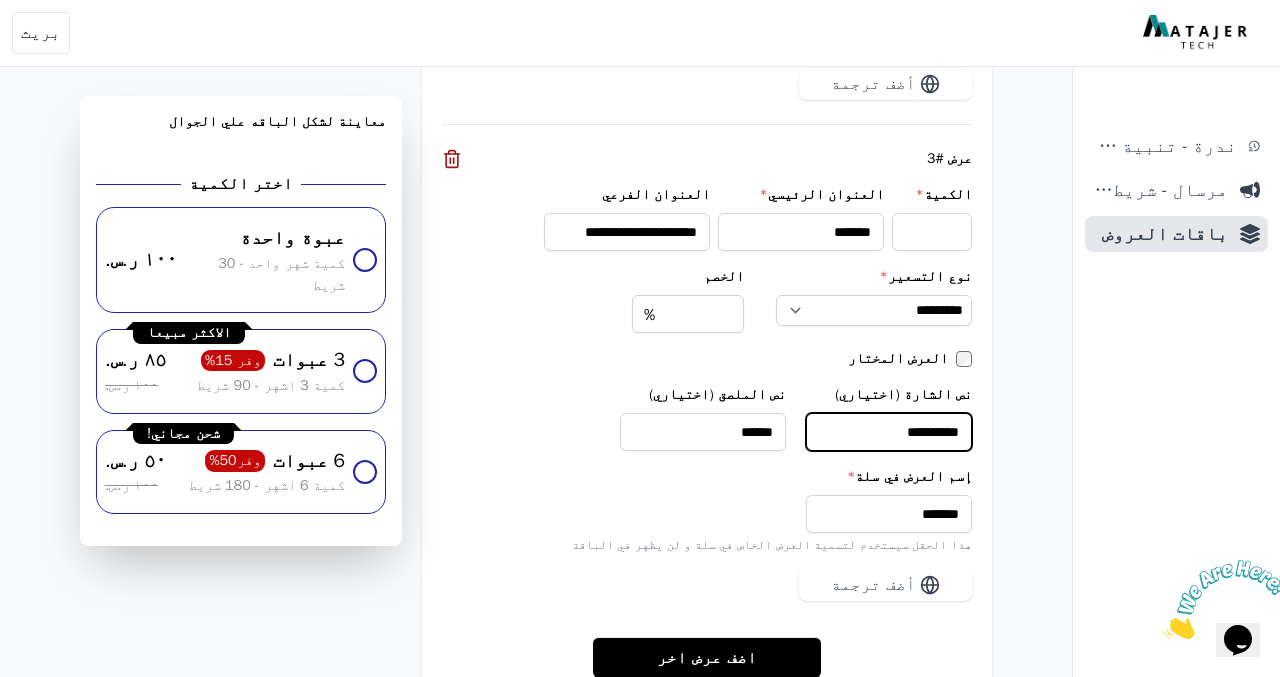 type on "**********" 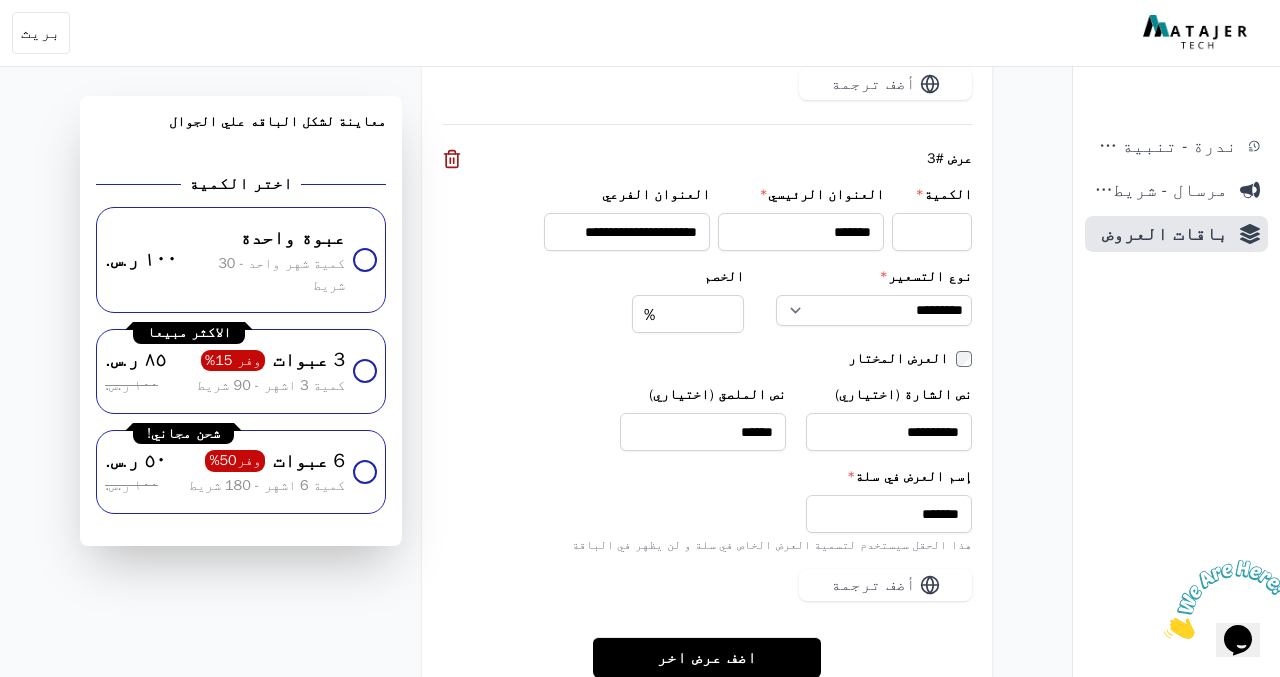 click on "**********" at bounding box center [536, -881] 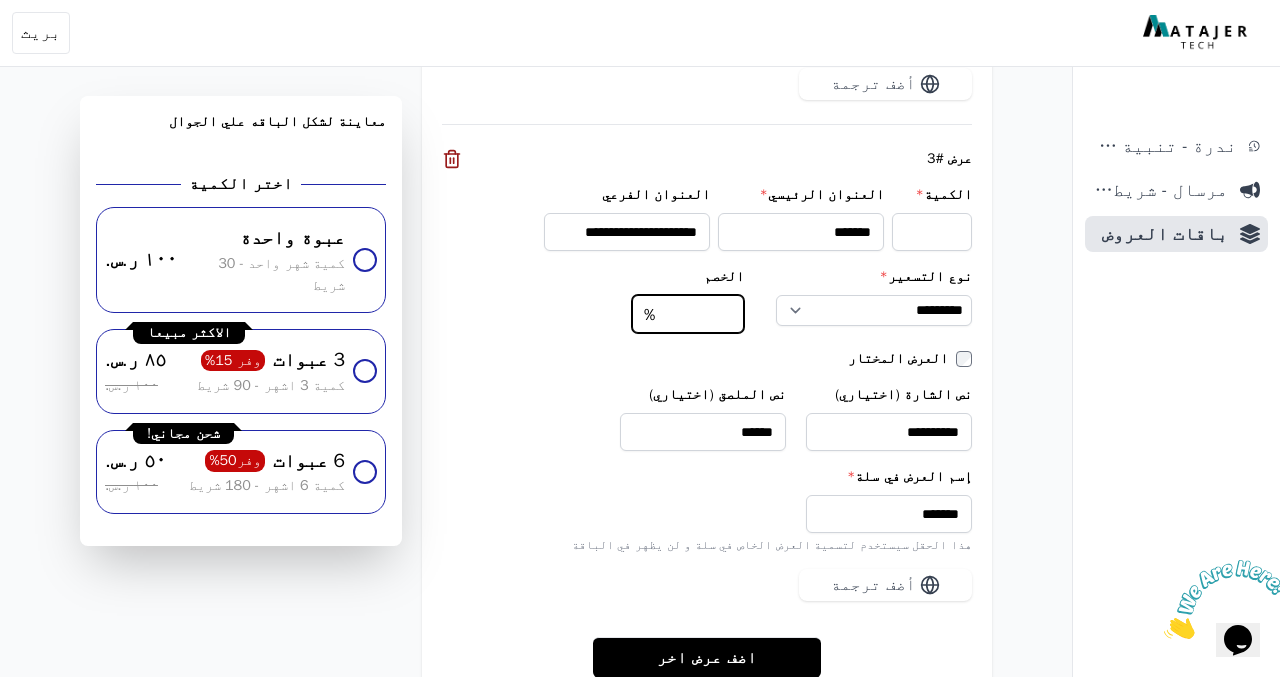 click on "**" at bounding box center (688, 314) 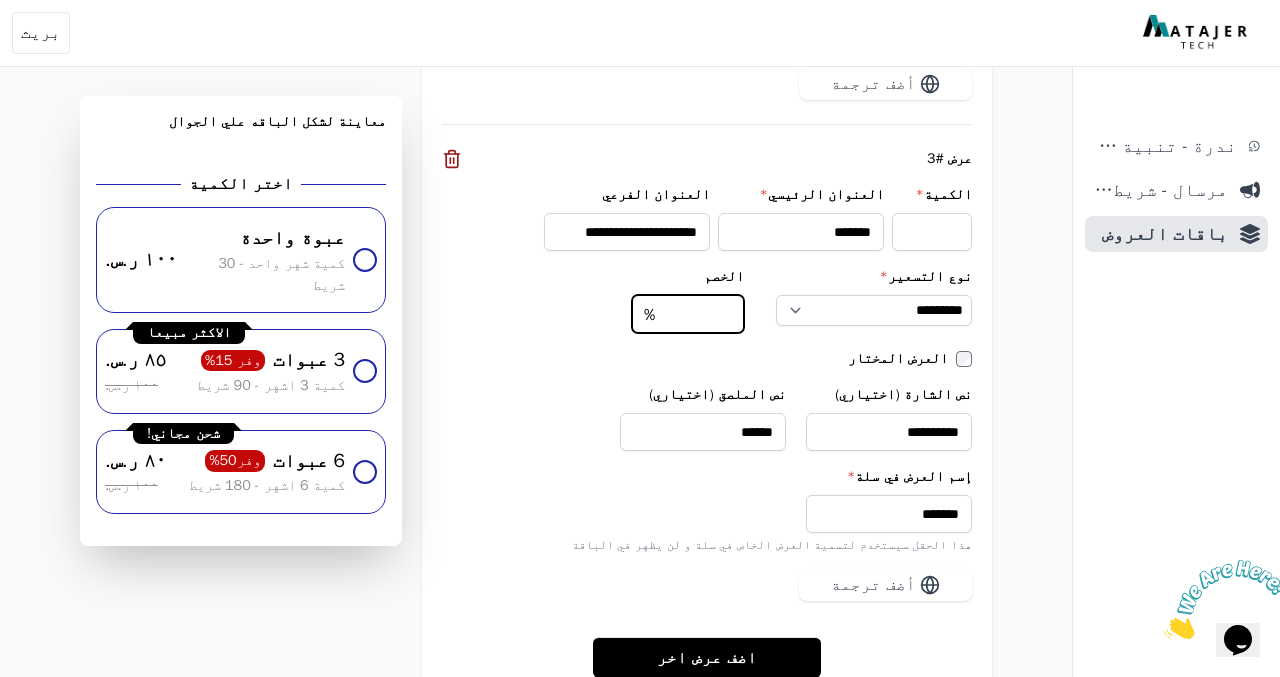 type on "**" 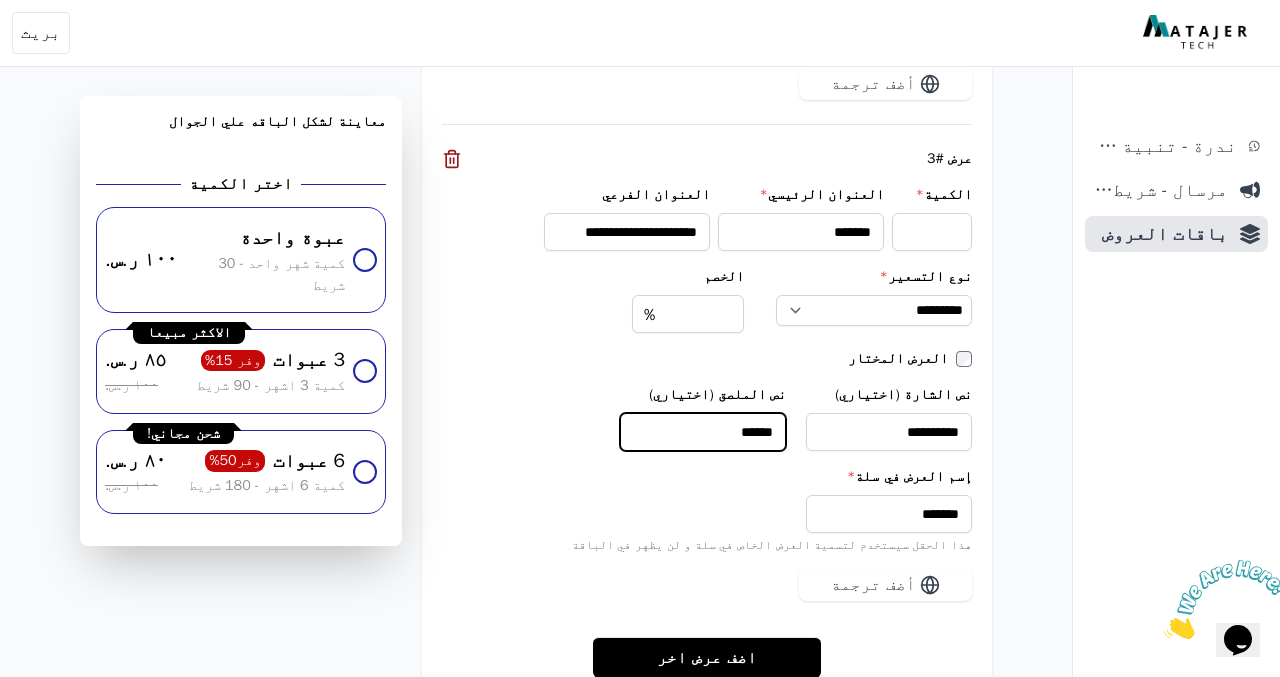 click on "******" at bounding box center [703, 432] 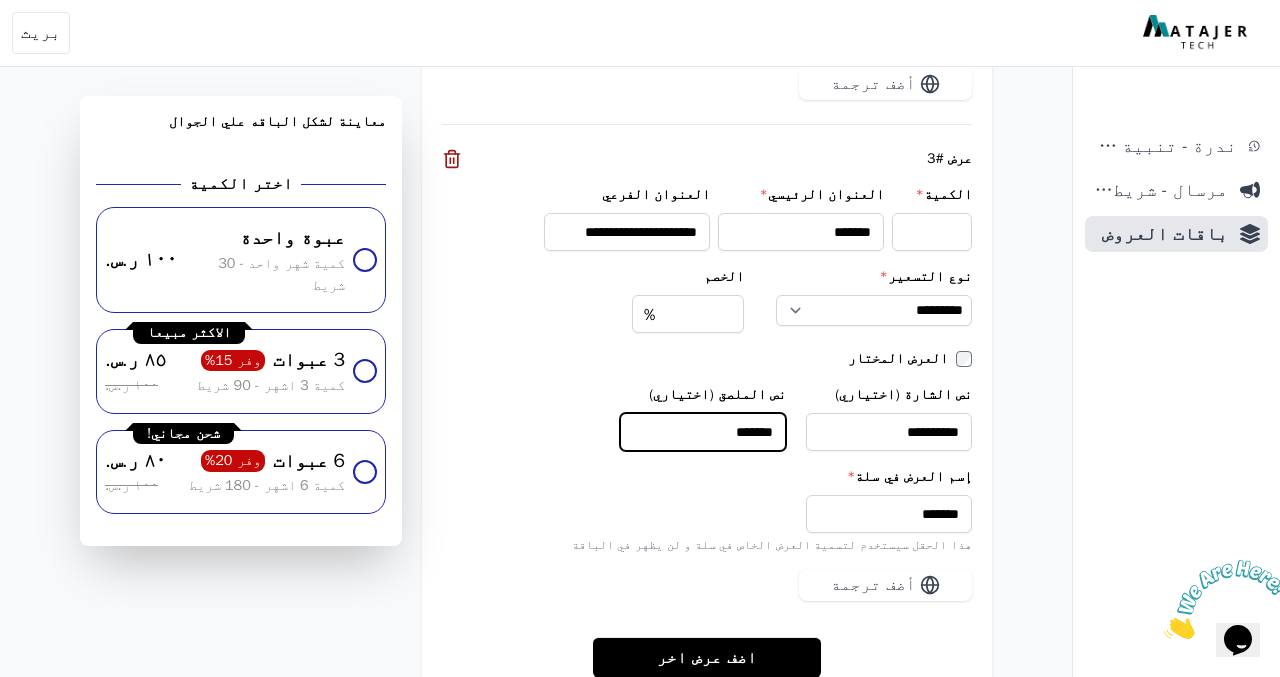 type on "*******" 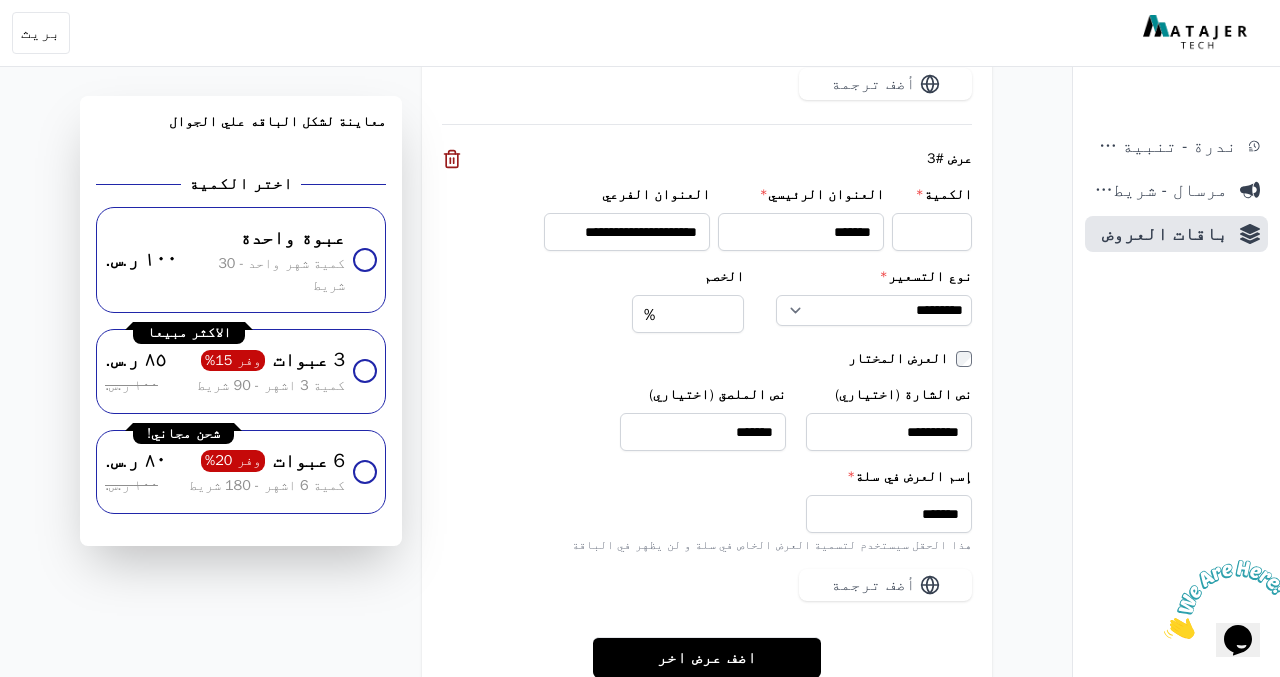 click on "إسم العرض في سلة
*" at bounding box center (707, 477) 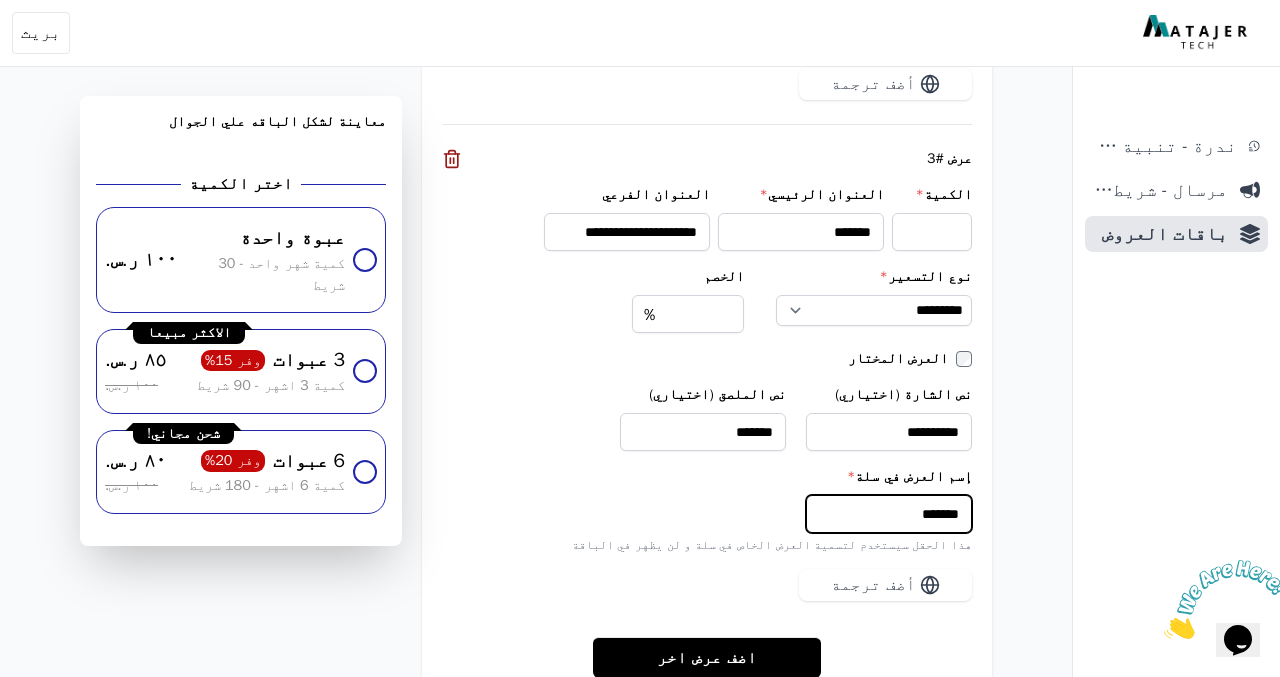 click on "*******" at bounding box center (889, 514) 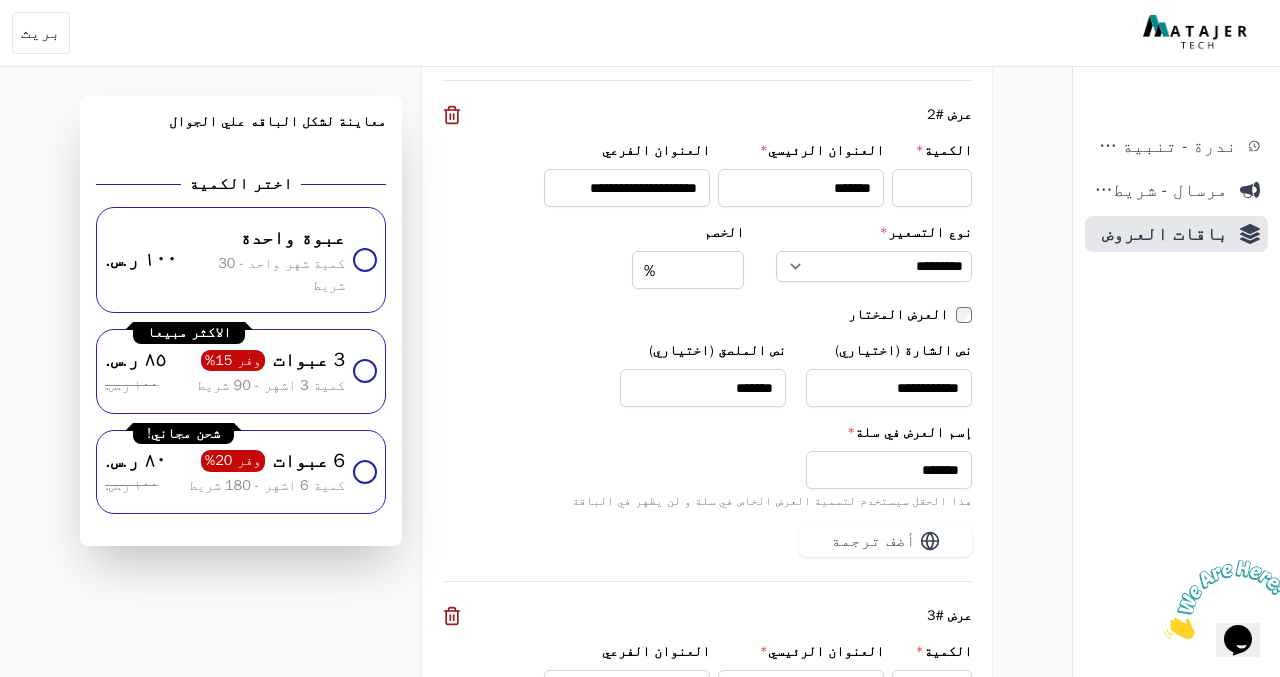 scroll, scrollTop: 2222, scrollLeft: 0, axis: vertical 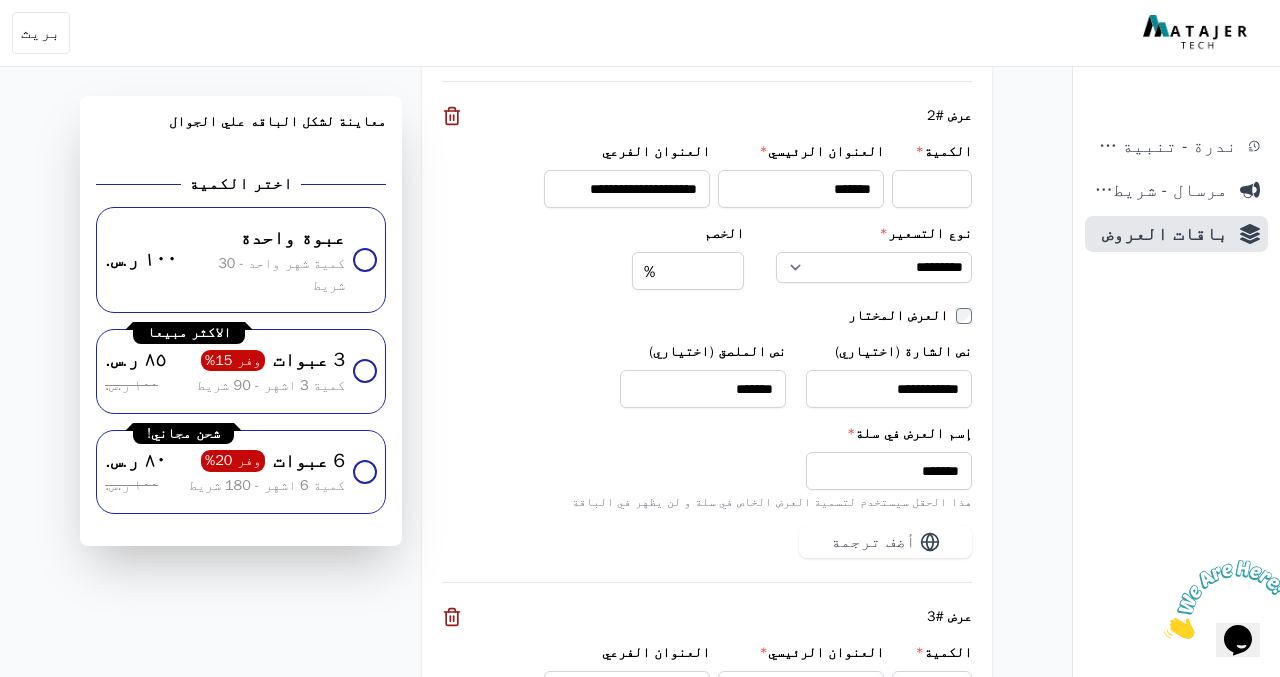 click on "**********" at bounding box center (707, 375) 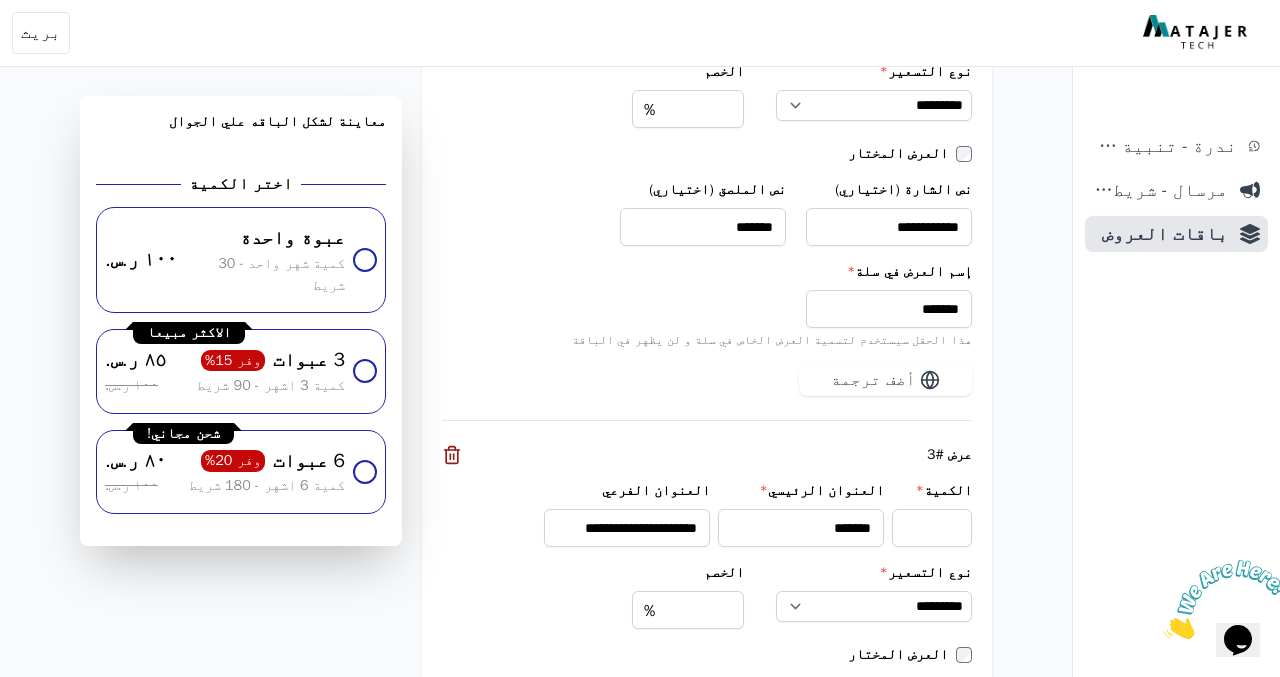 scroll, scrollTop: 2500, scrollLeft: 0, axis: vertical 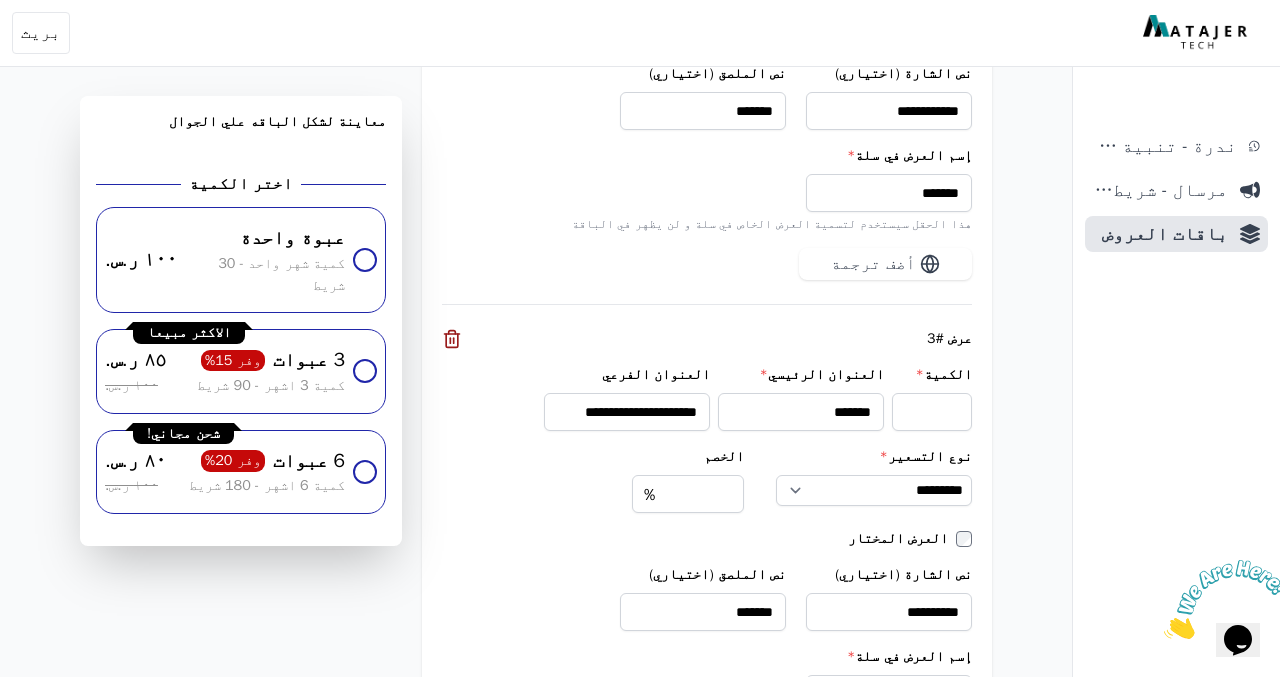 click on "**********" at bounding box center [536, -701] 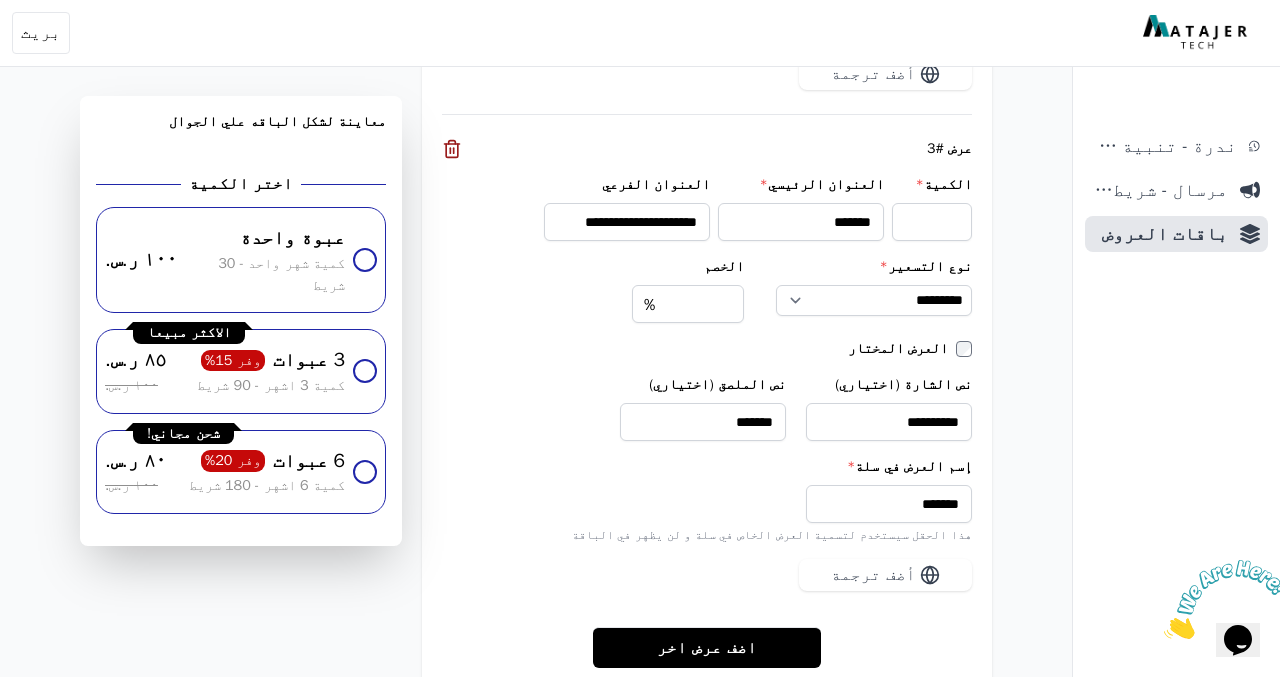 scroll, scrollTop: 2704, scrollLeft: 0, axis: vertical 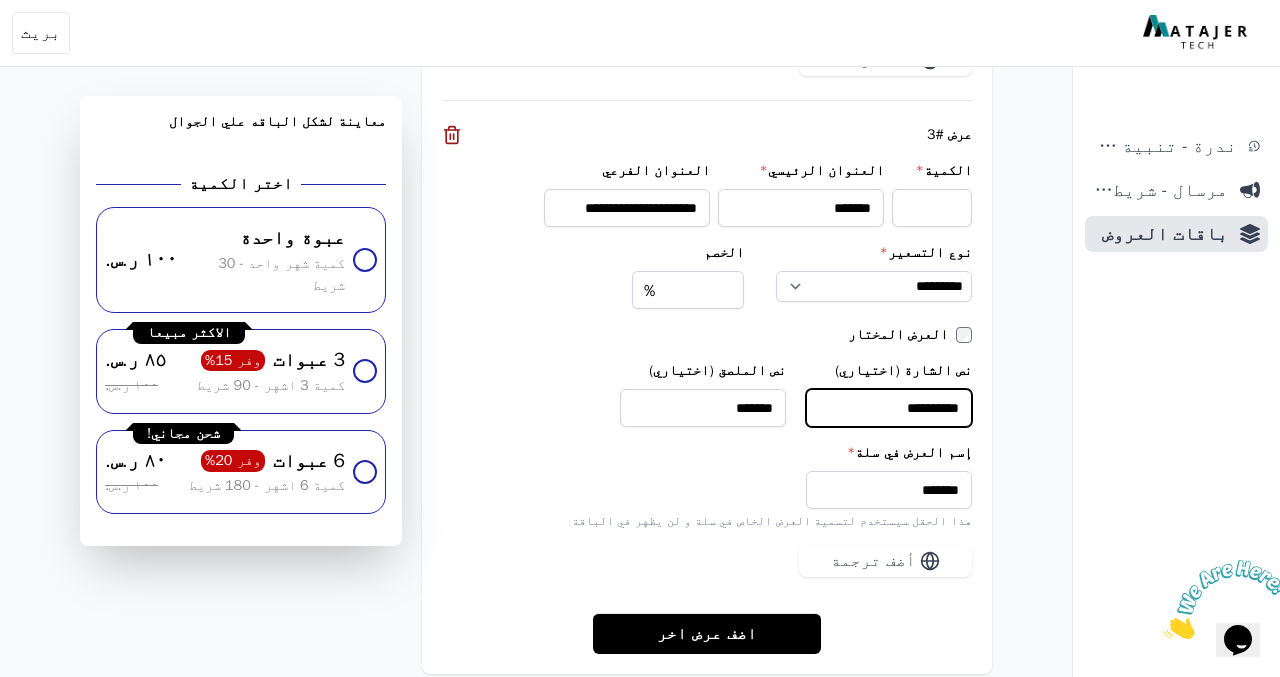 click on "**********" at bounding box center (889, 408) 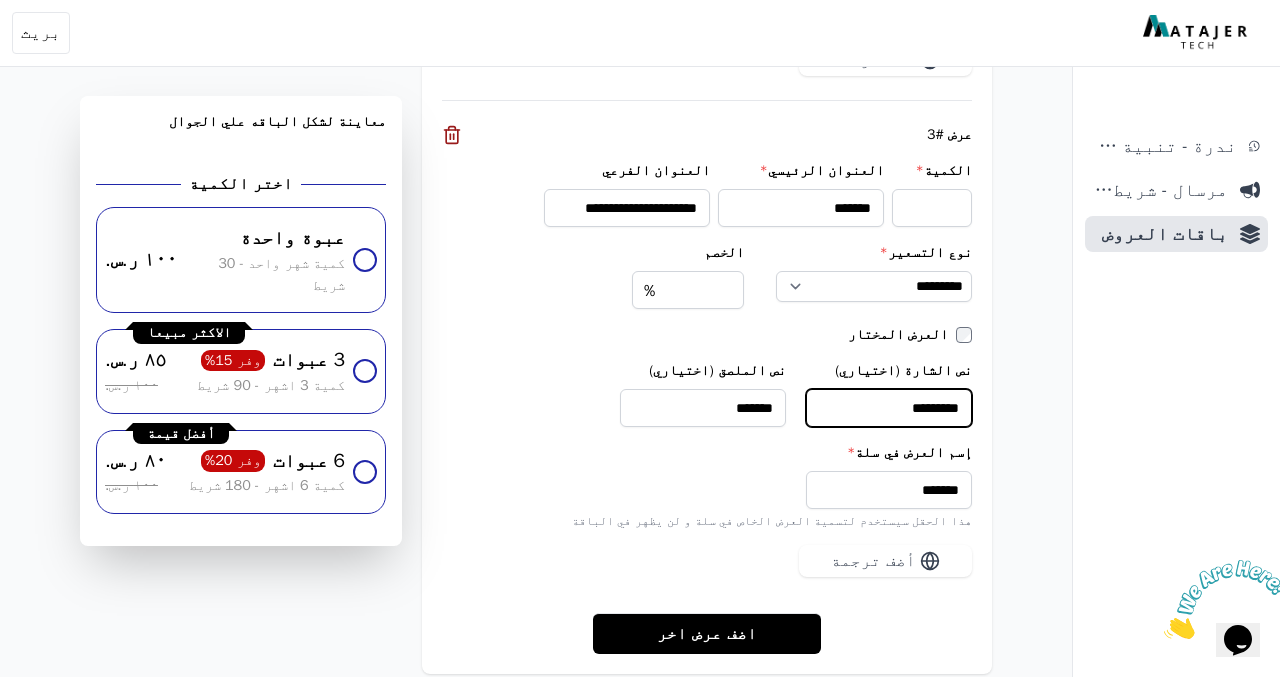 type on "*********" 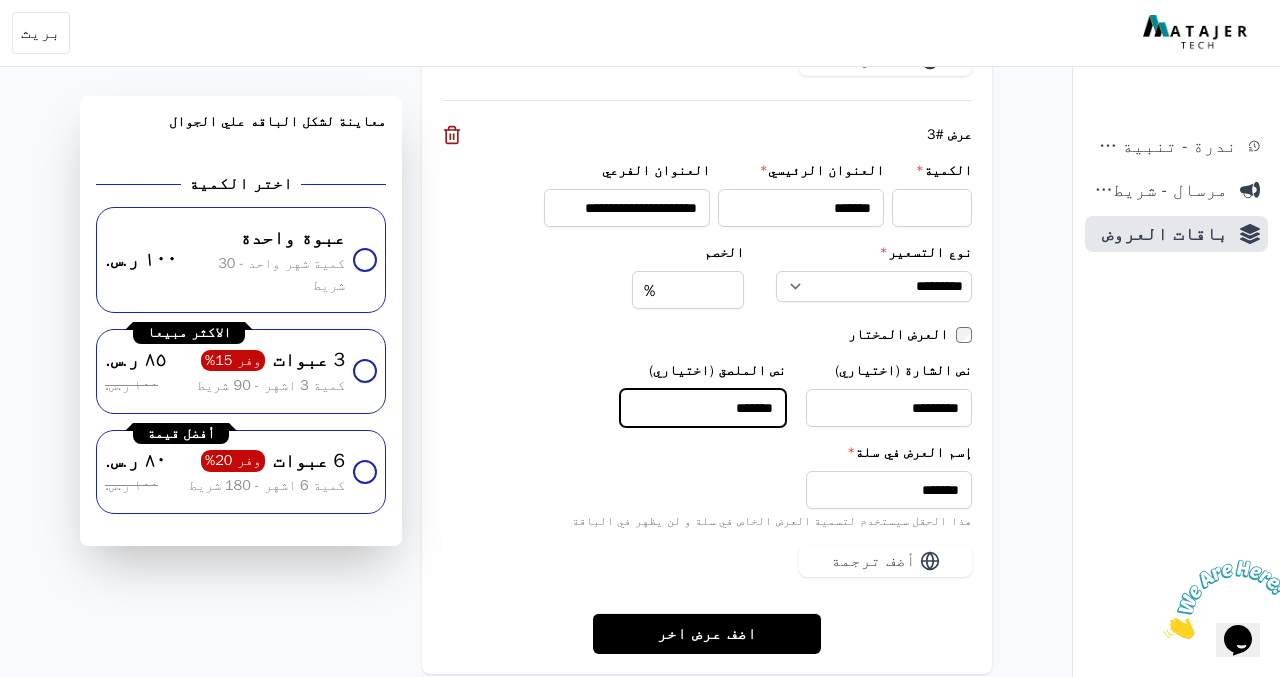 click on "*******" at bounding box center (703, 408) 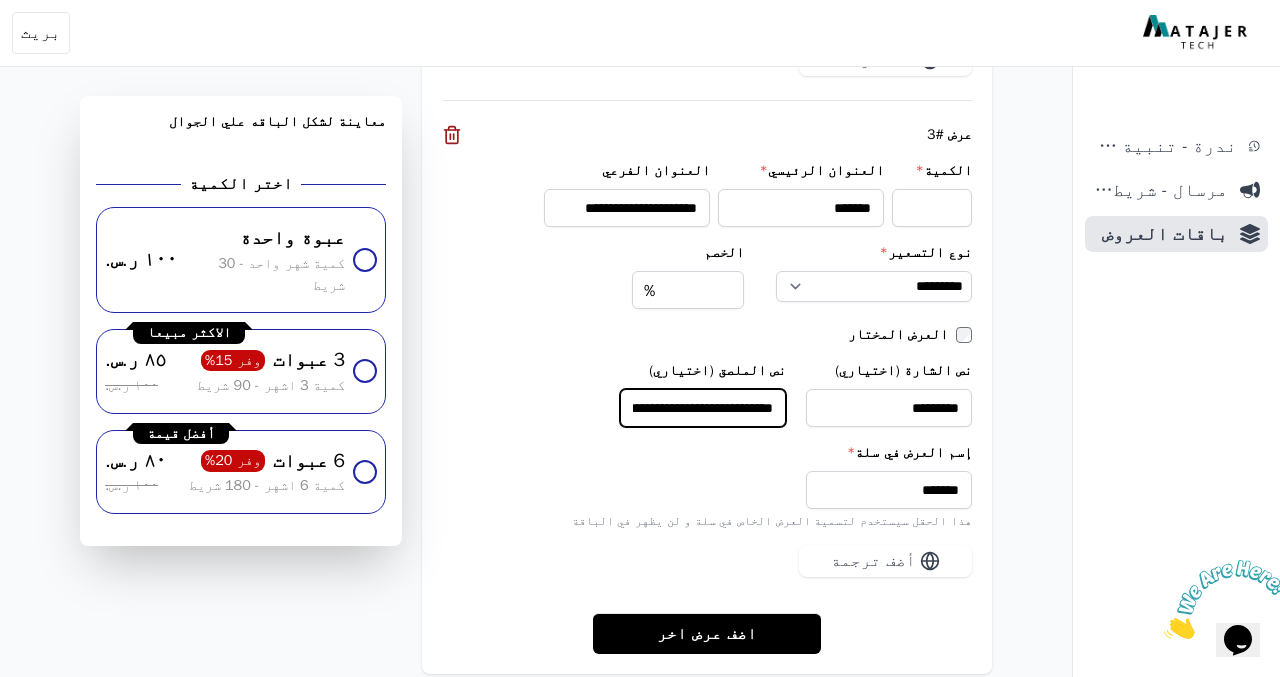 scroll, scrollTop: 0, scrollLeft: -25, axis: horizontal 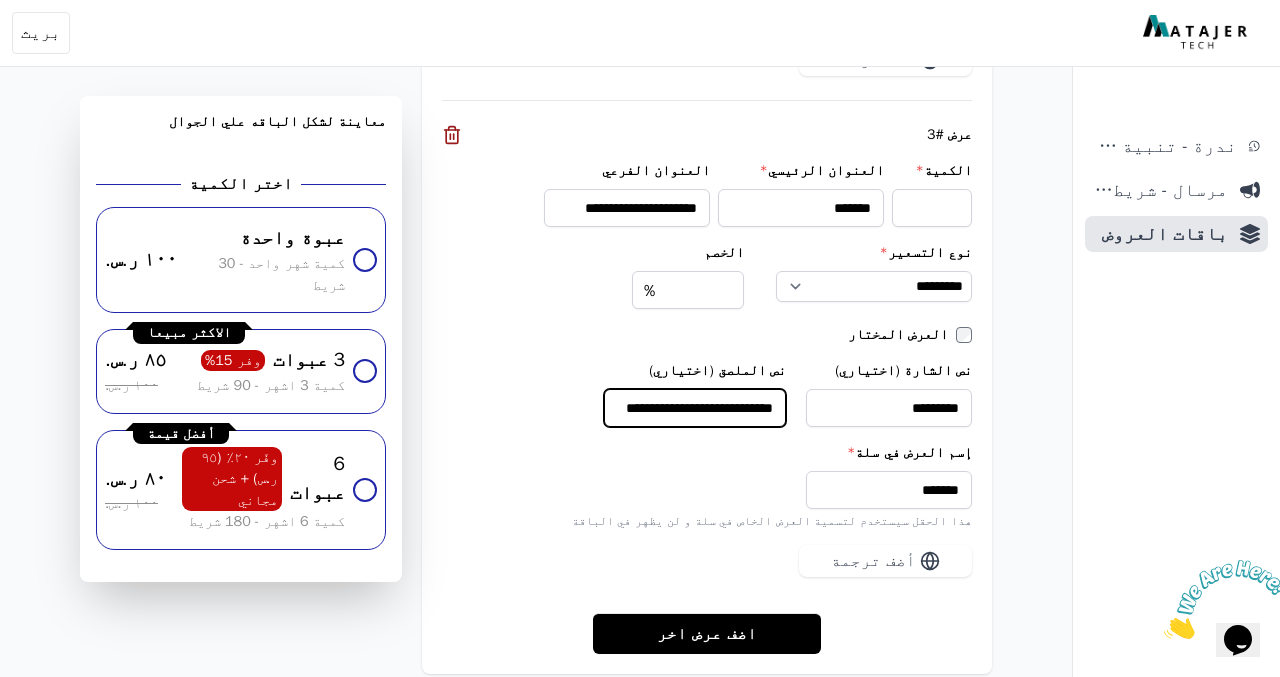 click on "**********" at bounding box center [695, 408] 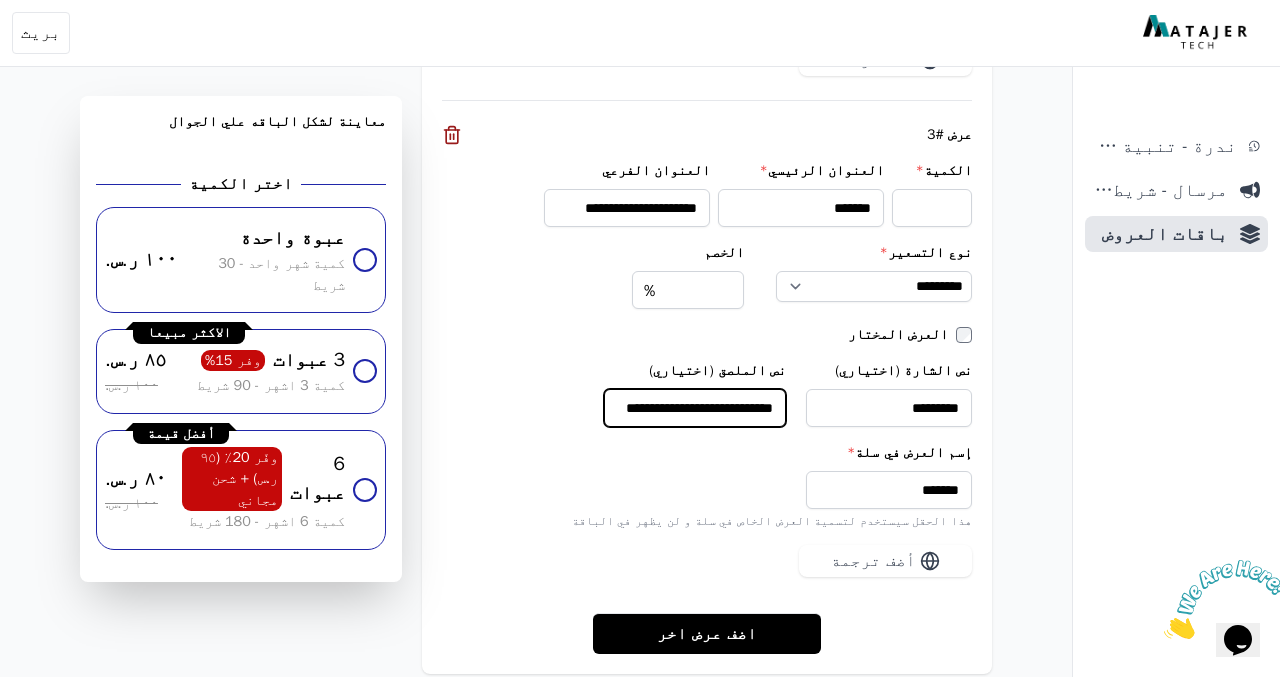 scroll, scrollTop: 0, scrollLeft: 0, axis: both 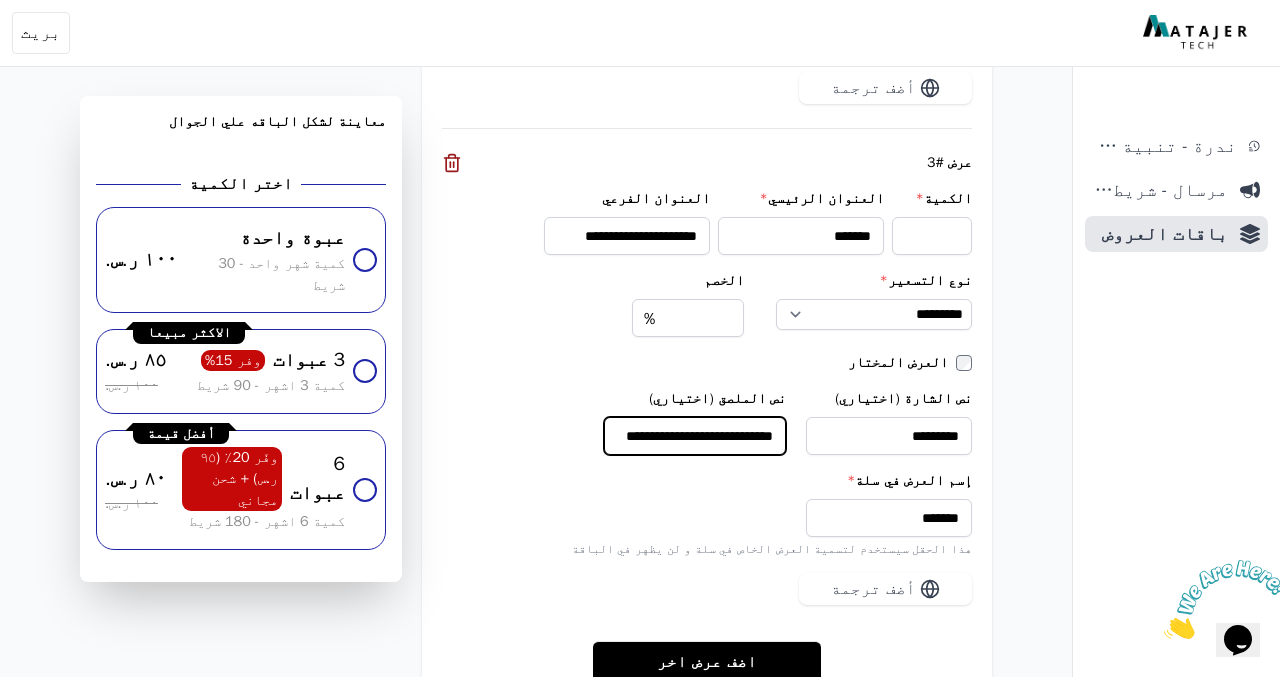 drag, startPoint x: 664, startPoint y: 396, endPoint x: 550, endPoint y: 397, distance: 114.00439 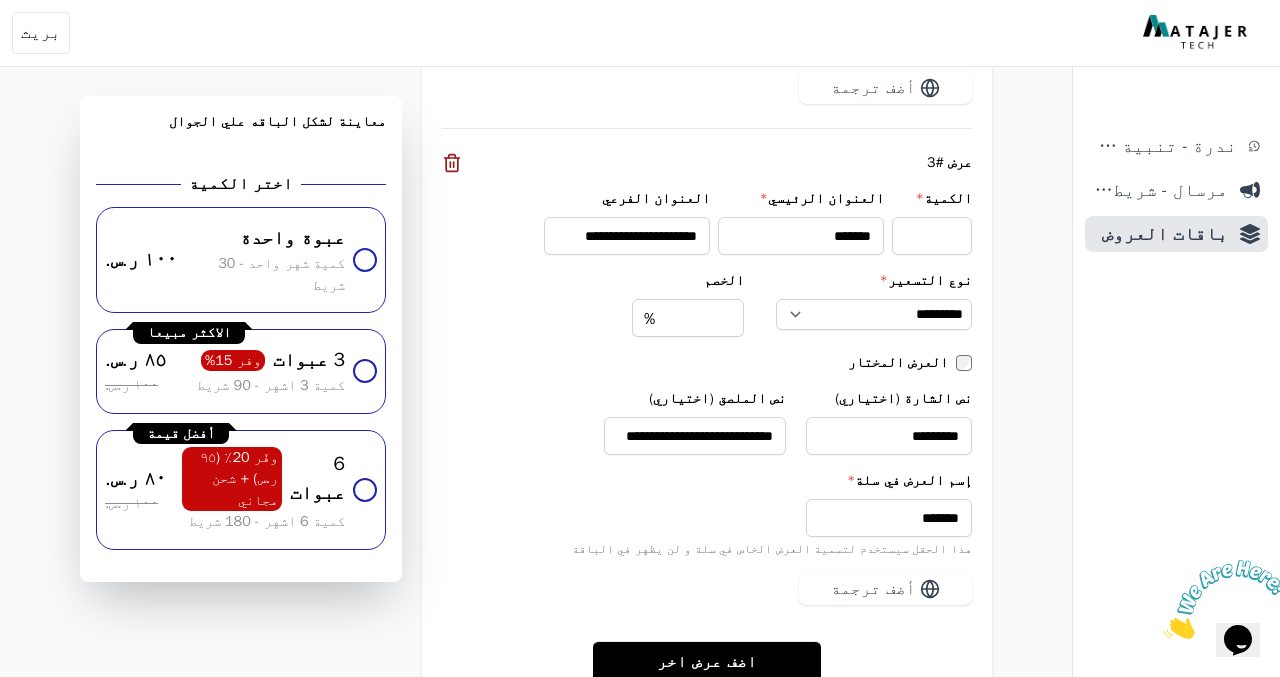 click on "**********" at bounding box center [707, 378] 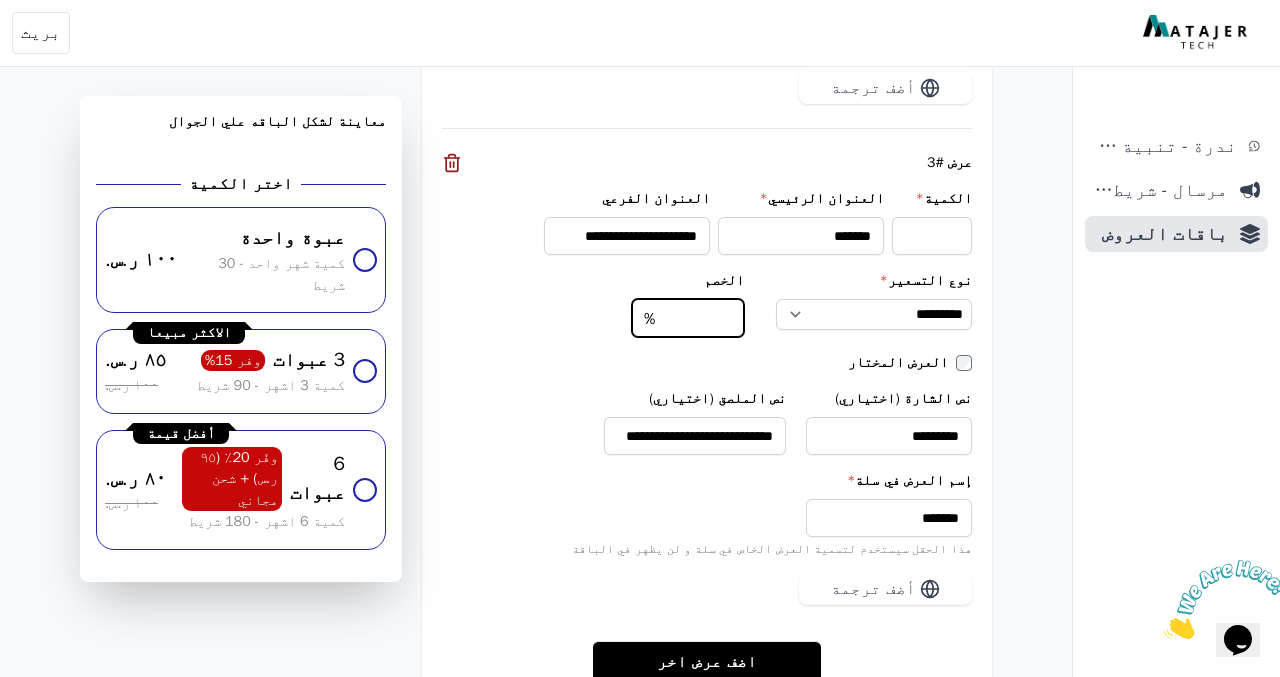 click on "**" at bounding box center (688, 318) 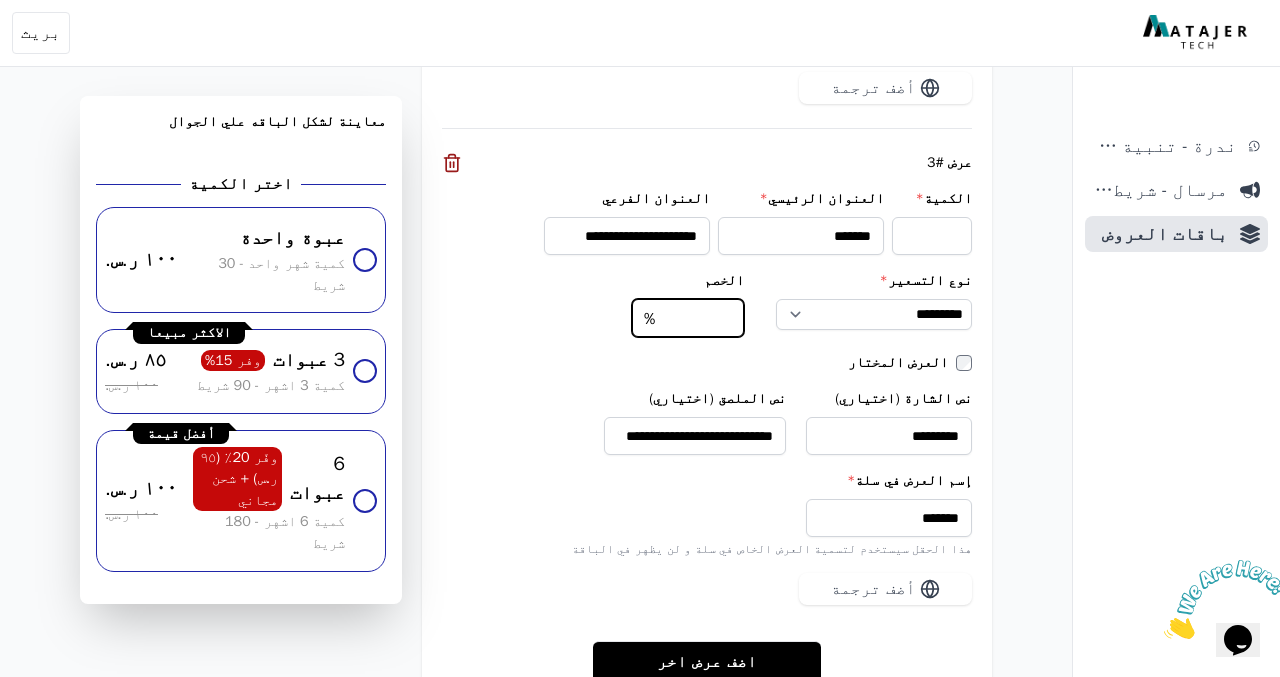 type on "**" 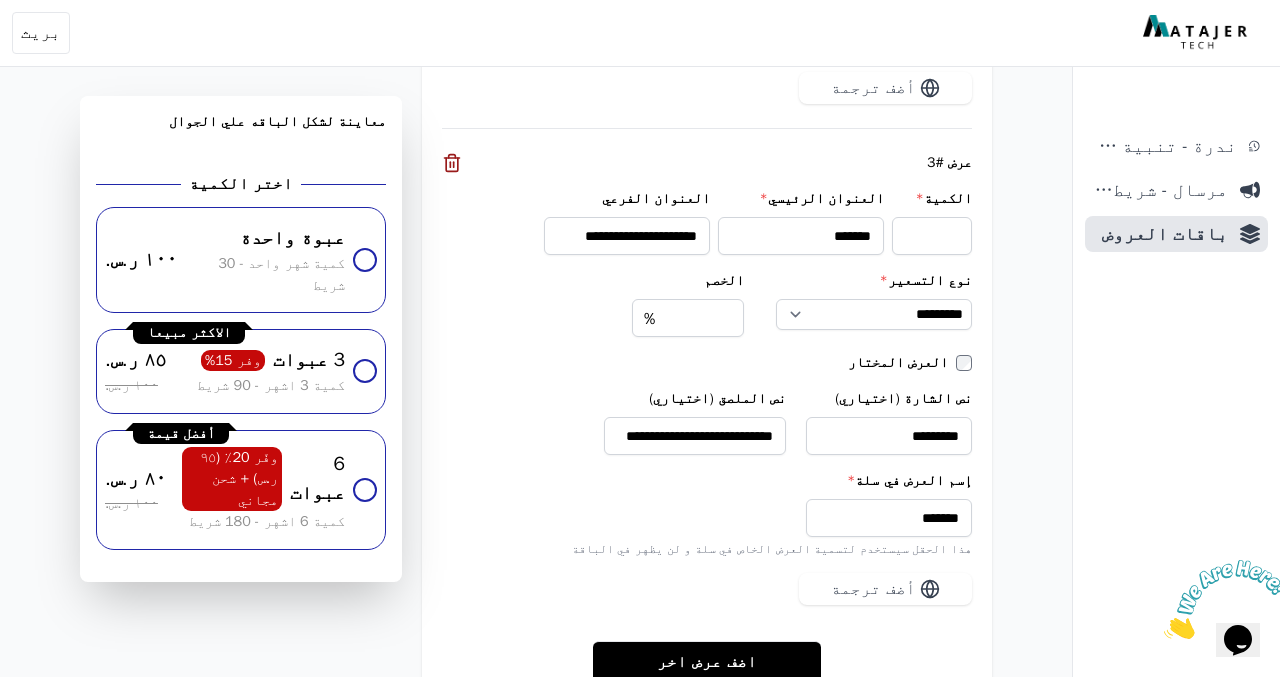 click on "**********" at bounding box center [707, 378] 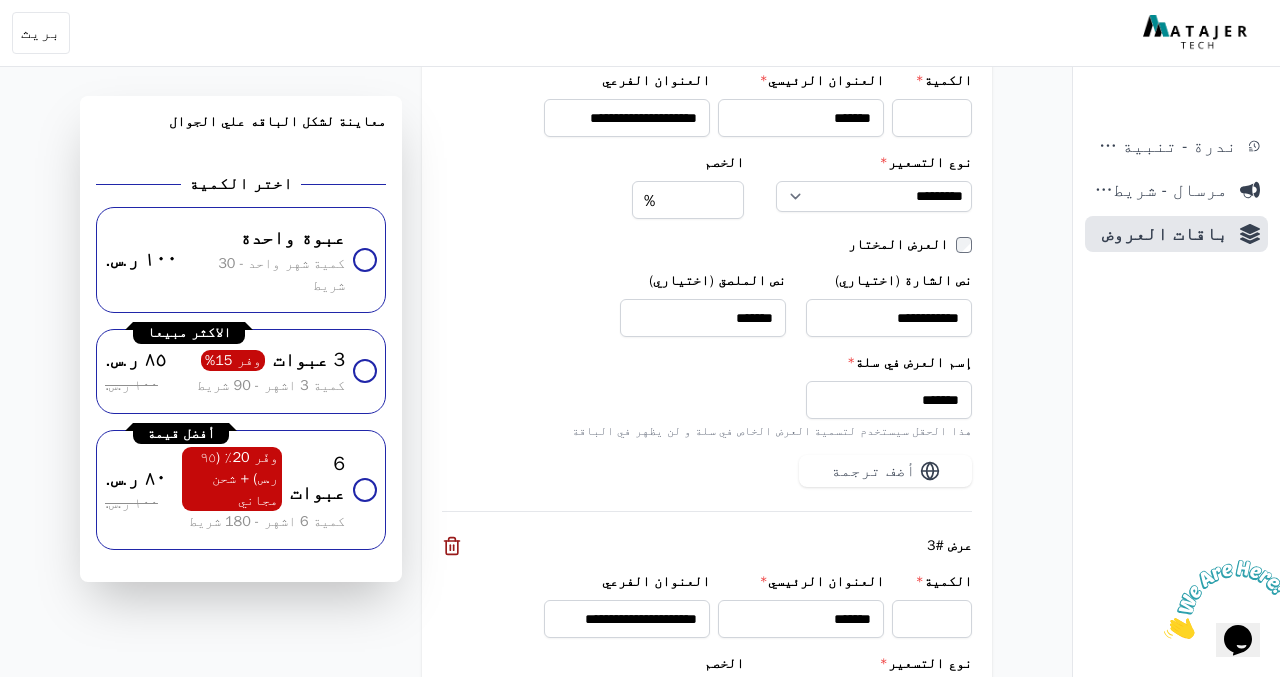 scroll, scrollTop: 2109, scrollLeft: 0, axis: vertical 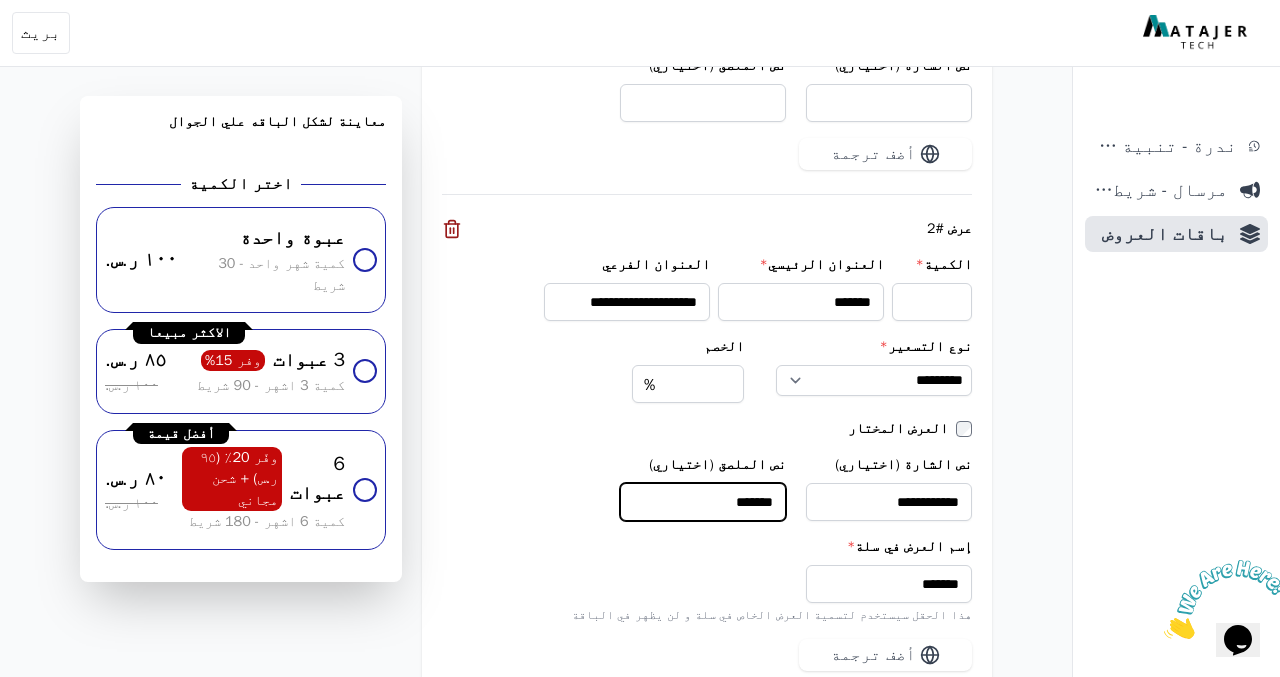 click on "*******" at bounding box center (703, 502) 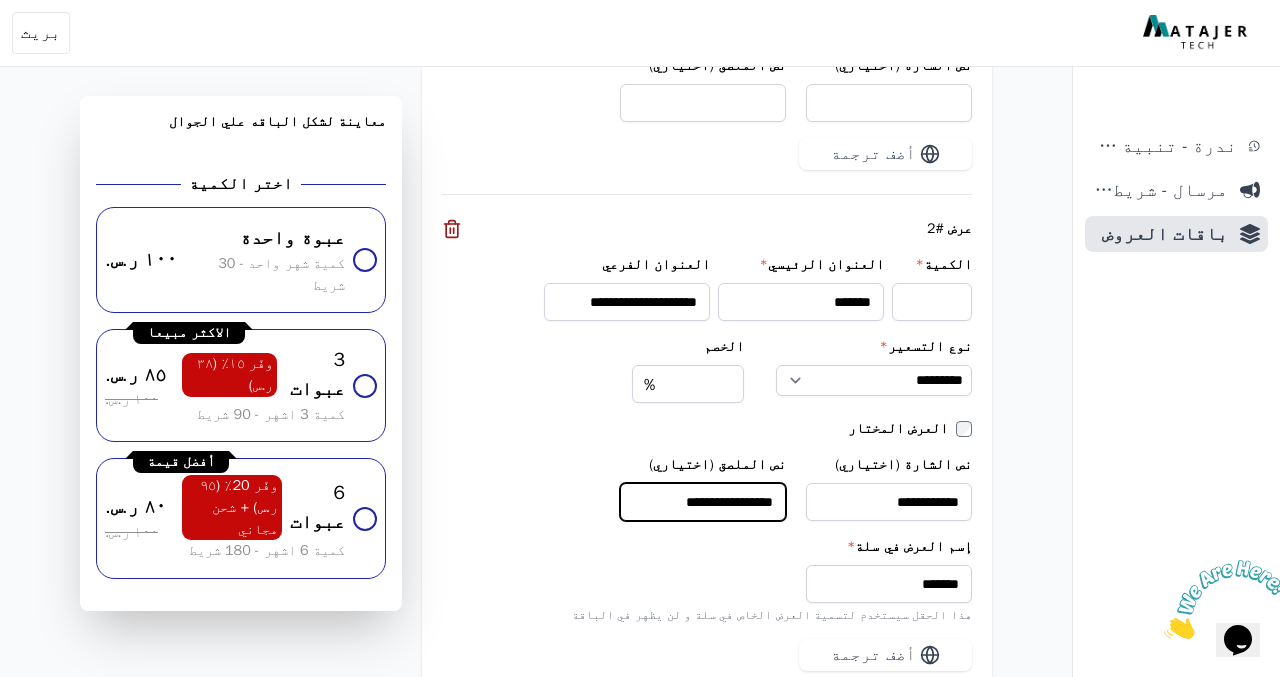 click on "**********" at bounding box center [703, 502] 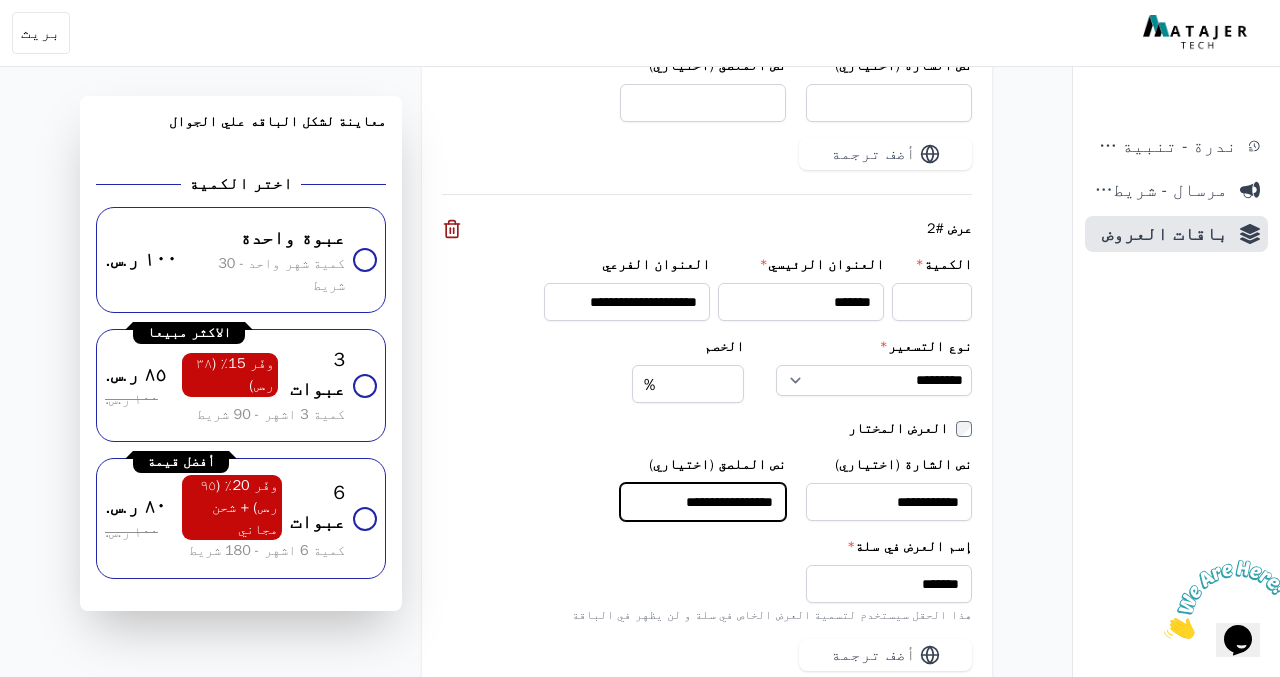 click on "**********" at bounding box center (703, 502) 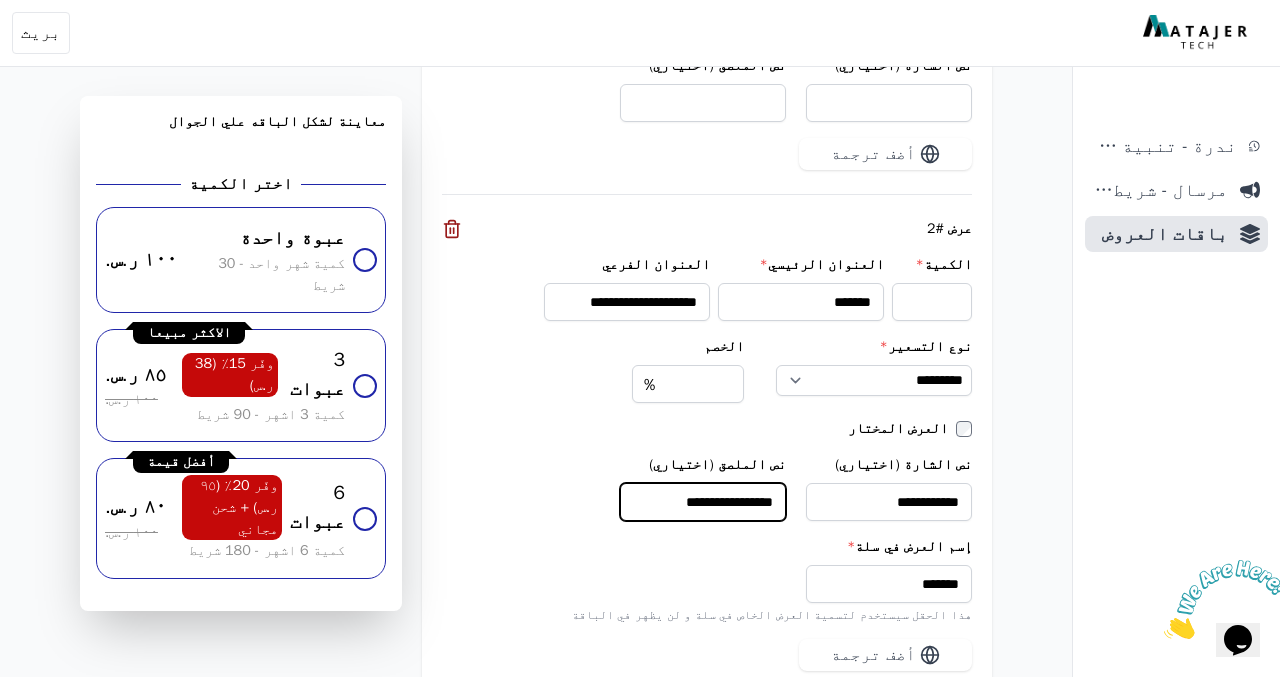 click on "**********" at bounding box center (703, 502) 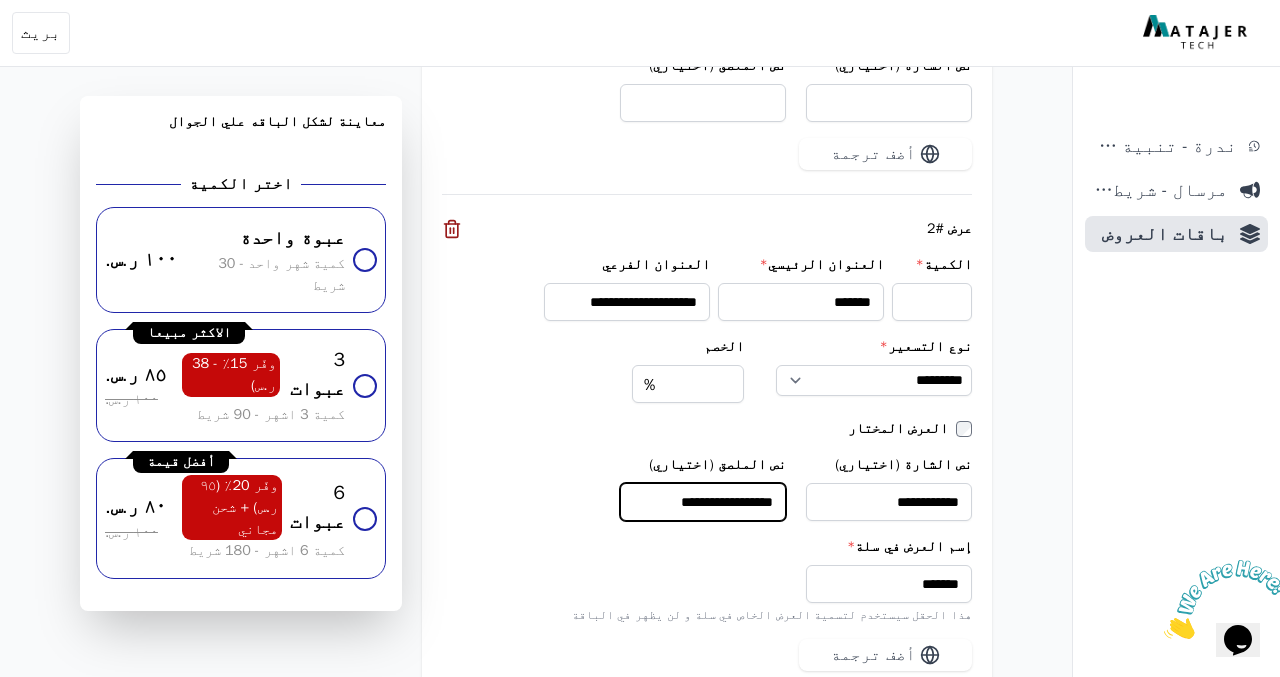 click on "**********" at bounding box center (703, 502) 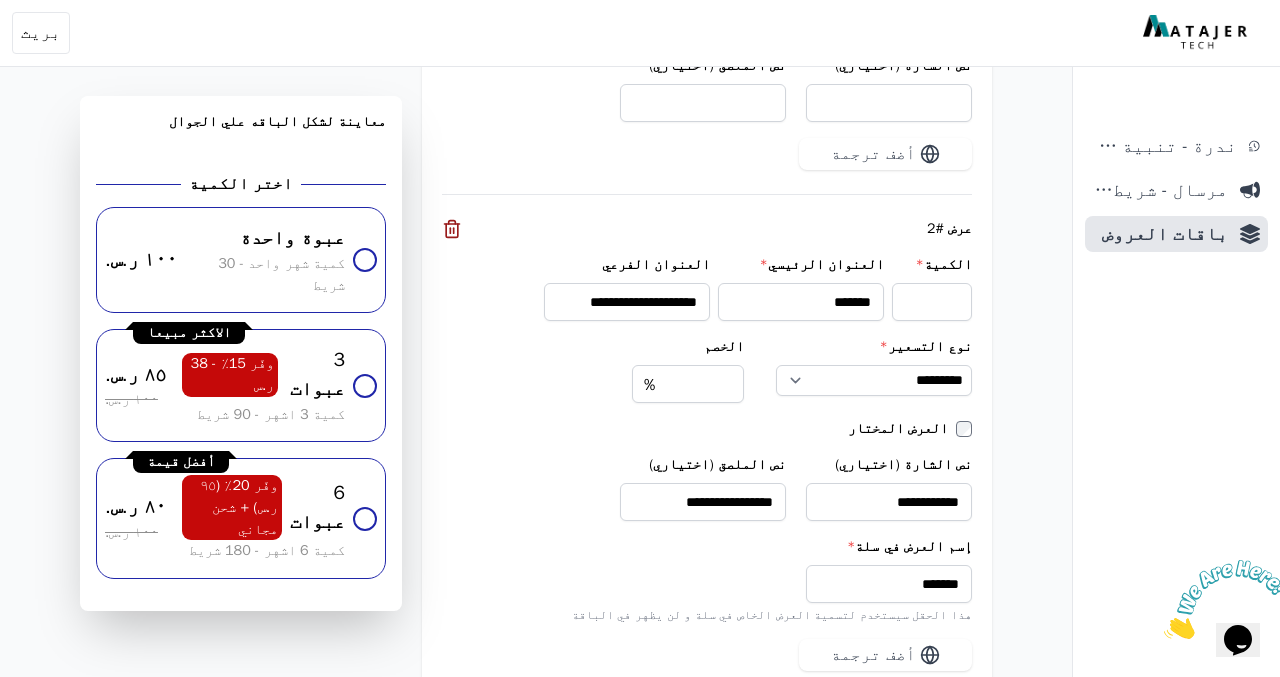 click on "إسم العرض في سلة
*" at bounding box center [707, 547] 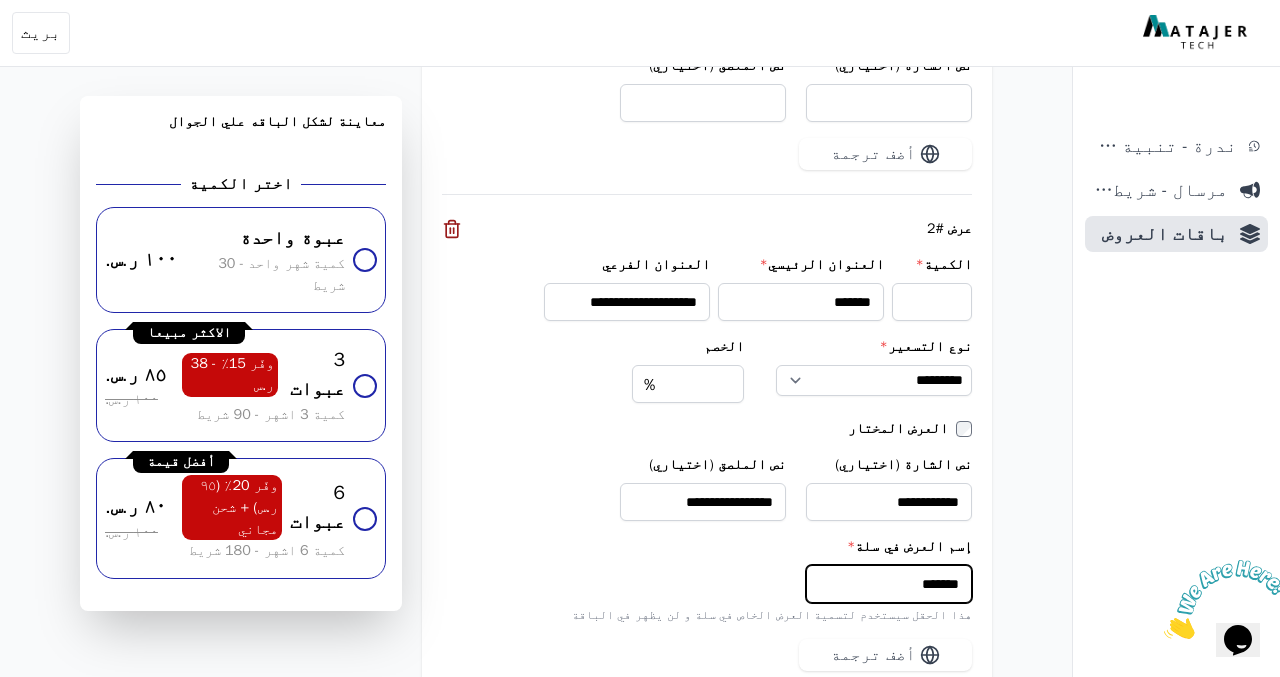 click on "*******" at bounding box center [889, 584] 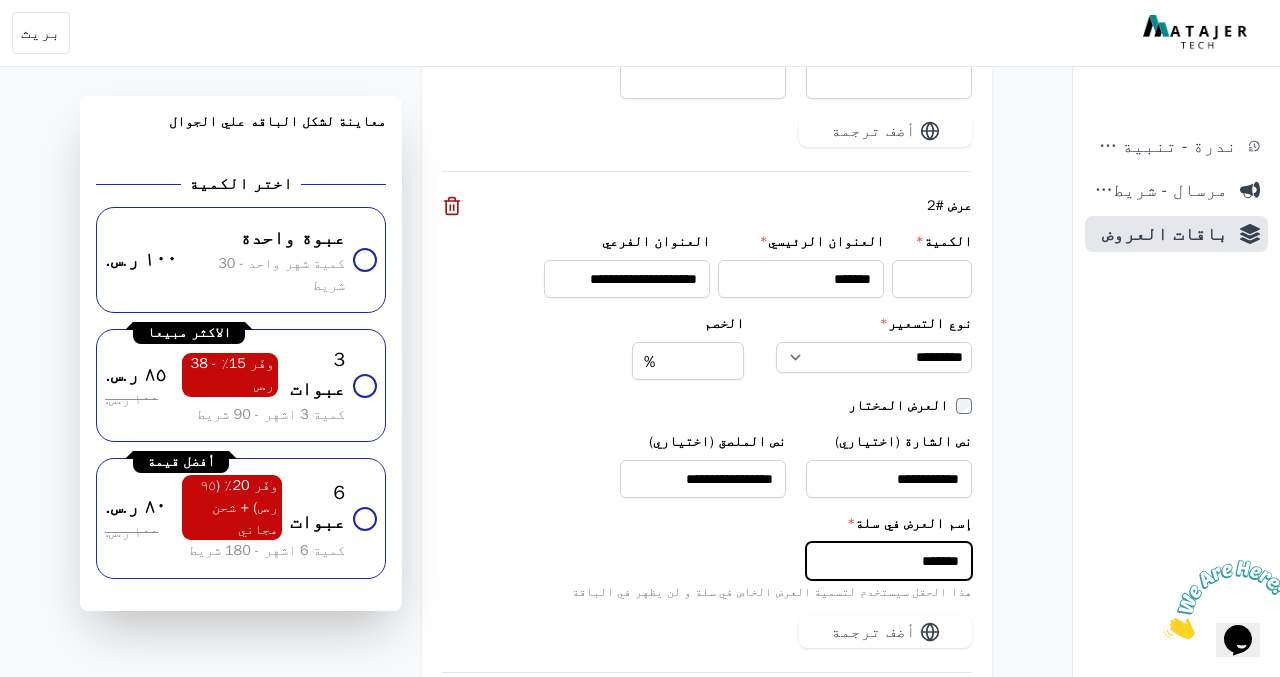 scroll, scrollTop: 2133, scrollLeft: 0, axis: vertical 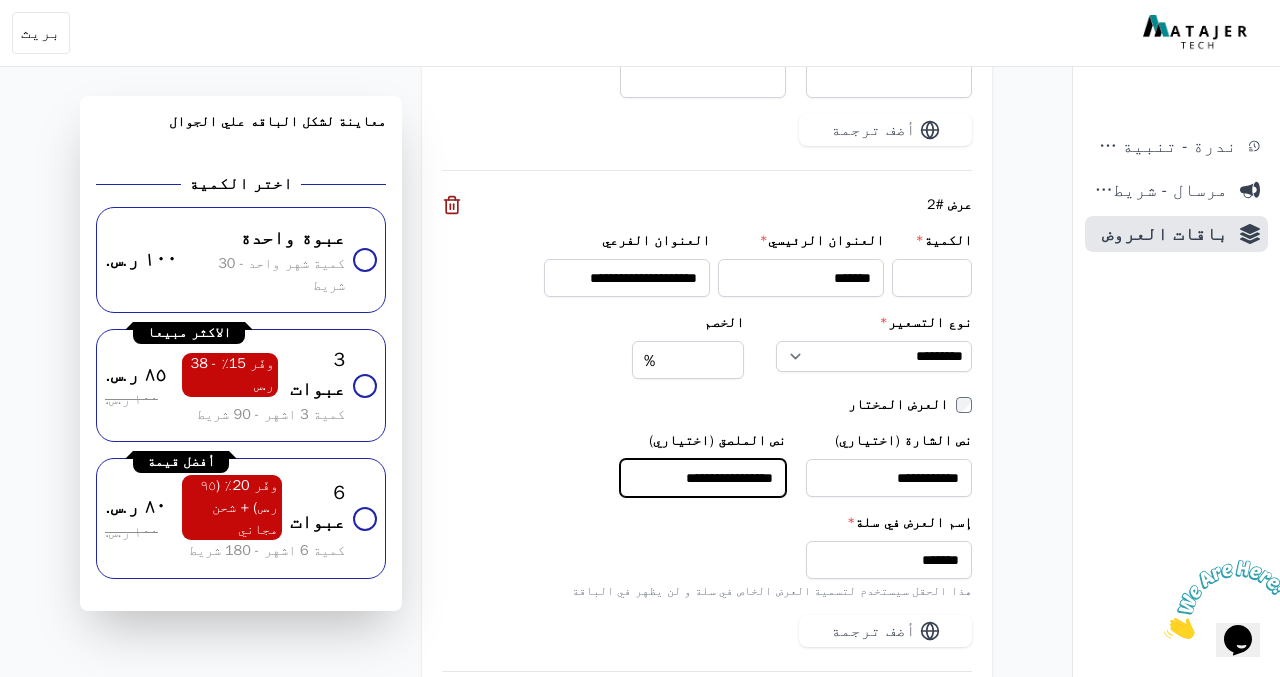 click on "**********" at bounding box center [703, 478] 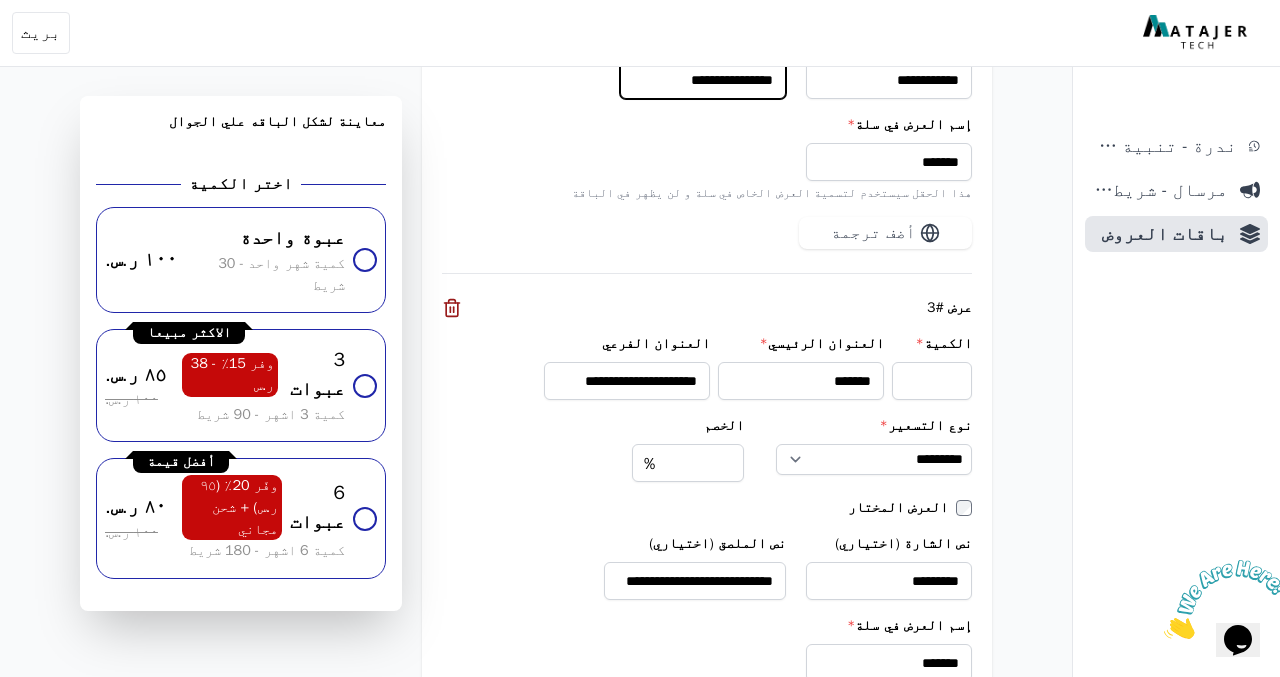 scroll, scrollTop: 2552, scrollLeft: 0, axis: vertical 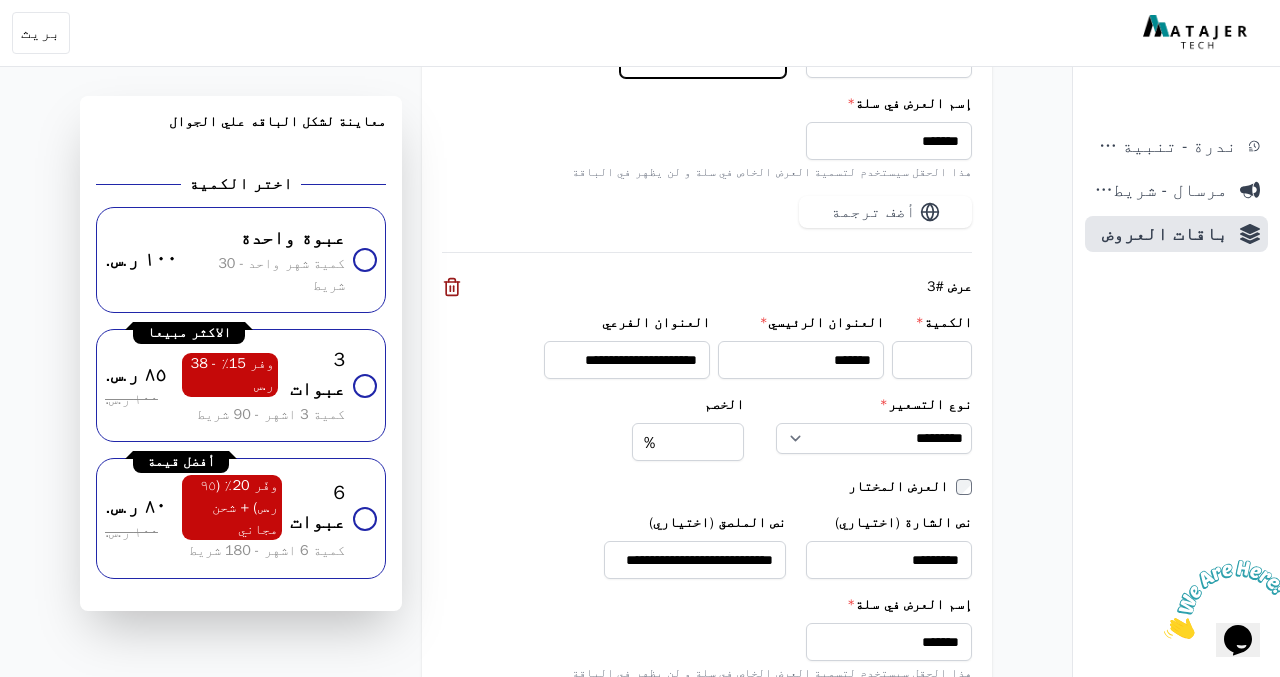 type on "**********" 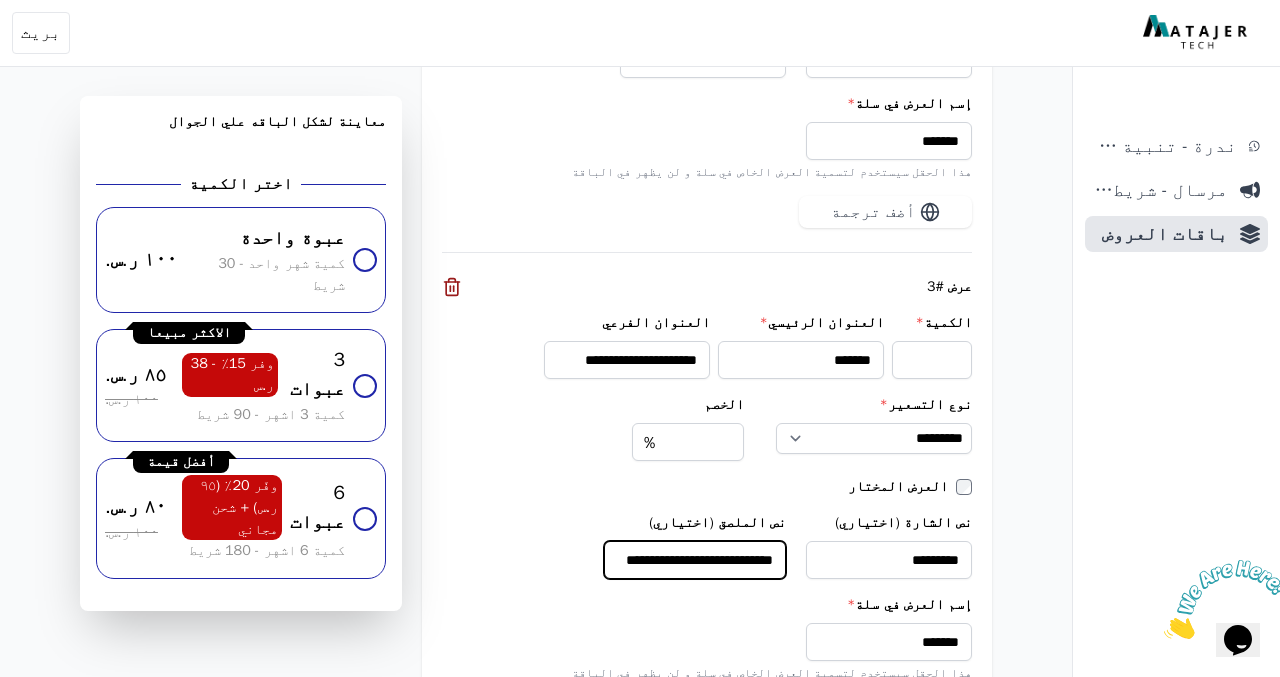 click on "**********" at bounding box center (695, 560) 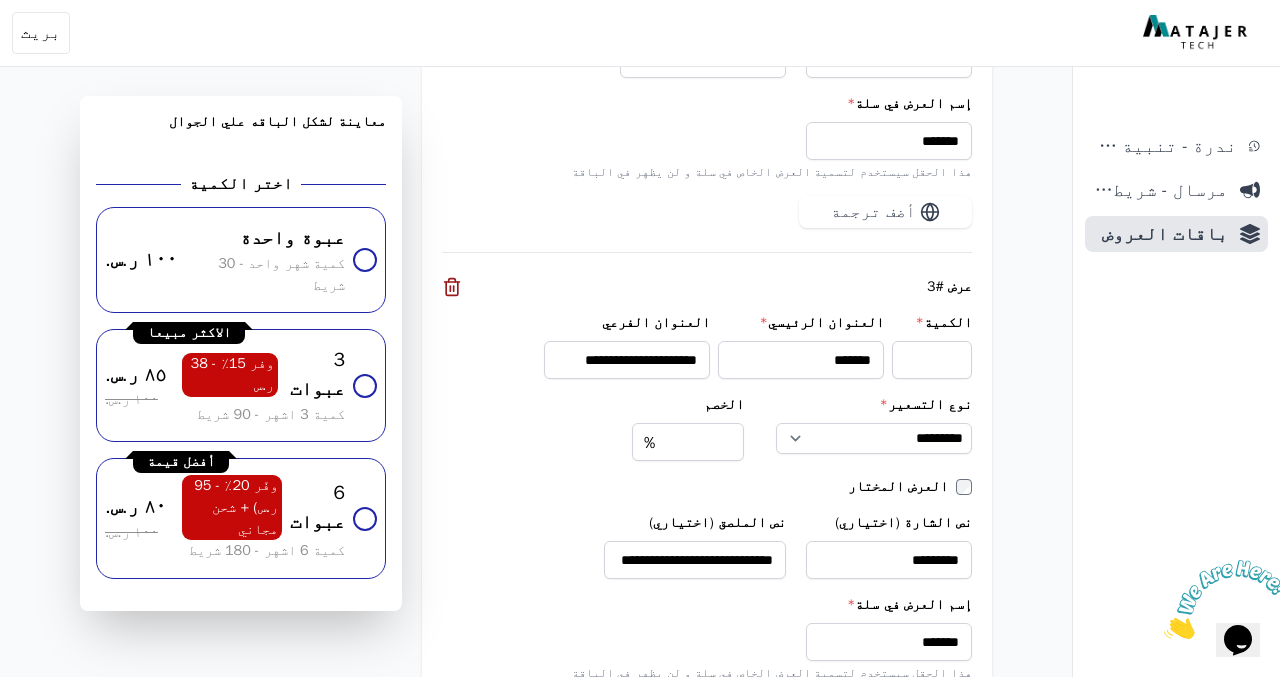 click on "إسم العرض في سلة
*
*******
هذا الحقل سيستخدم لتسمية العرض الخاص في سلة و لن يظهر في الباقة" at bounding box center [707, 638] 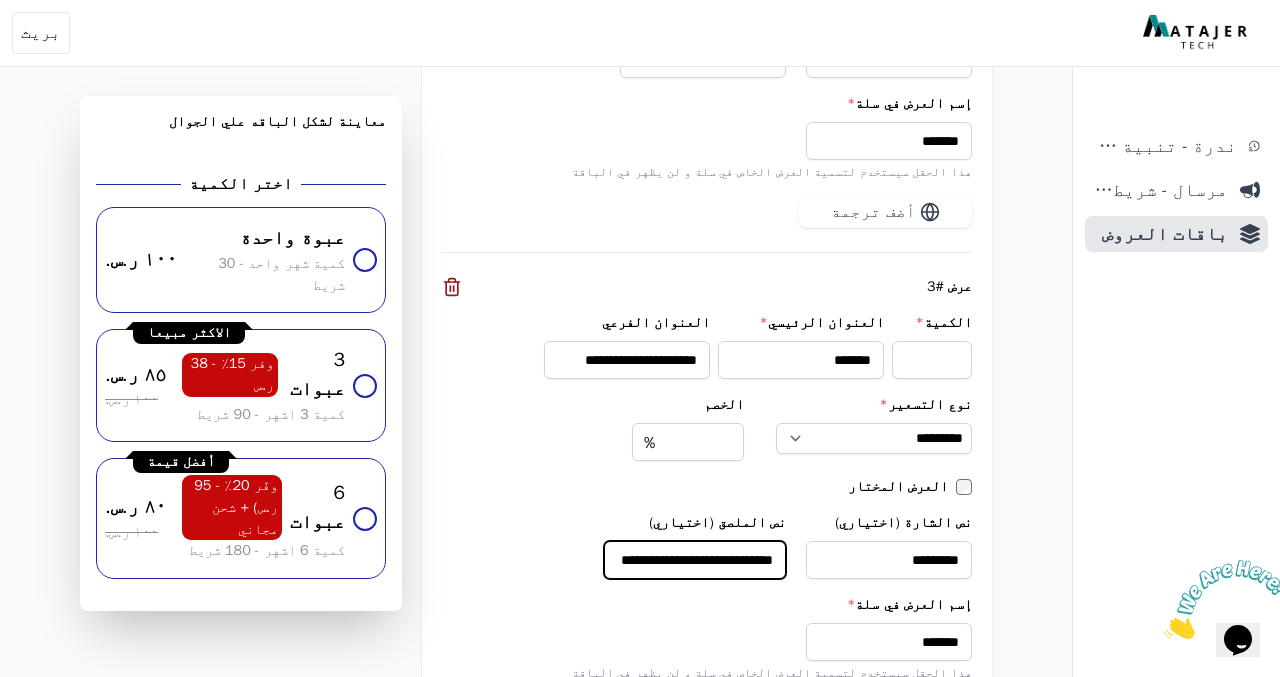 click on "**********" at bounding box center (695, 560) 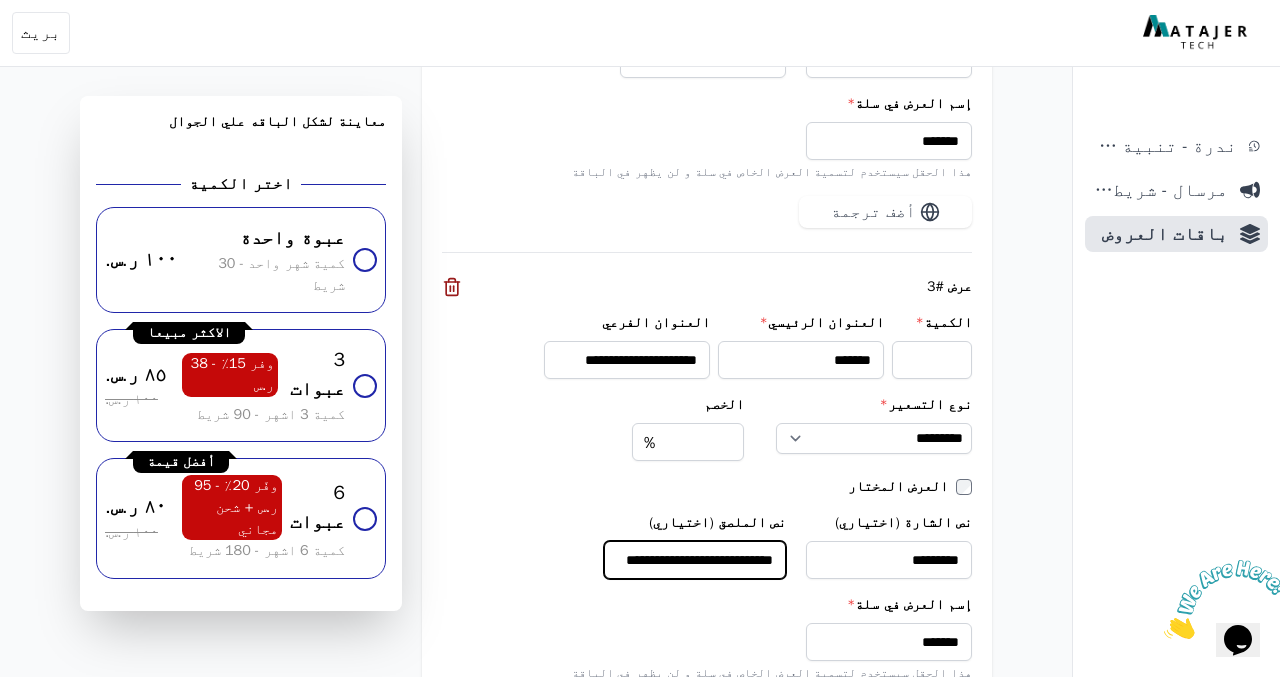 type on "**********" 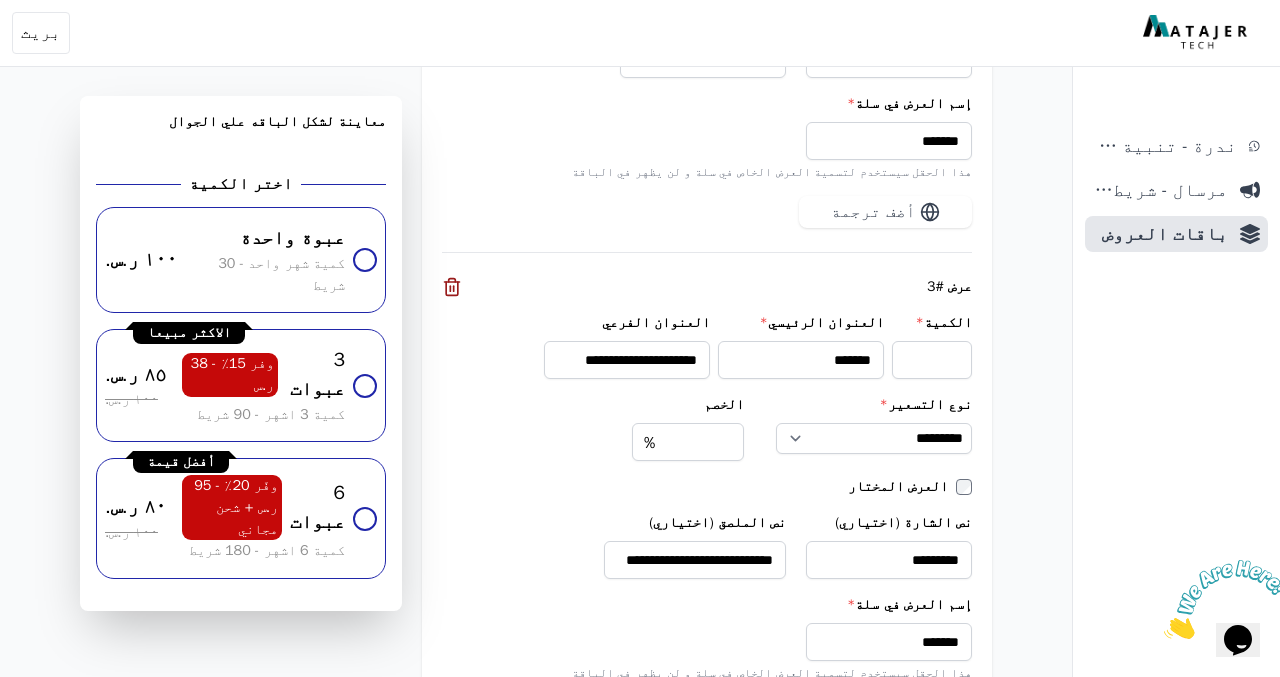 click on "إسم العرض في سلة
*
*******
هذا الحقل سيستخدم لتسمية العرض الخاص في سلة و لن يظهر في الباقة" at bounding box center [707, 638] 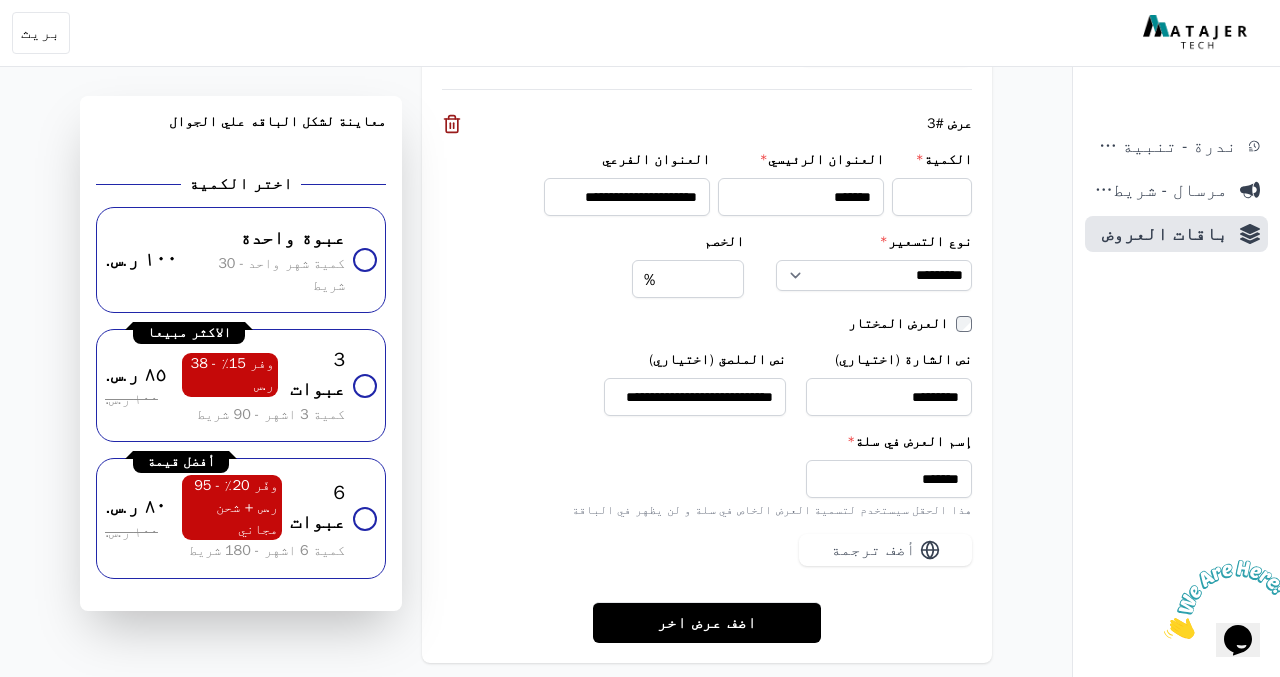 scroll, scrollTop: 2716, scrollLeft: 0, axis: vertical 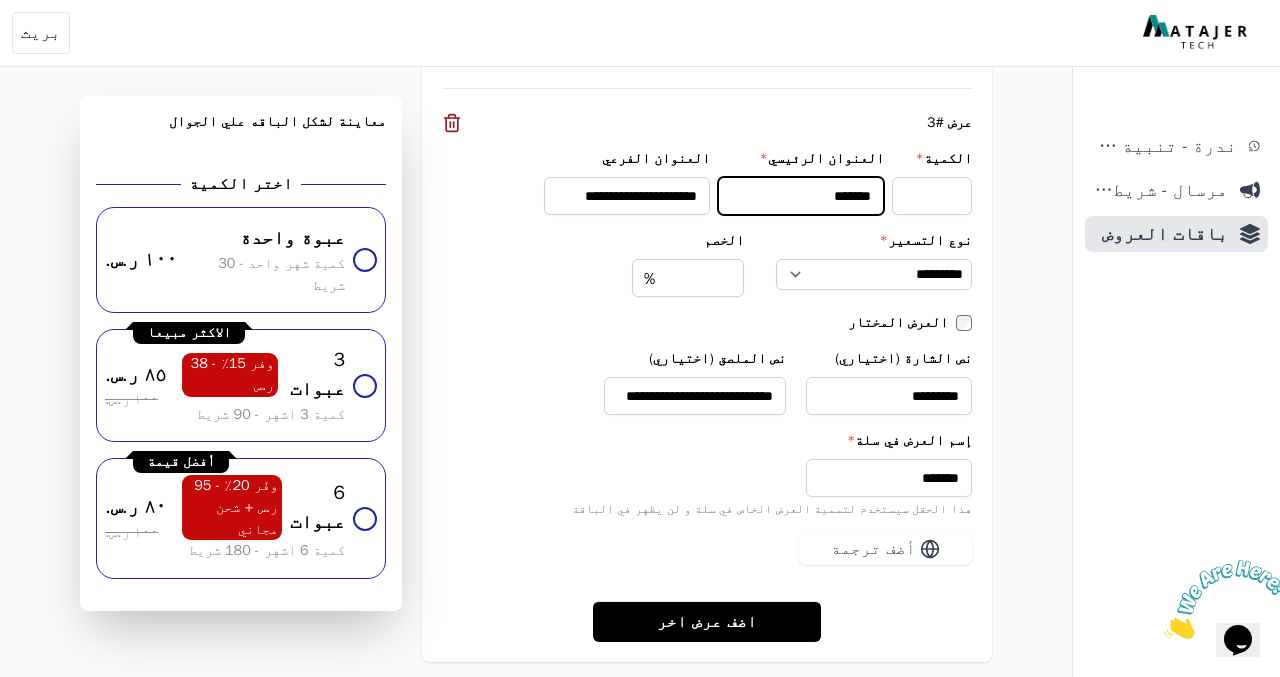 click on "*******" at bounding box center [801, 196] 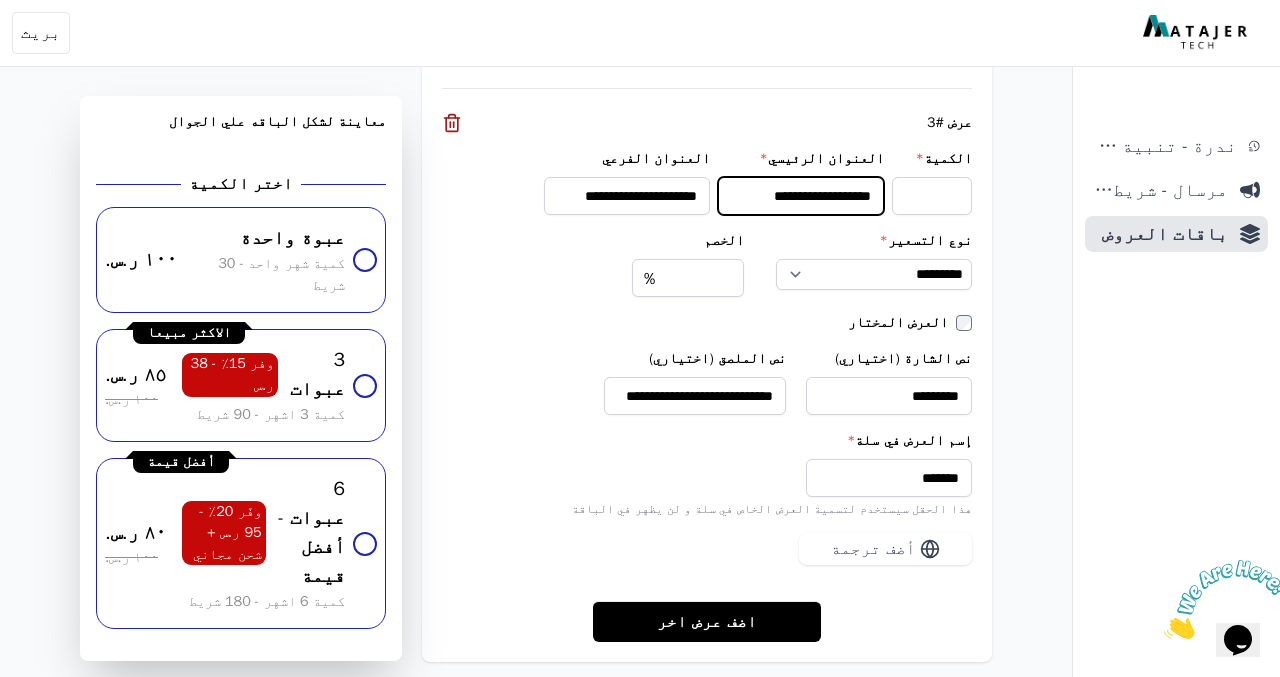 type on "**********" 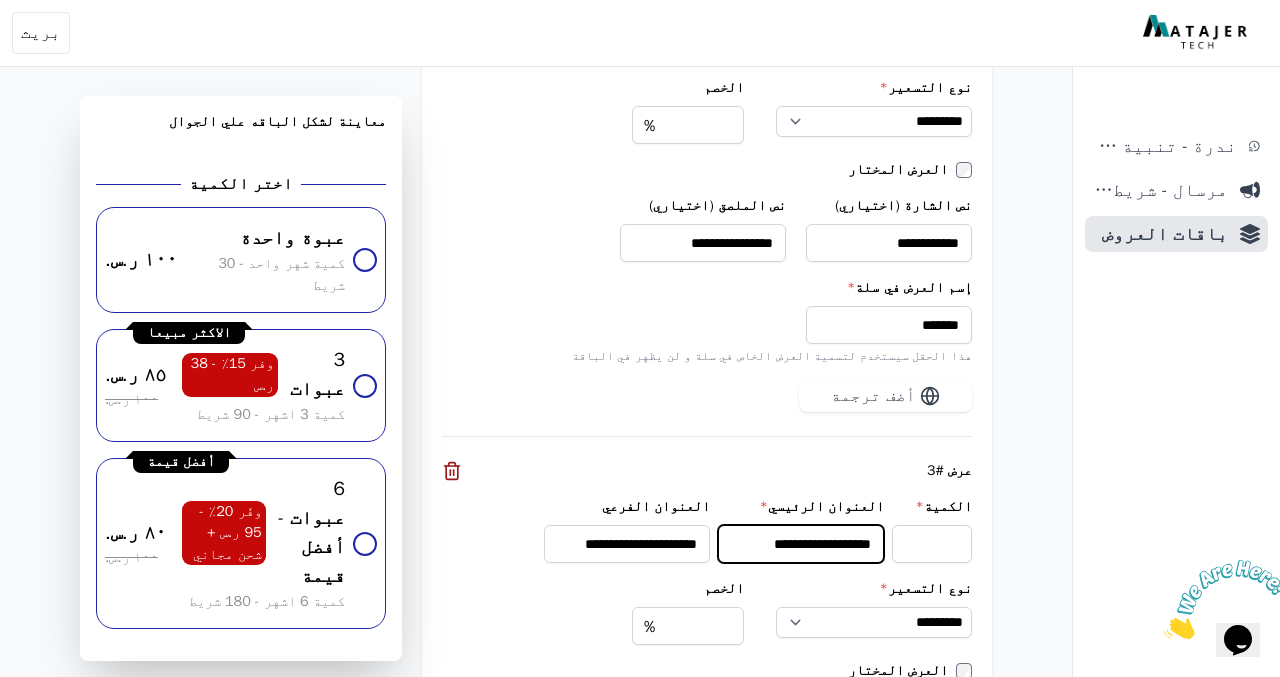 scroll, scrollTop: 2222, scrollLeft: 0, axis: vertical 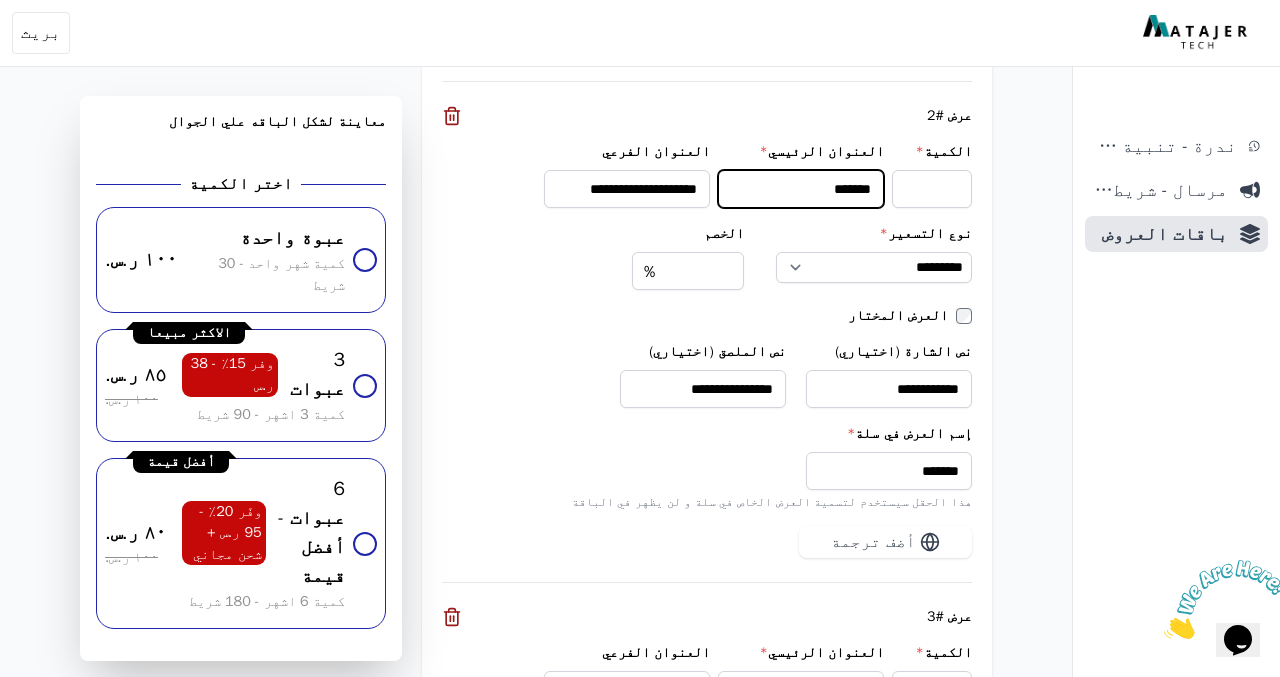 click on "*******" at bounding box center [801, 189] 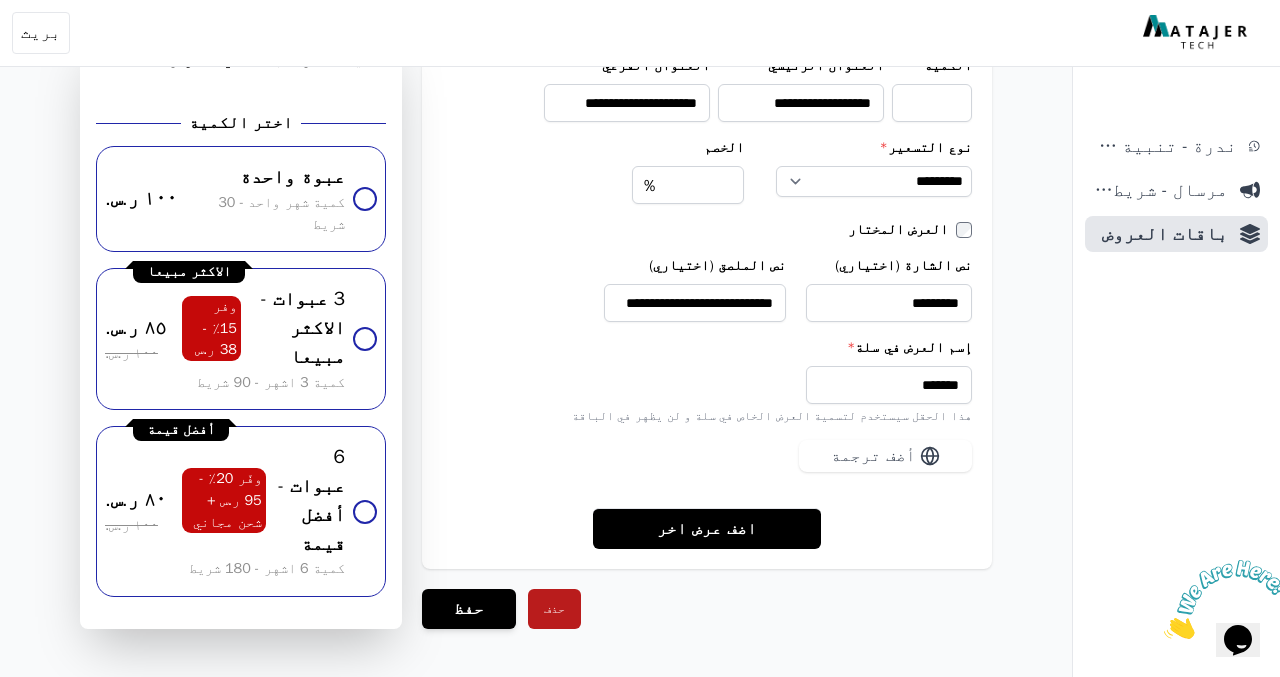 scroll, scrollTop: 2835, scrollLeft: 0, axis: vertical 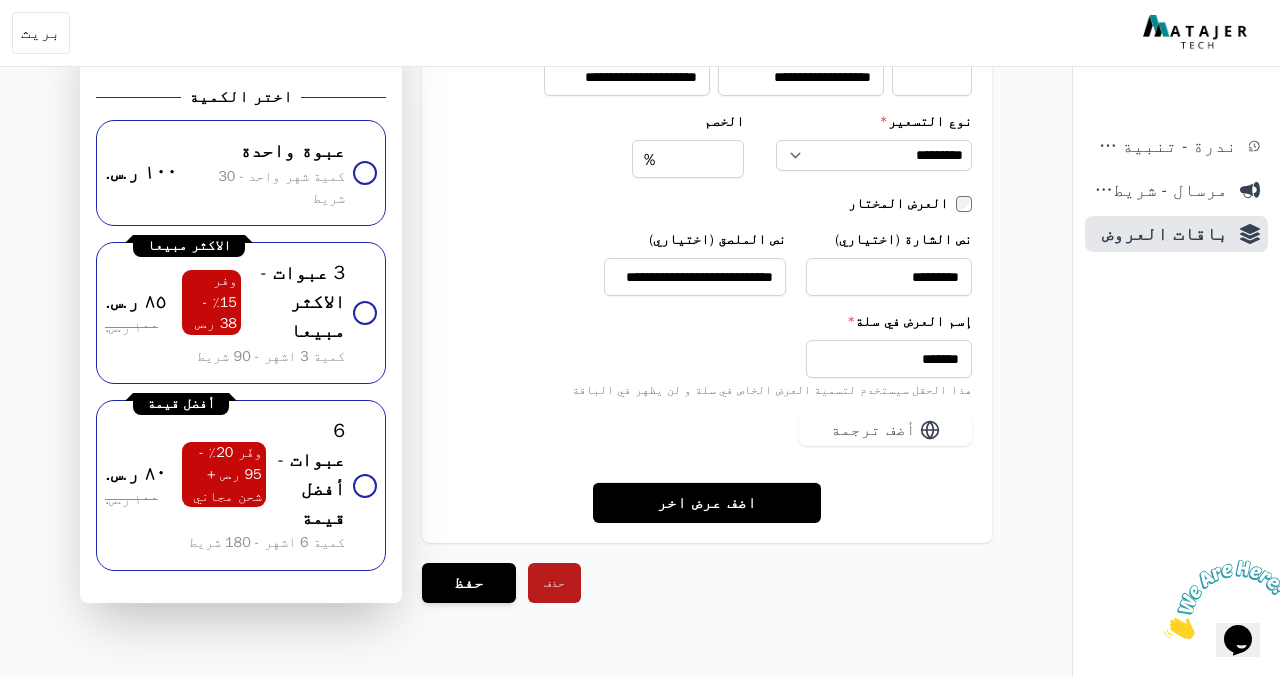 type on "**********" 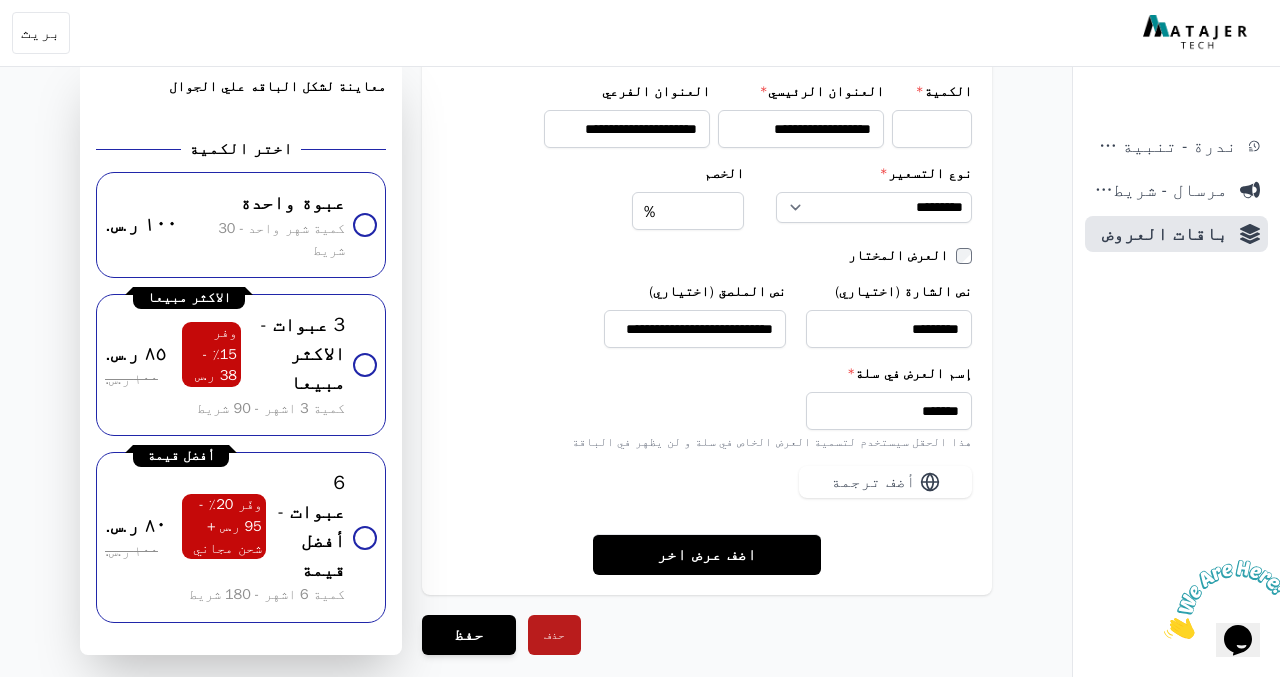 scroll, scrollTop: 2778, scrollLeft: 0, axis: vertical 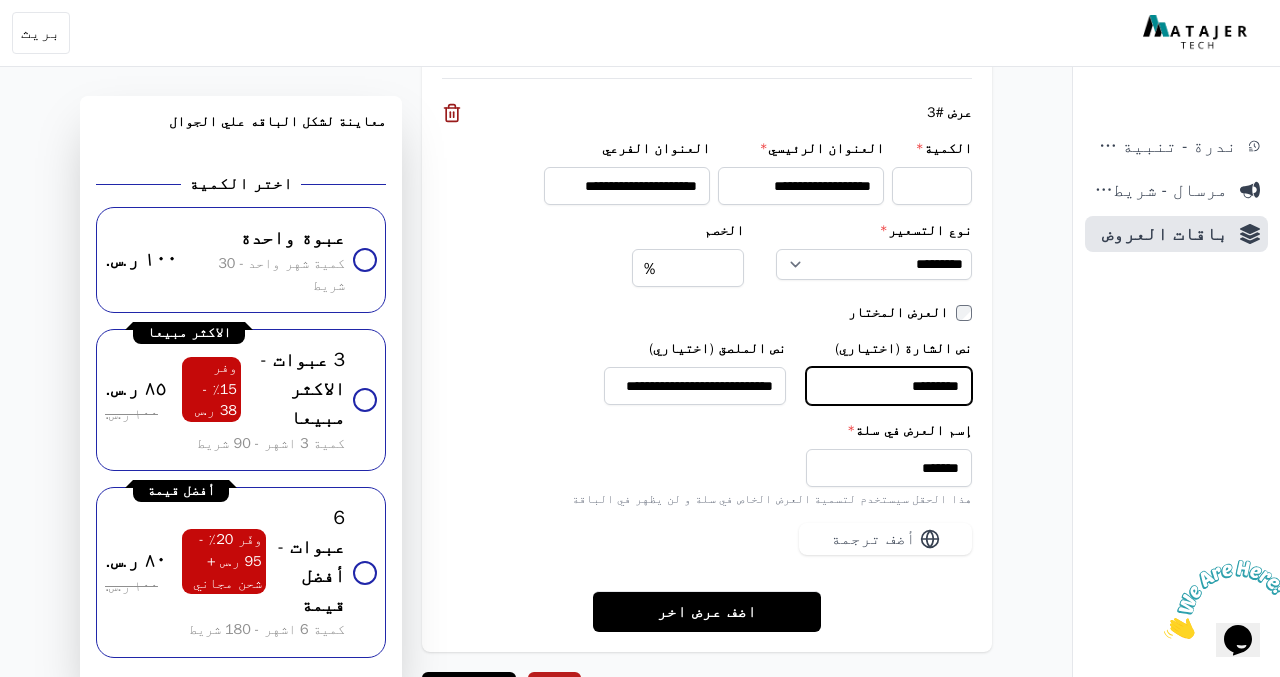 click on "*********" at bounding box center [889, 386] 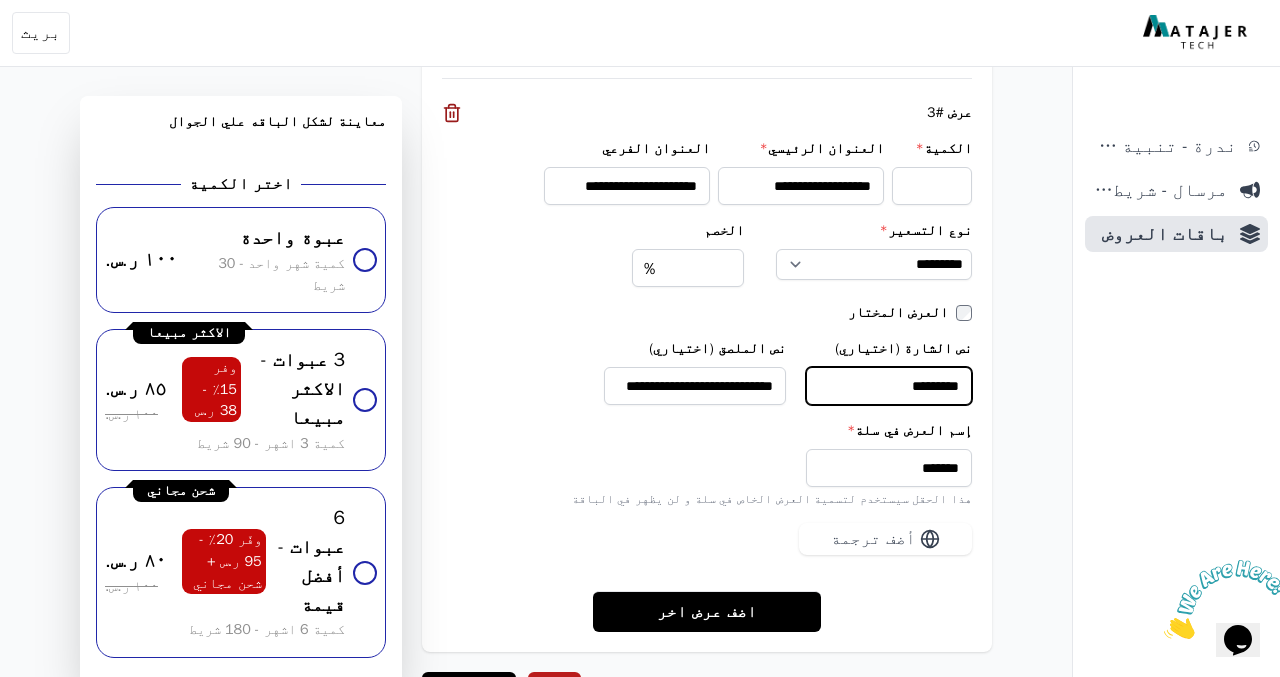 type on "*********" 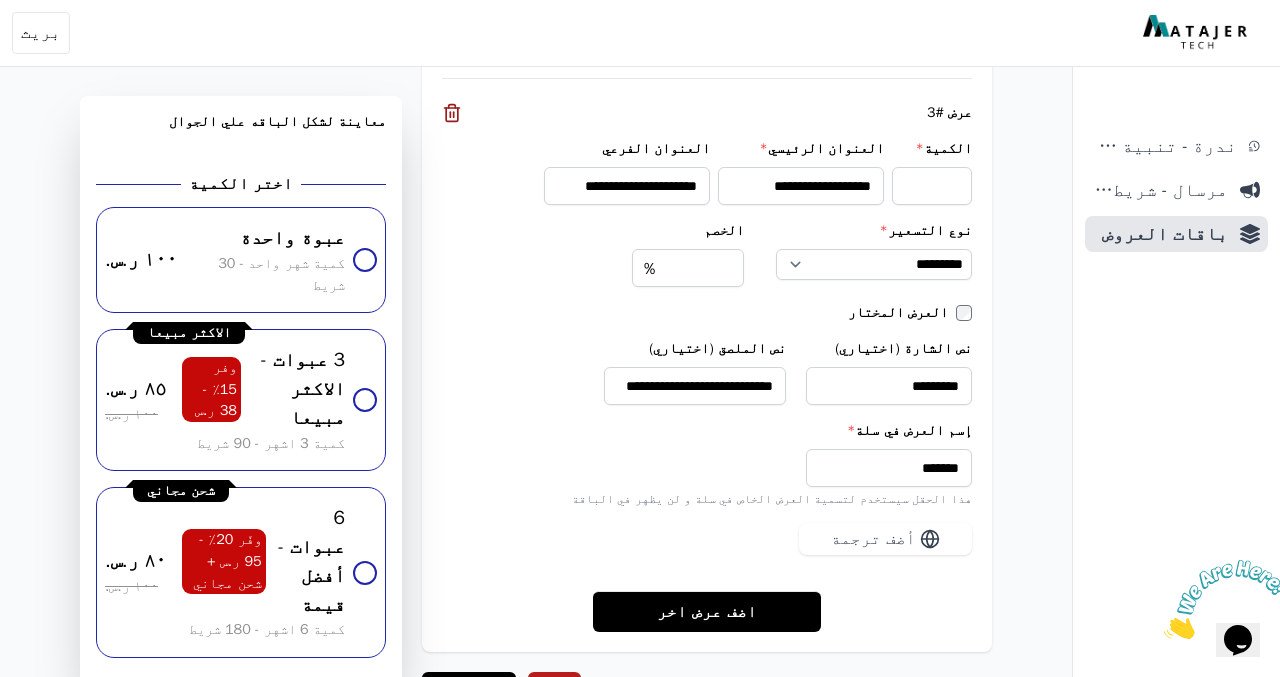 click on "إسم العرض في سلة
*" at bounding box center (707, 431) 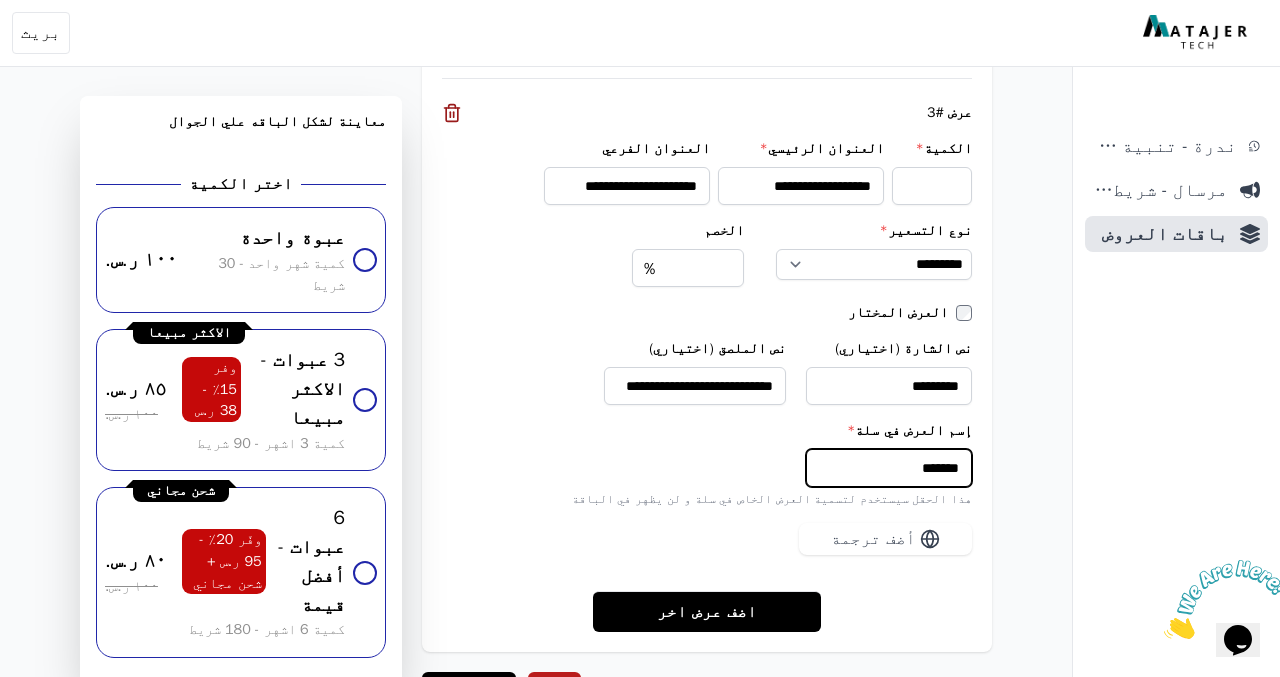 click on "*******" at bounding box center [889, 468] 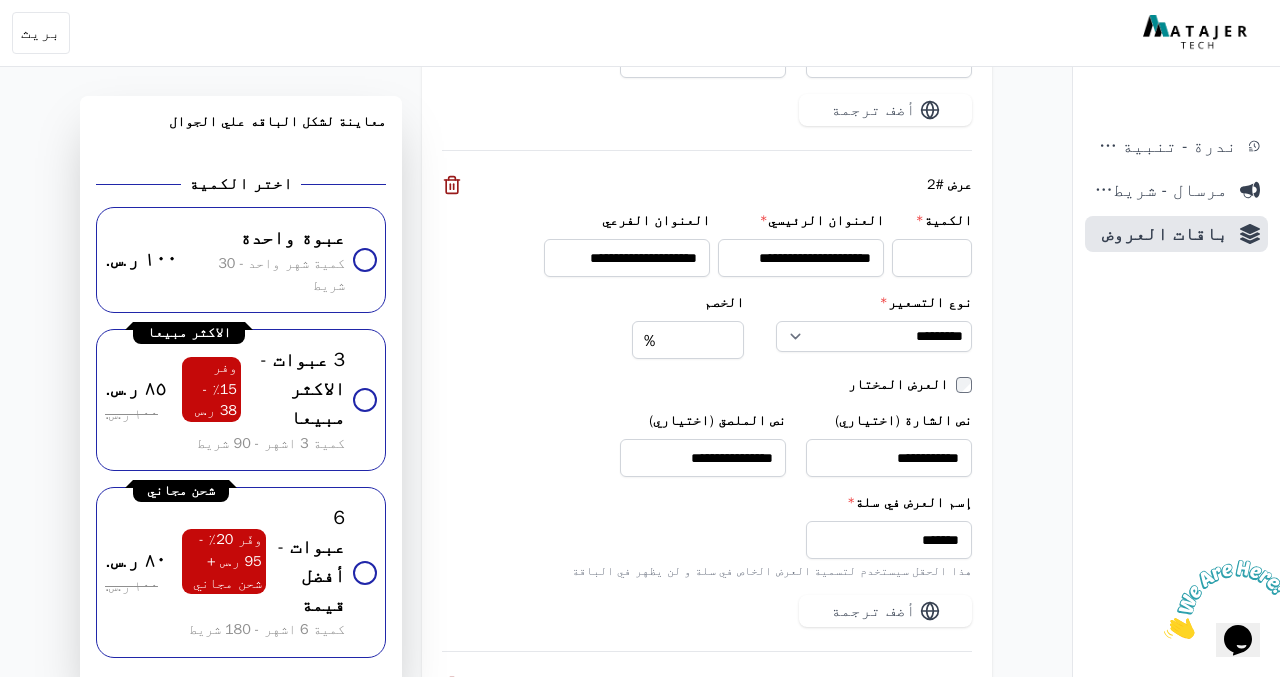 scroll, scrollTop: 2013, scrollLeft: 0, axis: vertical 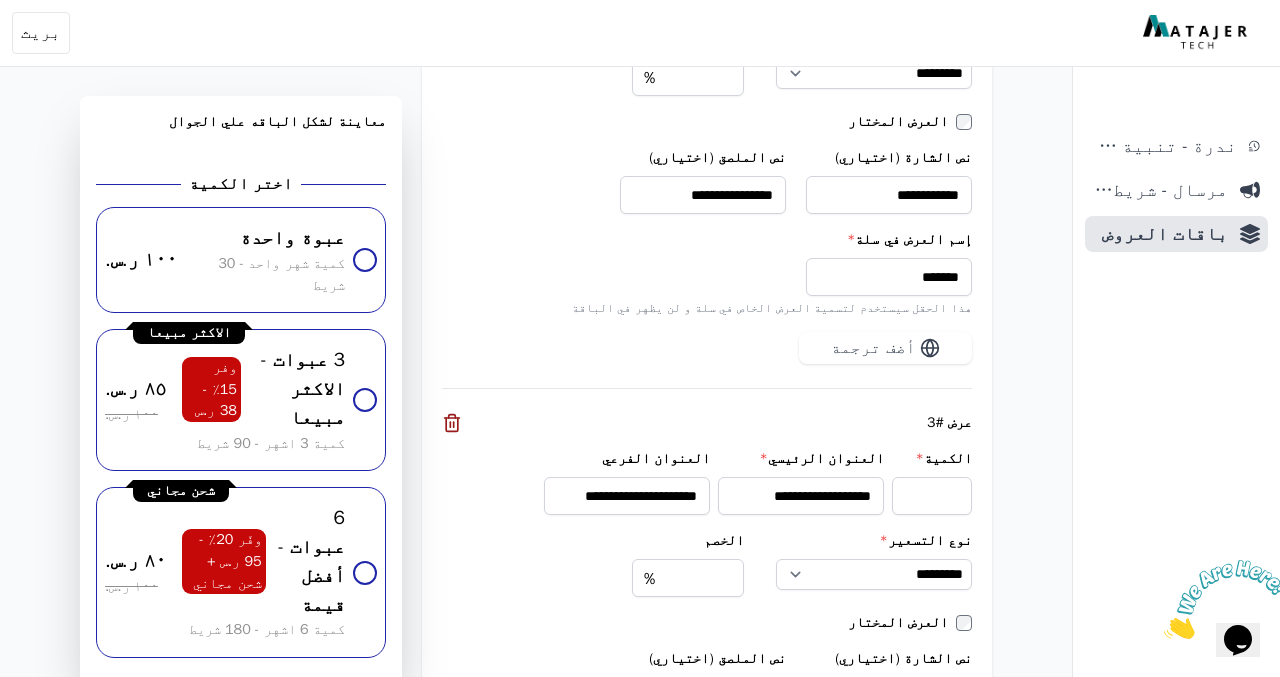click on "**********" at bounding box center (536, -617) 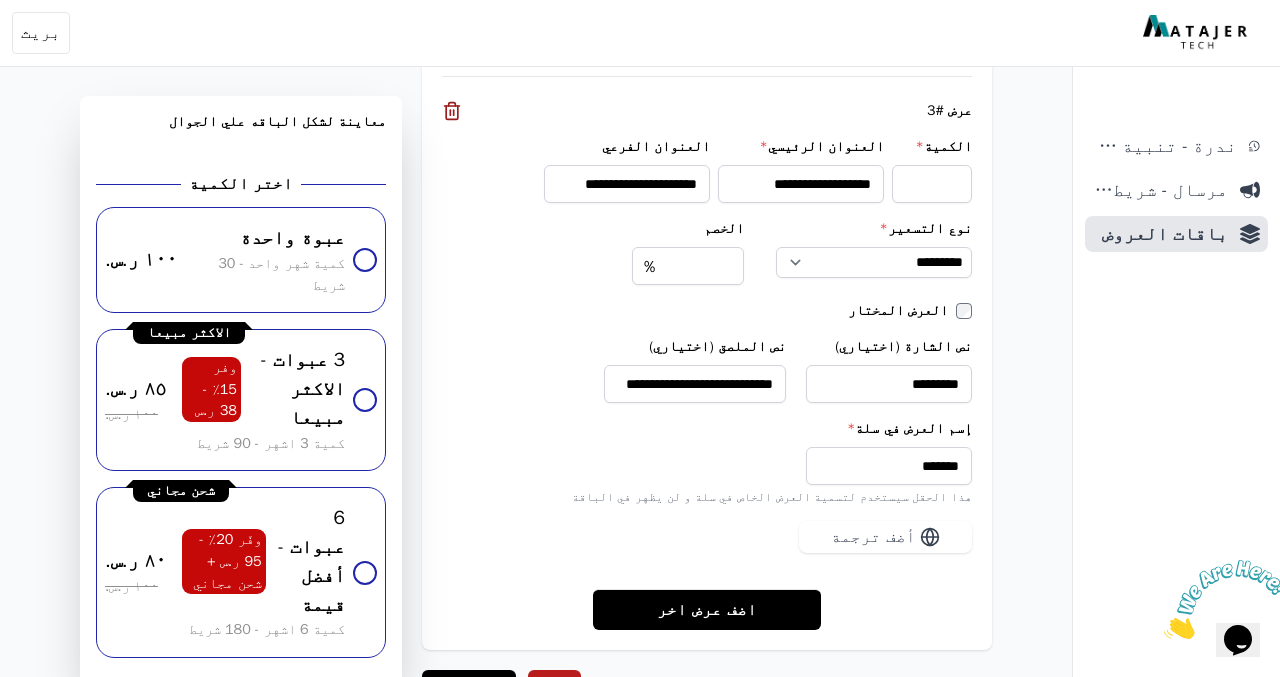 scroll, scrollTop: 2731, scrollLeft: 0, axis: vertical 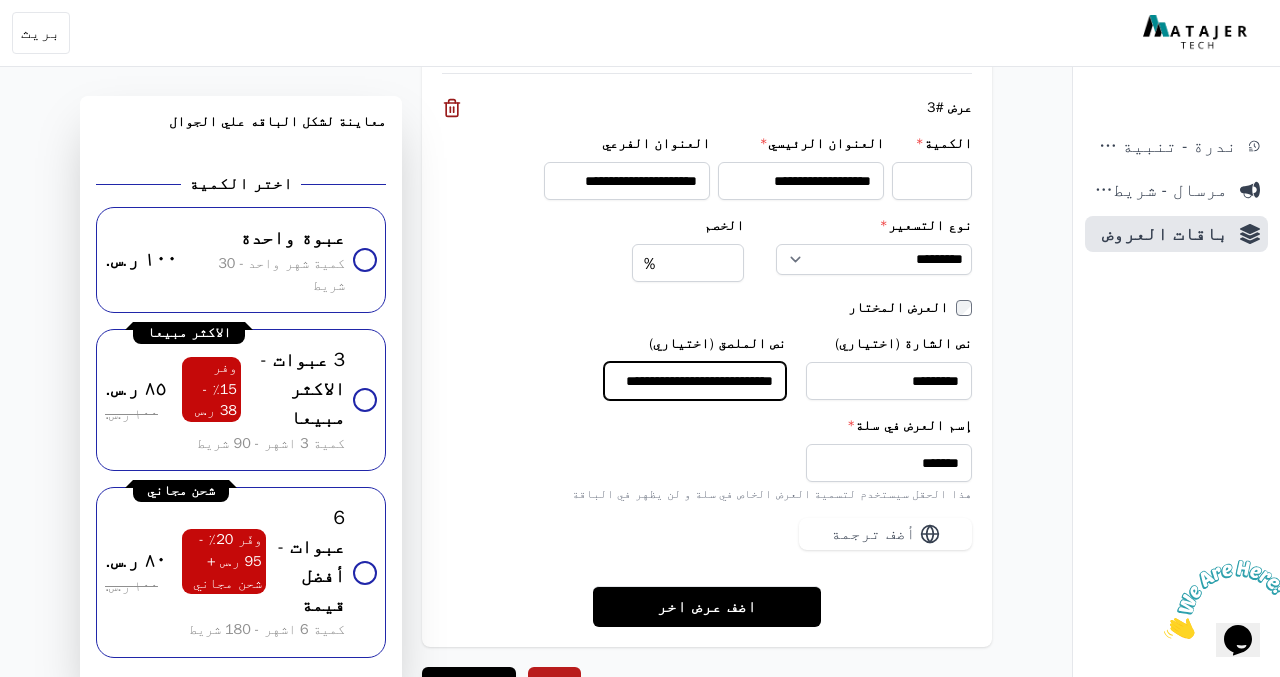 drag, startPoint x: 652, startPoint y: 332, endPoint x: 544, endPoint y: 332, distance: 108 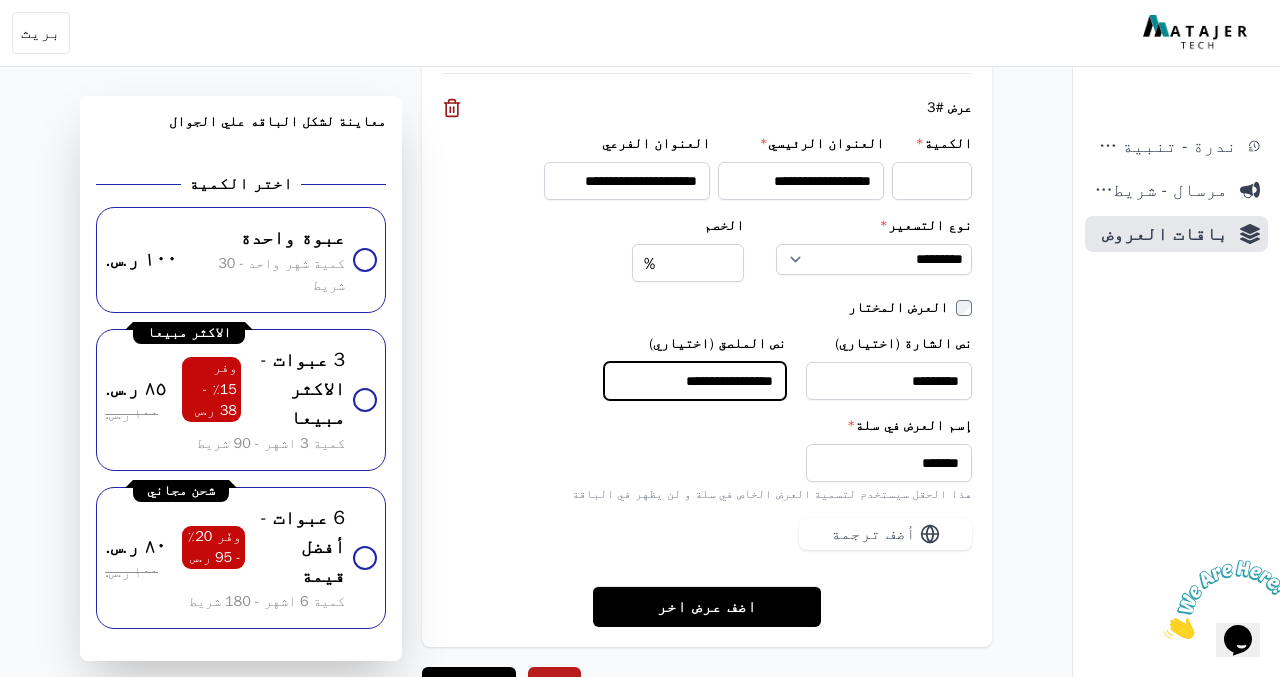 scroll, scrollTop: 0, scrollLeft: 0, axis: both 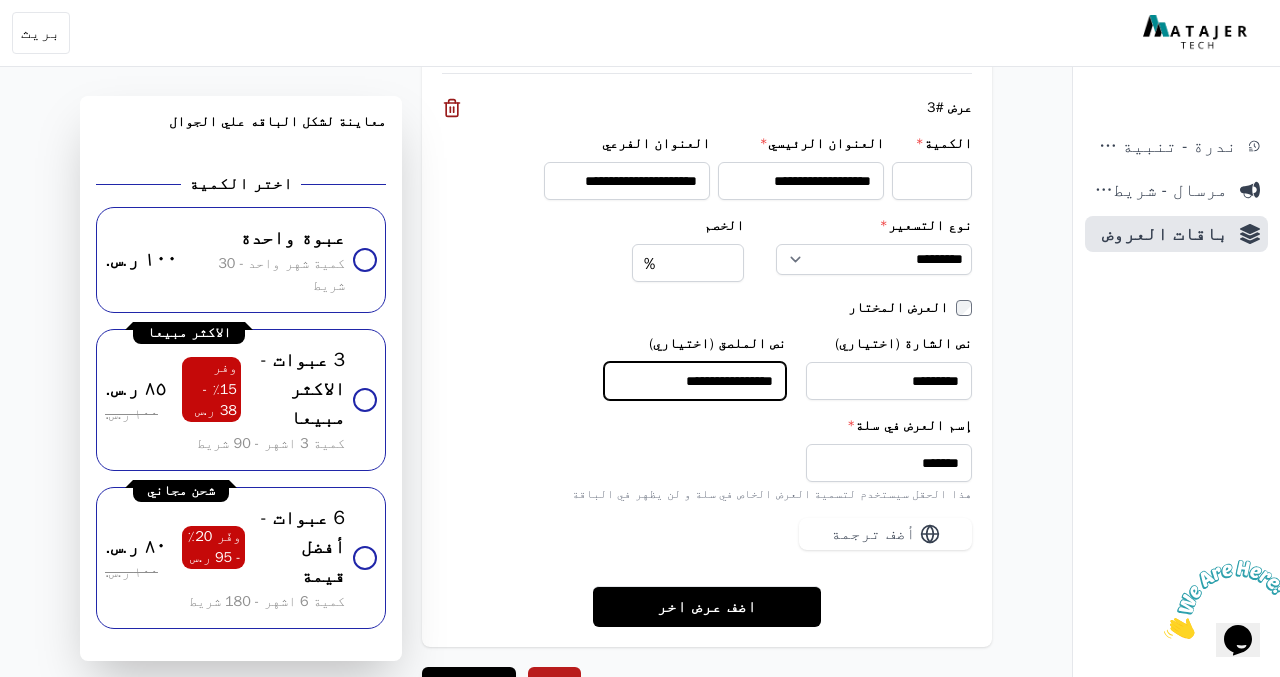 click on "**********" at bounding box center (695, 381) 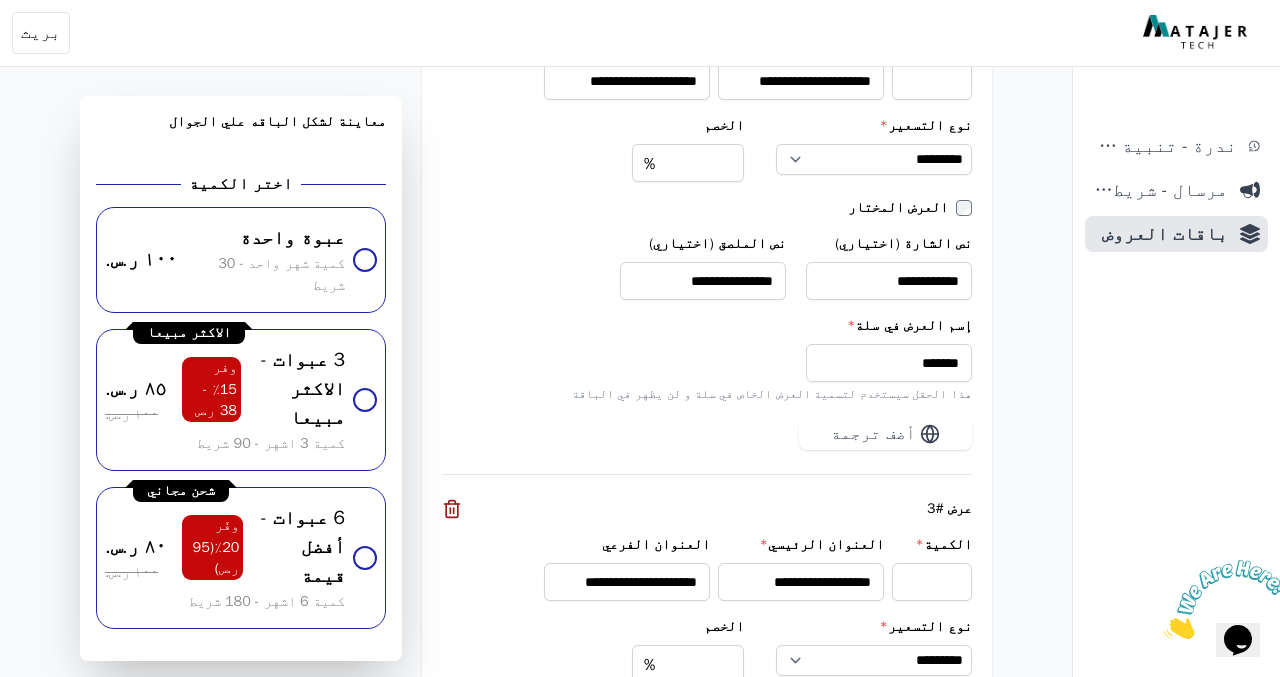 scroll, scrollTop: 2189, scrollLeft: 0, axis: vertical 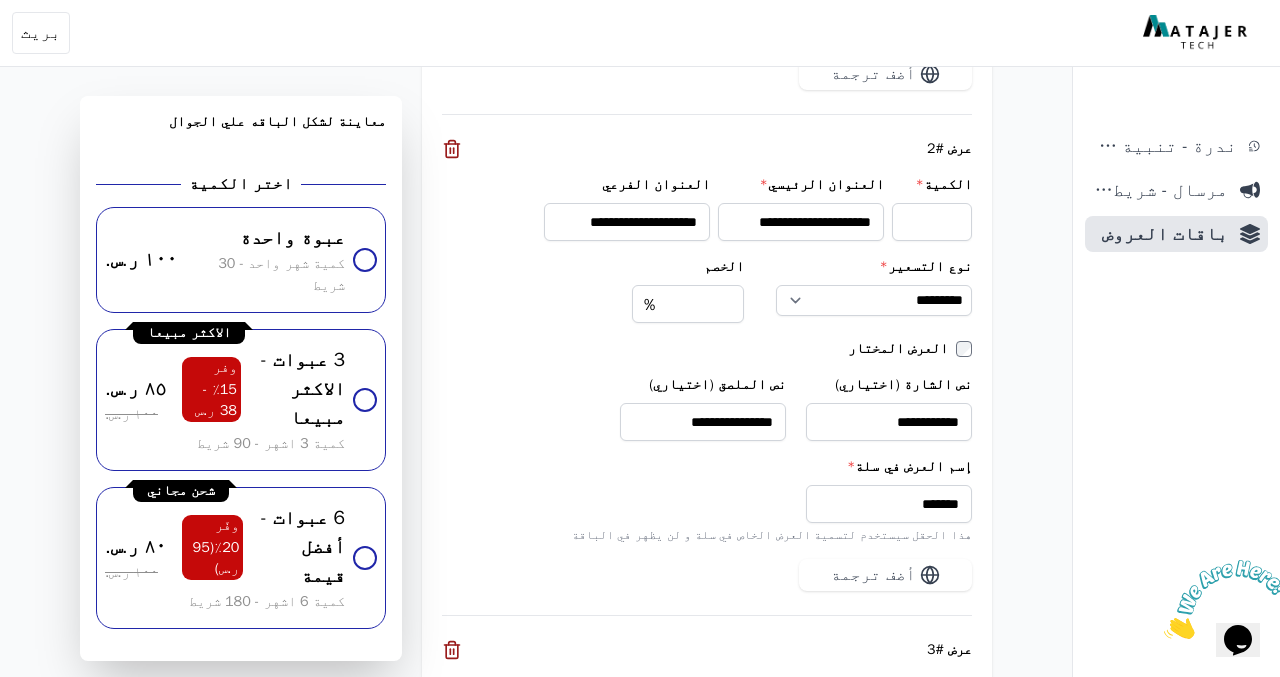 type on "**********" 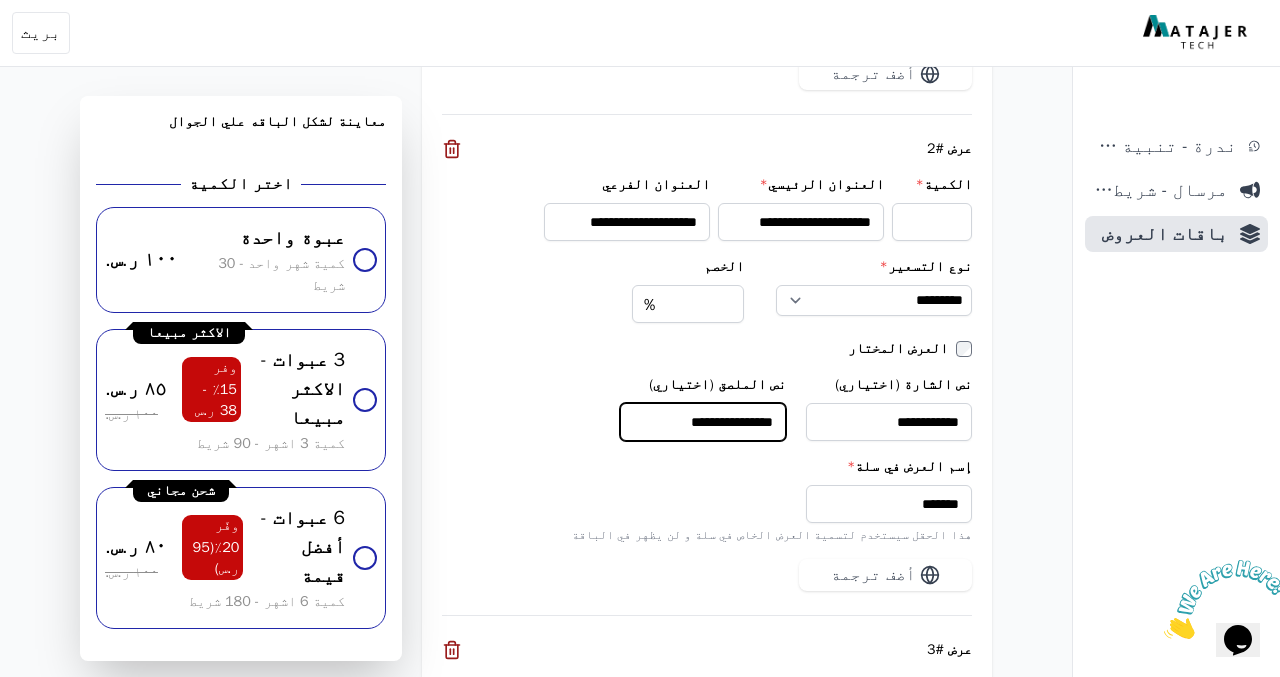 click on "**********" at bounding box center (703, 422) 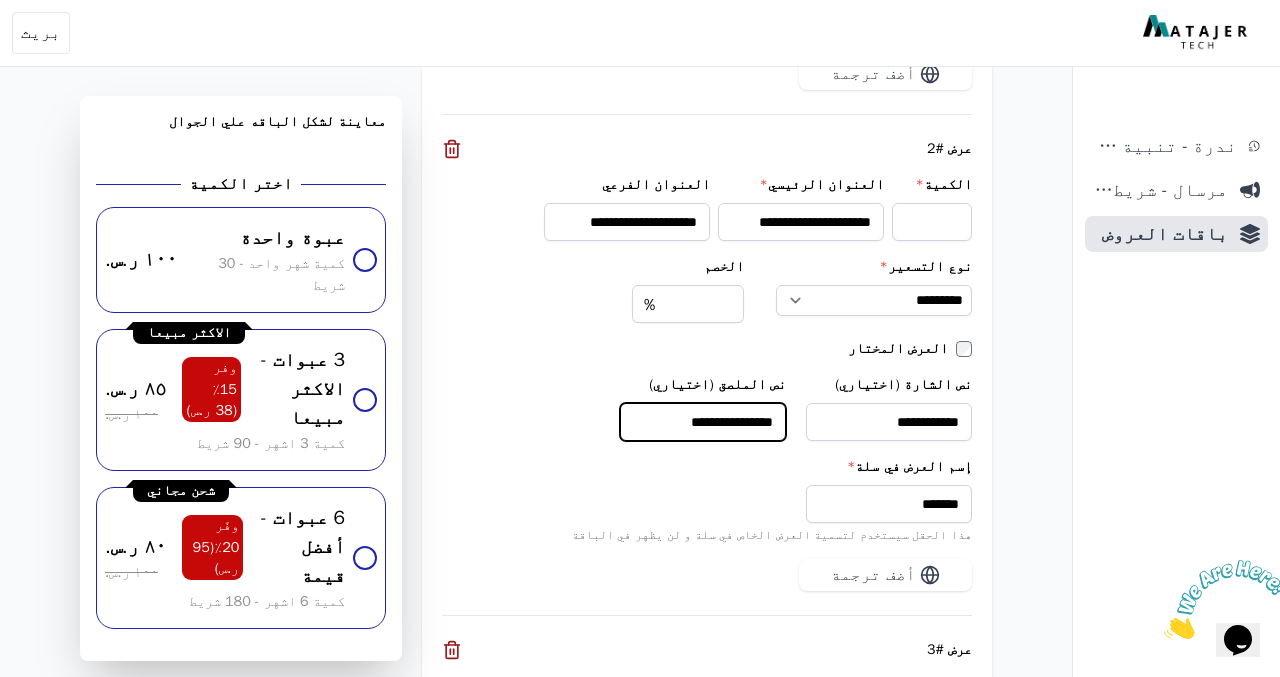 type on "**********" 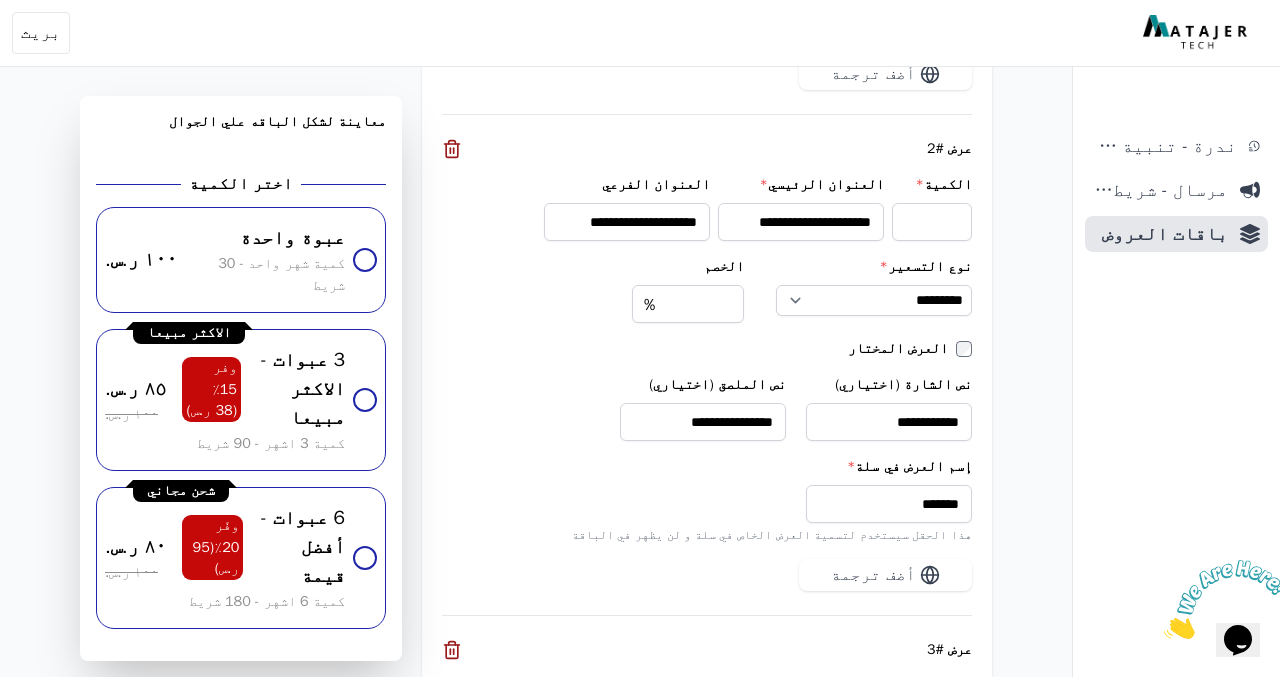 click on "إسم العرض في سلة
*
*******
هذا الحقل سيستخدم لتسمية العرض الخاص في سلة و لن يظهر في الباقة" at bounding box center (707, 500) 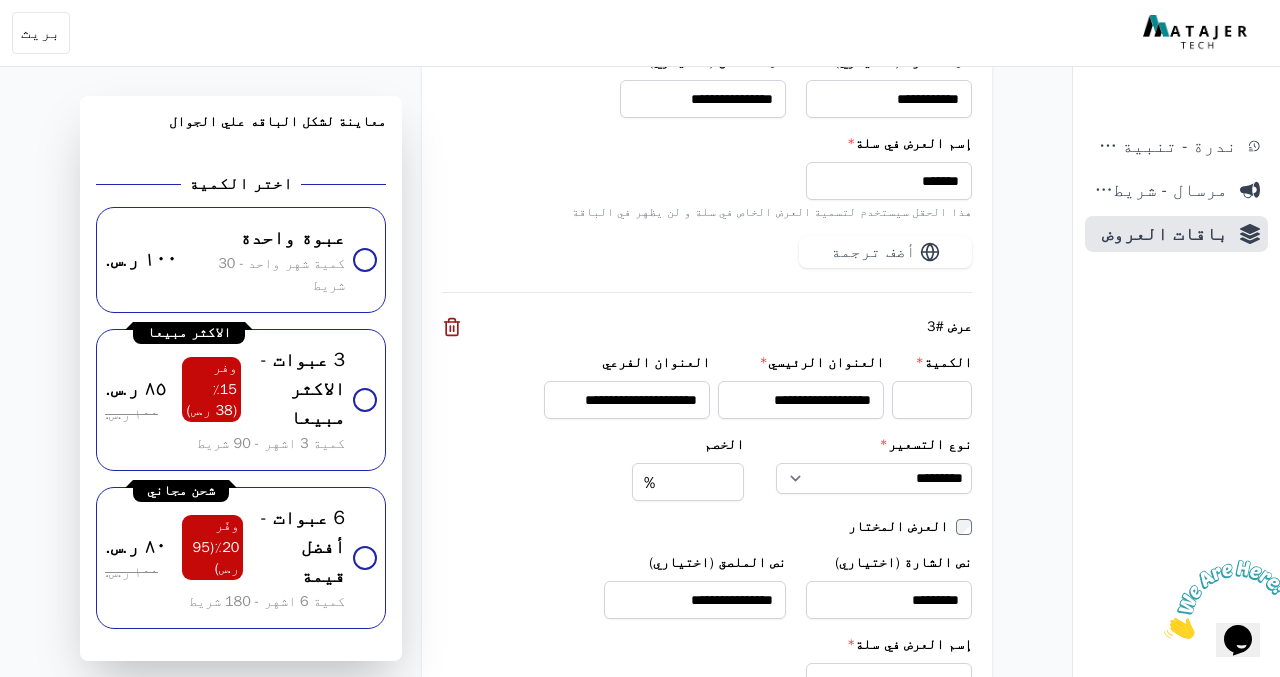 scroll, scrollTop: 2835, scrollLeft: 0, axis: vertical 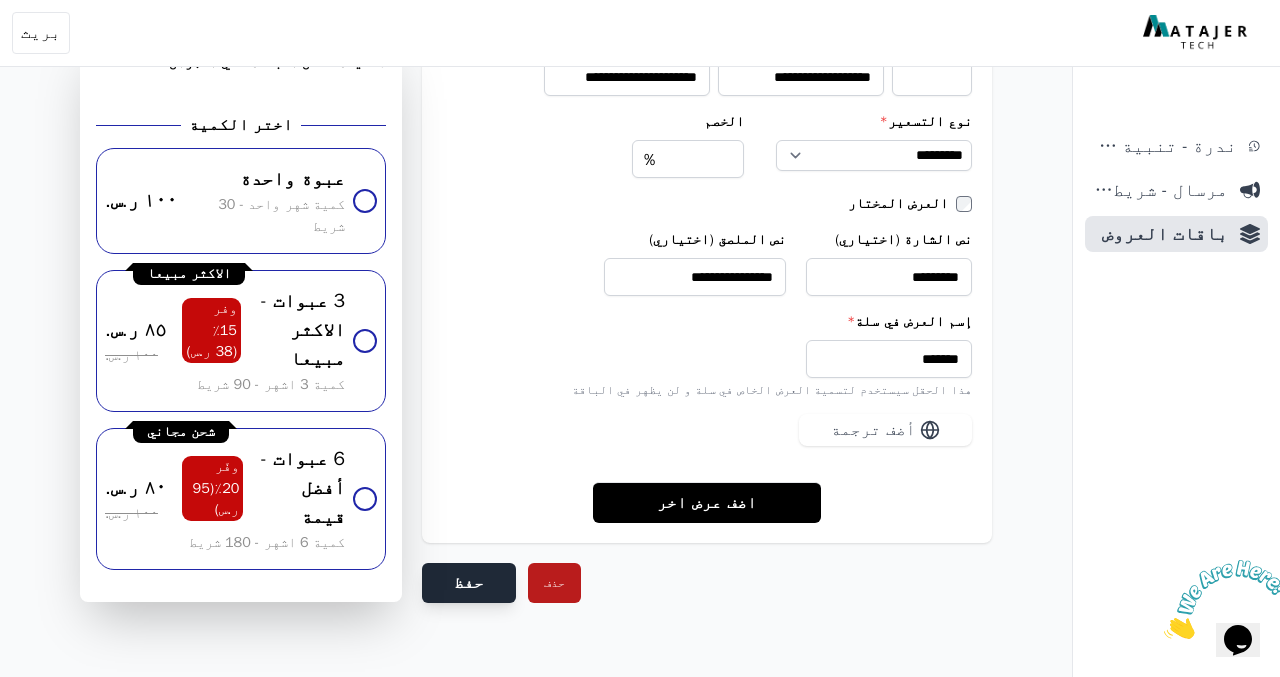 click on "حفظ" at bounding box center [469, 583] 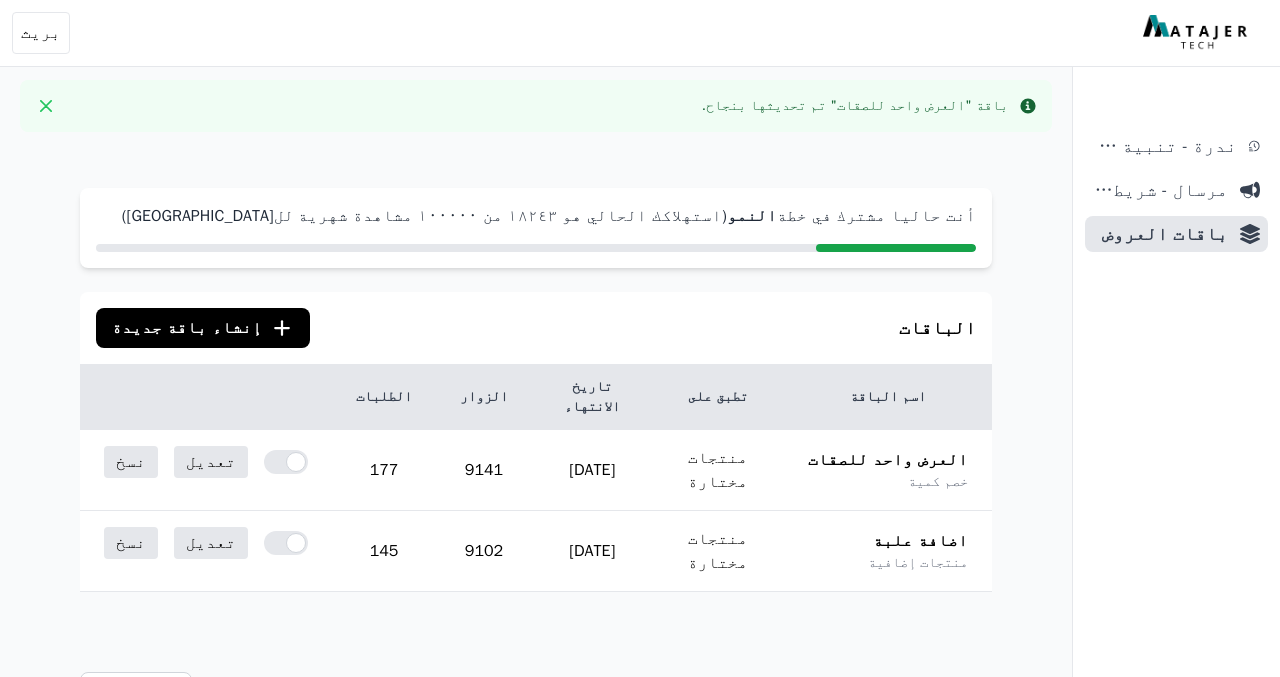 scroll, scrollTop: 0, scrollLeft: 0, axis: both 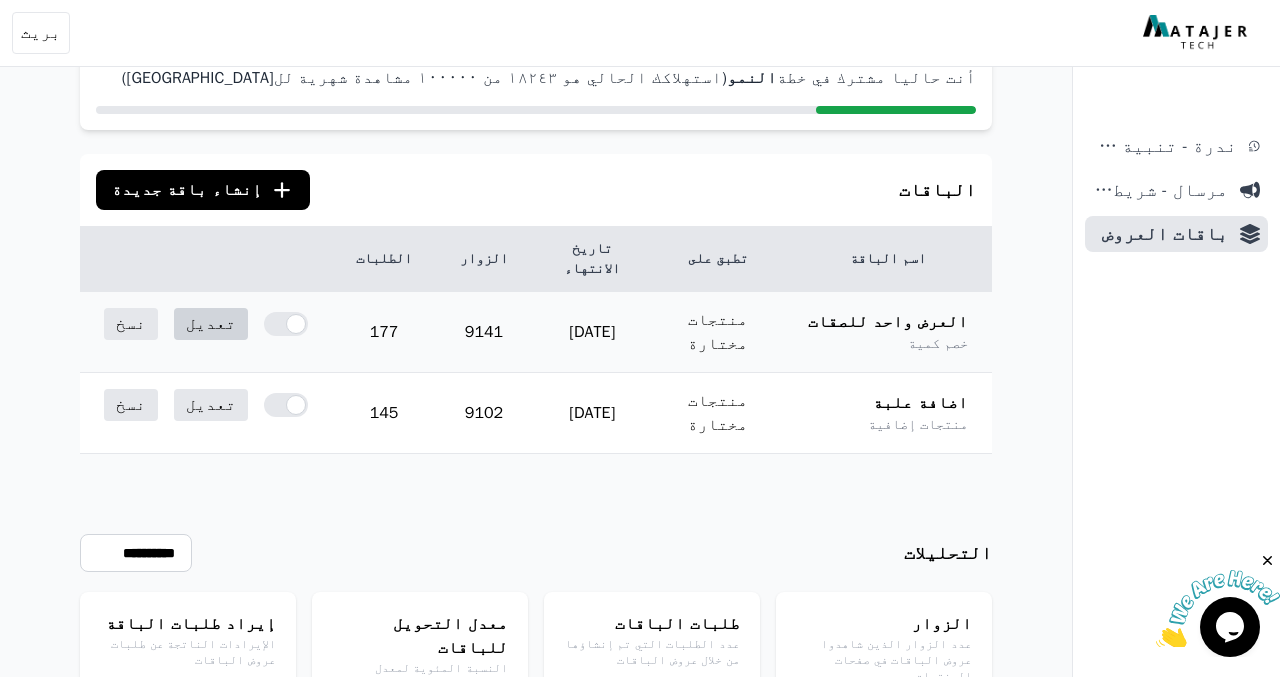 click on "تعديل" at bounding box center (211, 324) 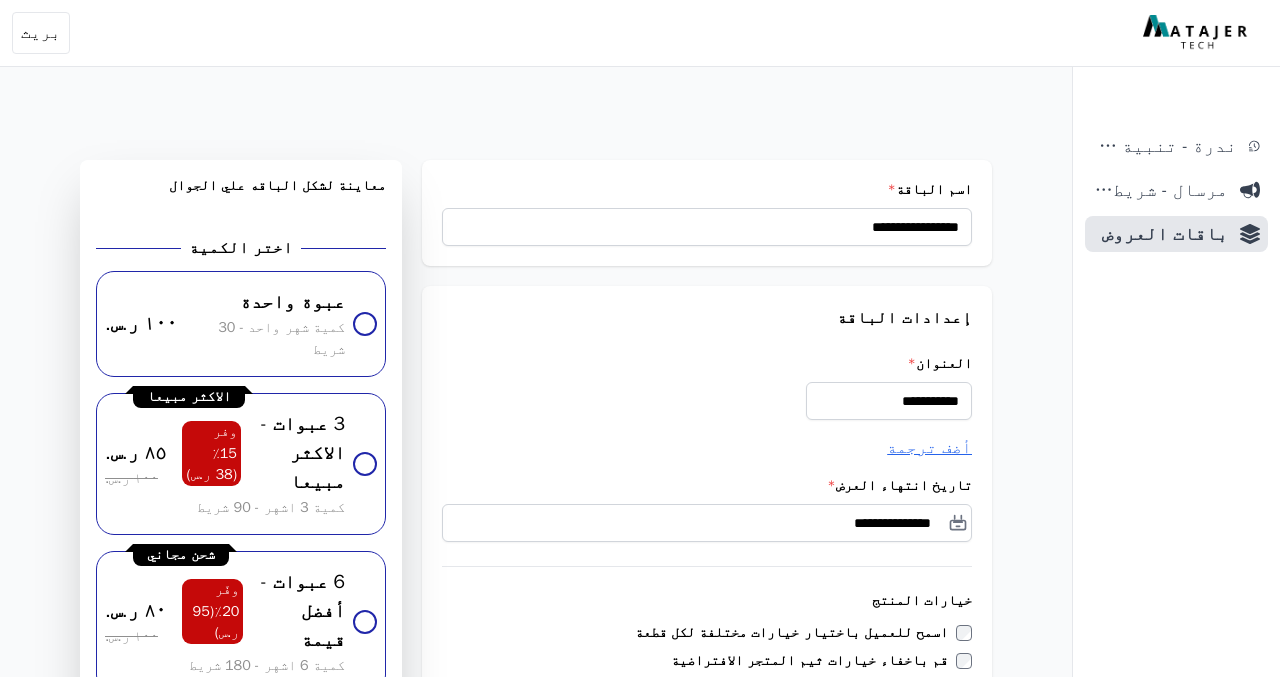 scroll, scrollTop: 0, scrollLeft: 0, axis: both 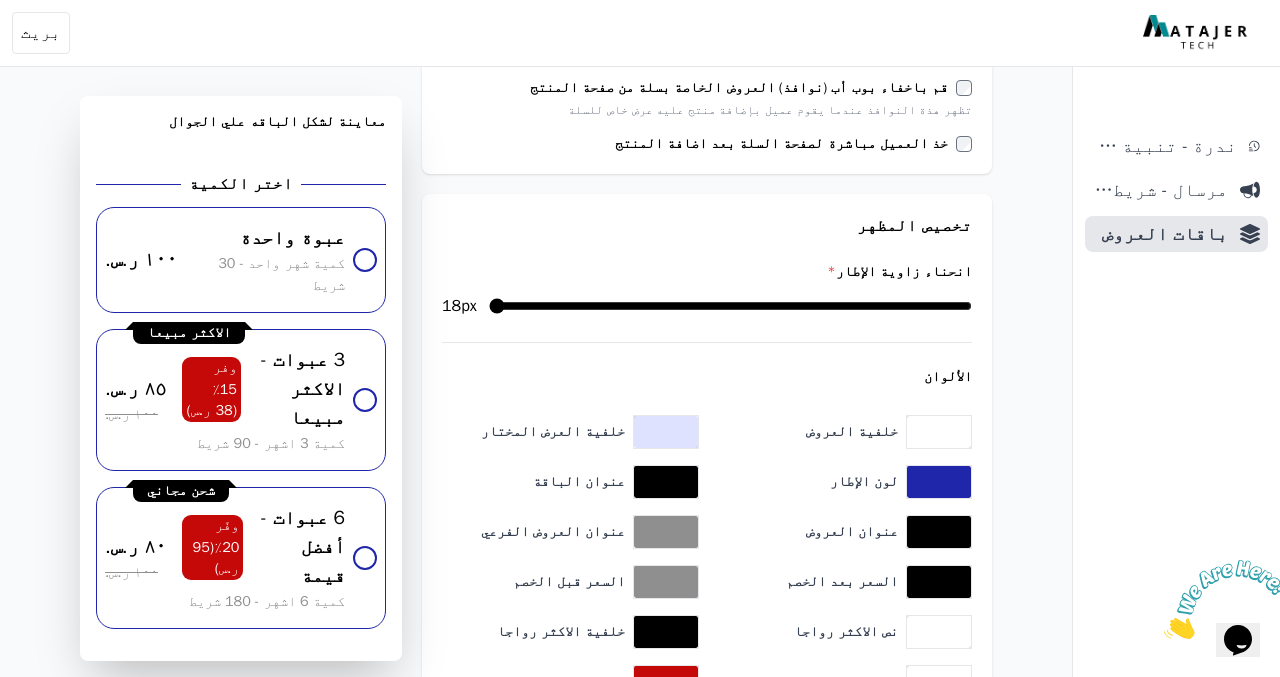 click on "**********" at bounding box center (536, 685) 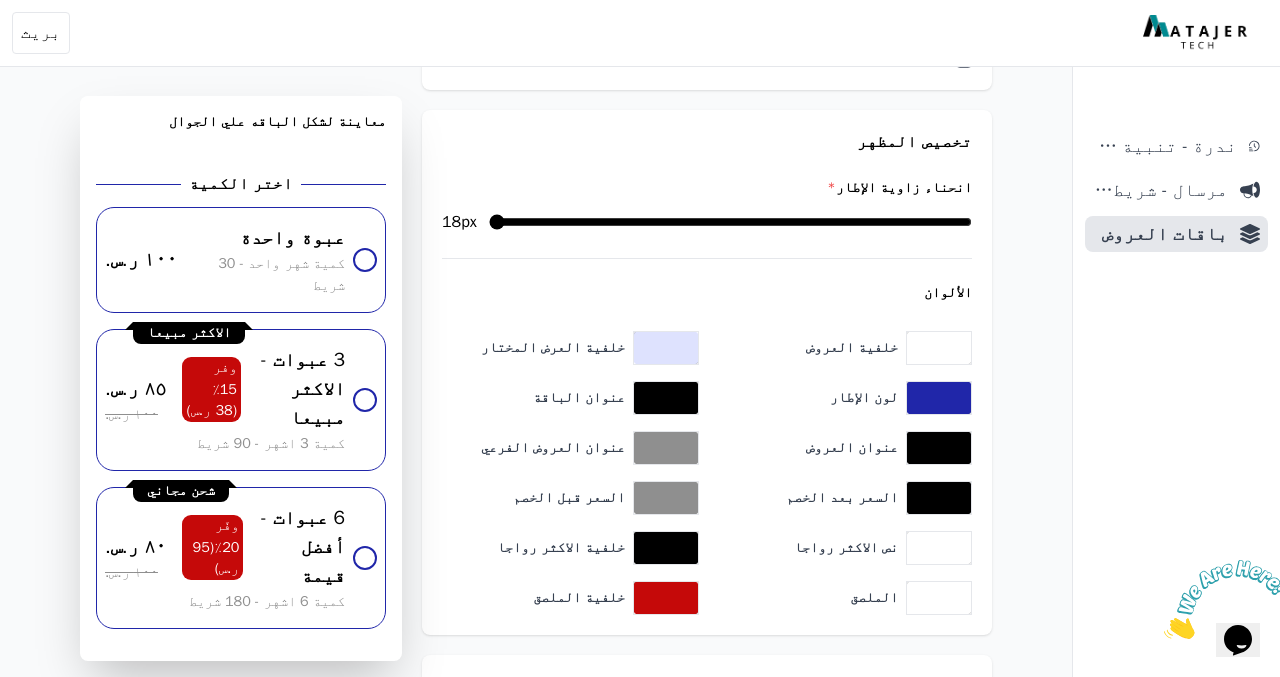 scroll, scrollTop: 1235, scrollLeft: 0, axis: vertical 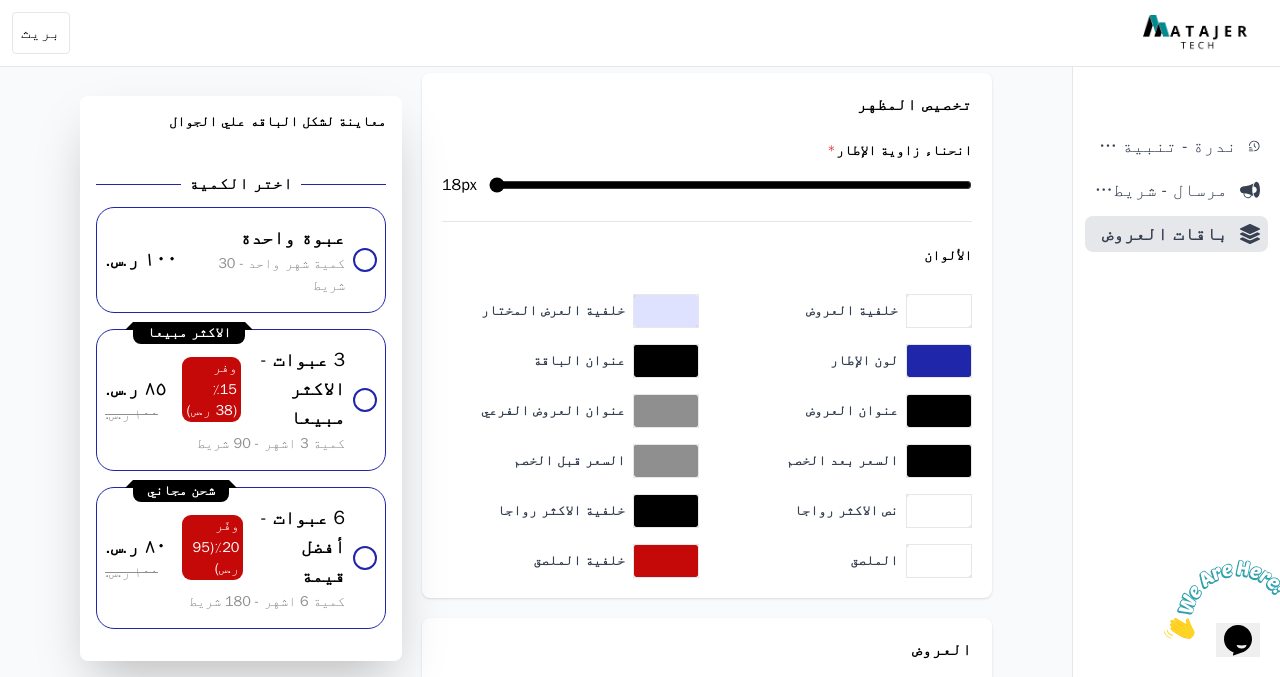 click on "**********" at bounding box center (536, 564) 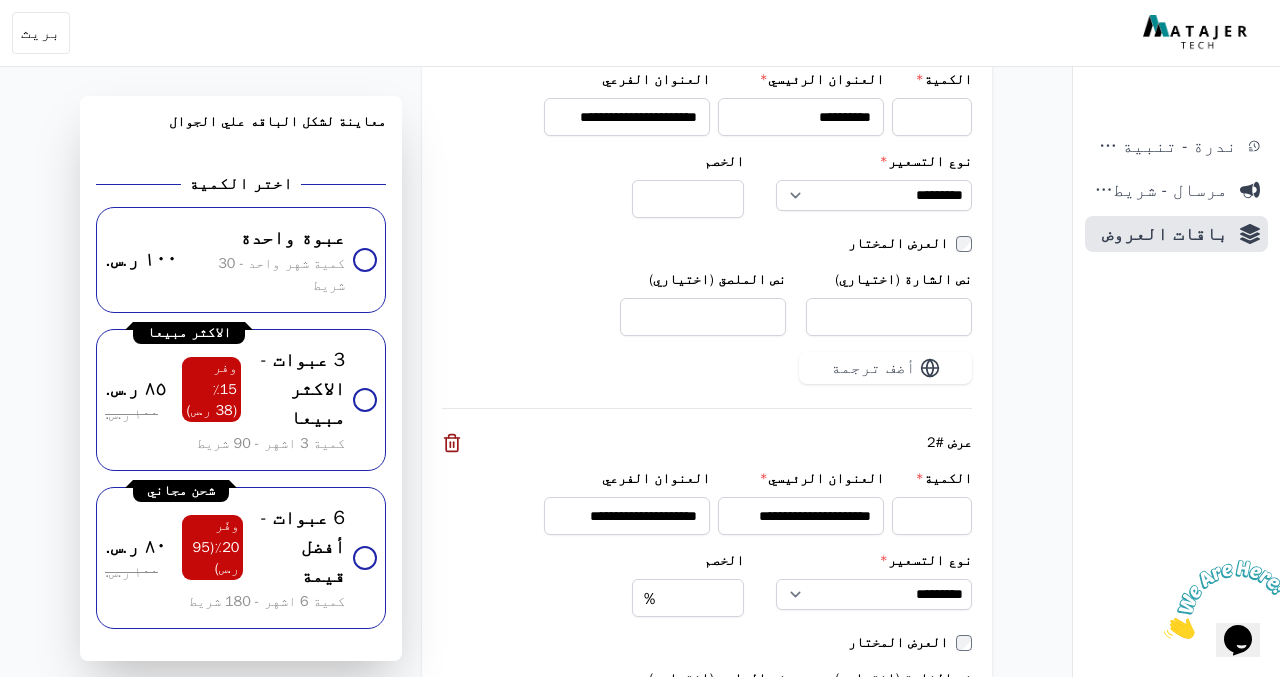 scroll, scrollTop: 1900, scrollLeft: 0, axis: vertical 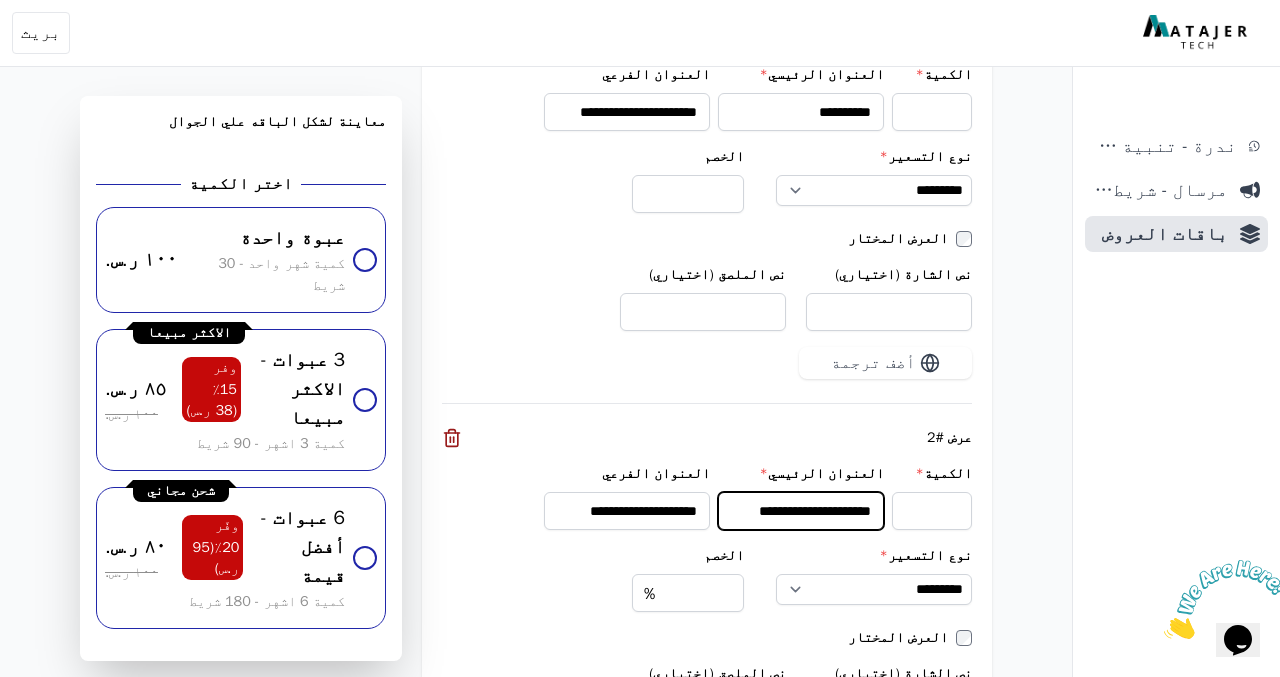 click on "**********" at bounding box center [801, 511] 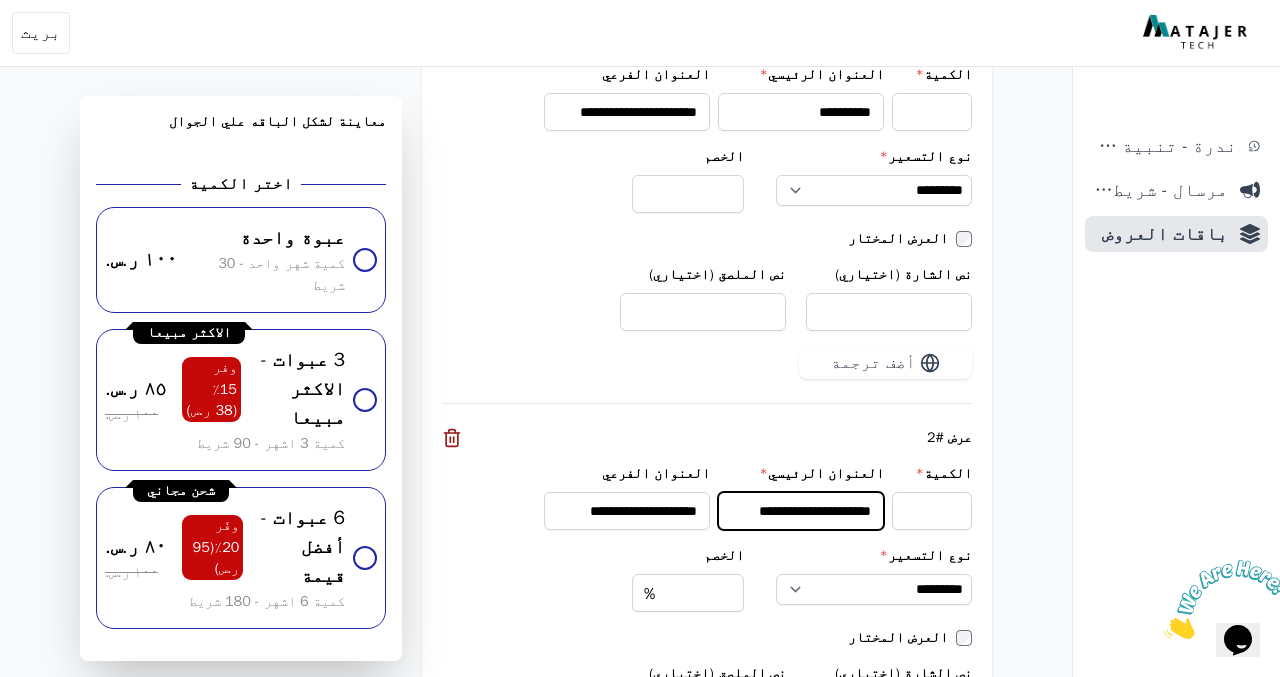 click on "حفظ" at bounding box center (469, 1518) 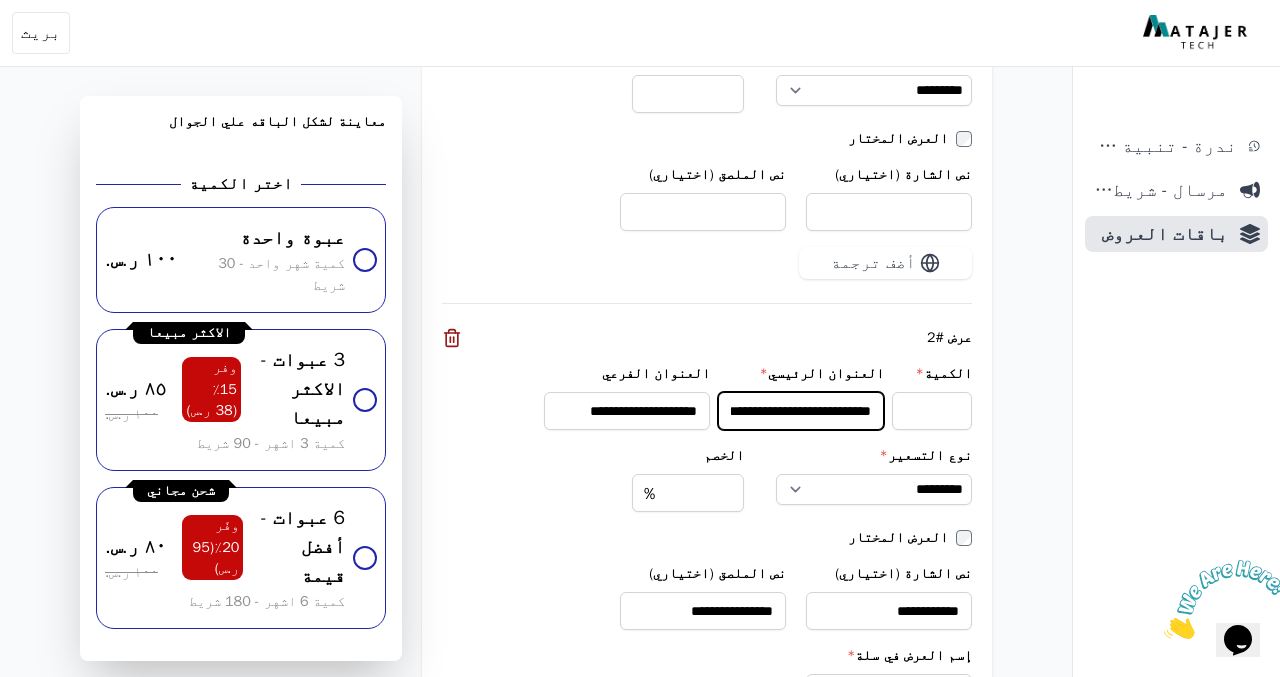 scroll, scrollTop: 2476, scrollLeft: 0, axis: vertical 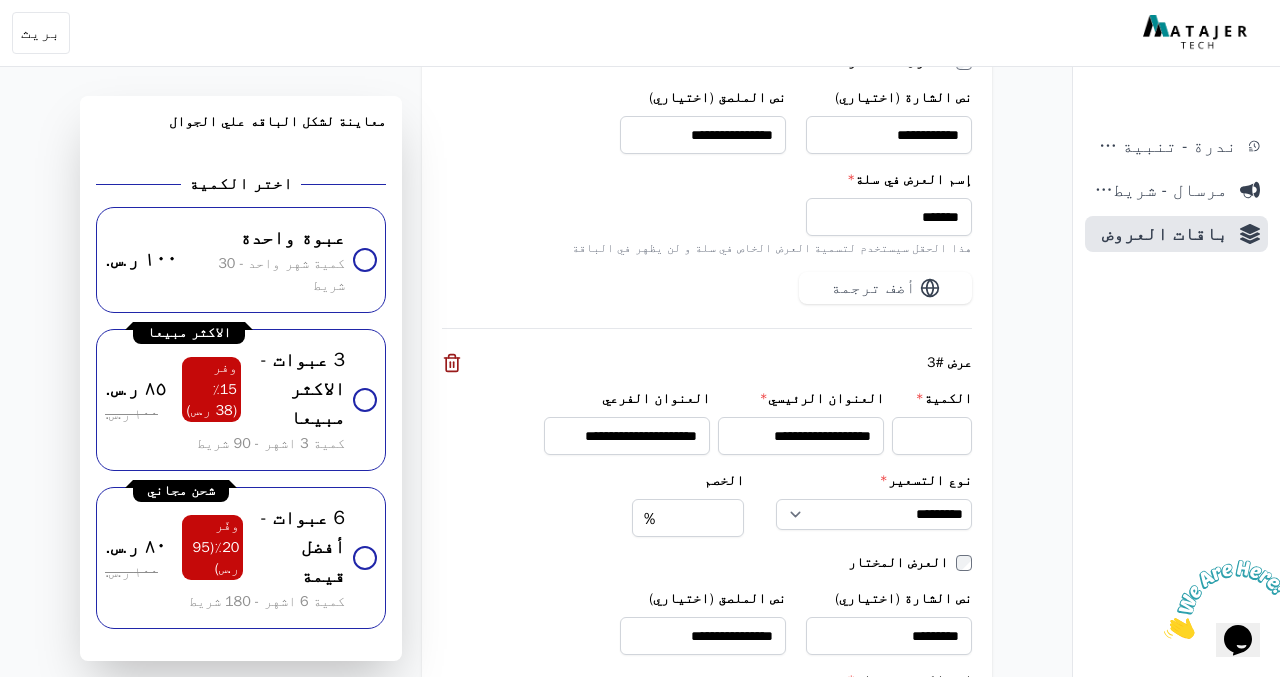 type on "**********" 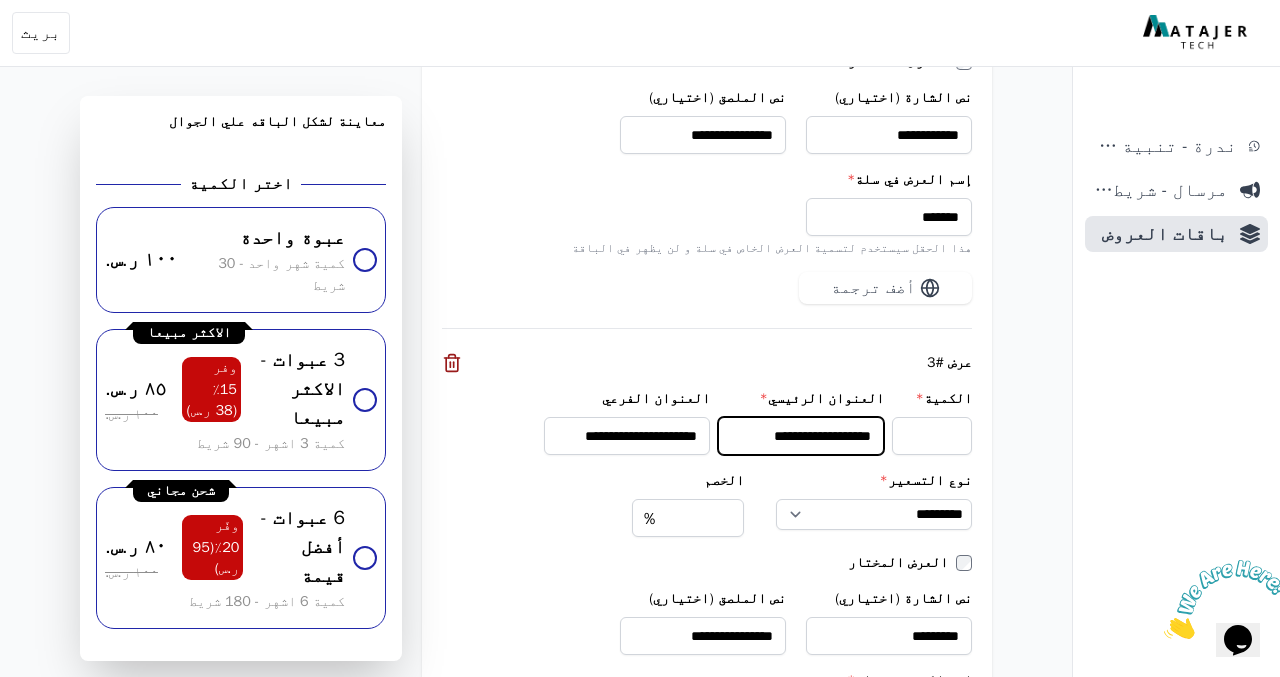 click on "**********" at bounding box center [801, 436] 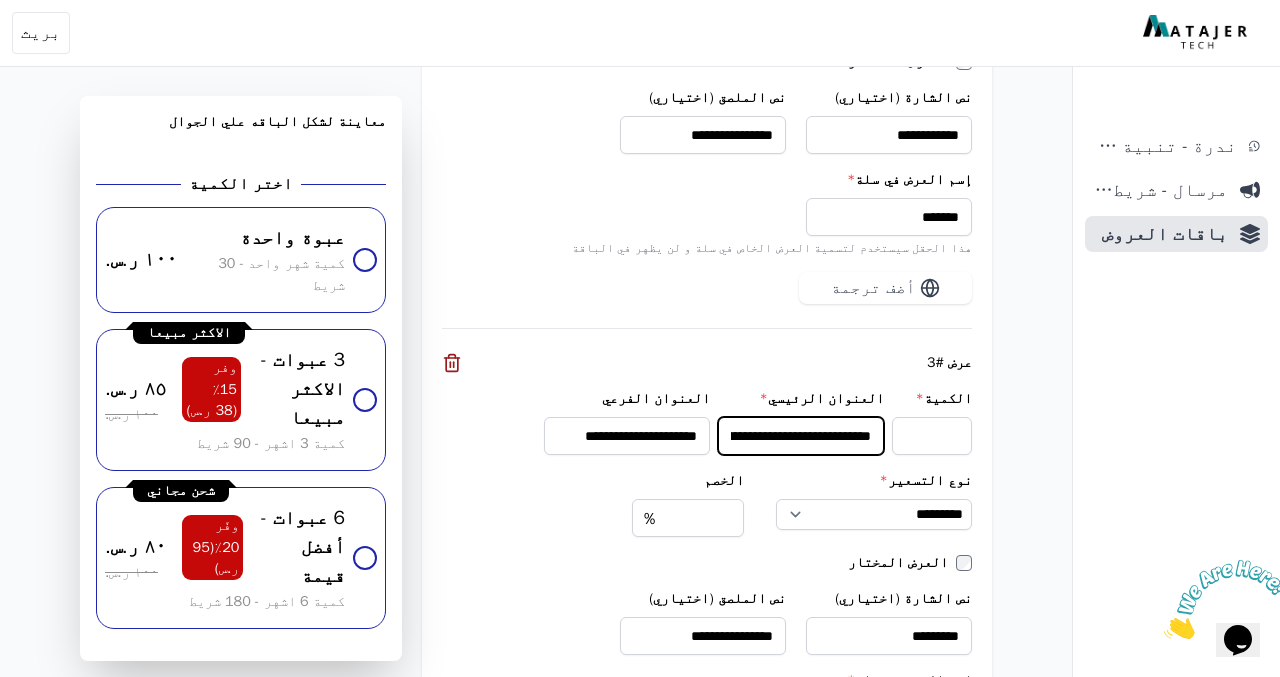 scroll, scrollTop: 2835, scrollLeft: 0, axis: vertical 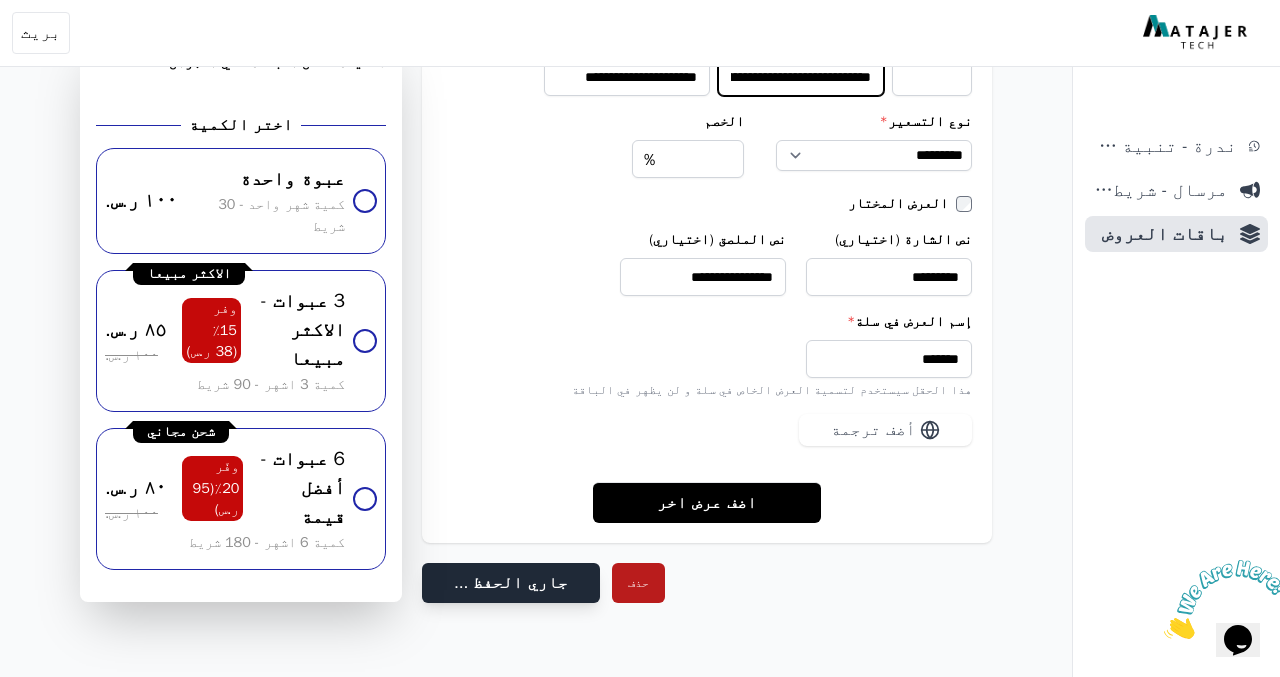 type on "**********" 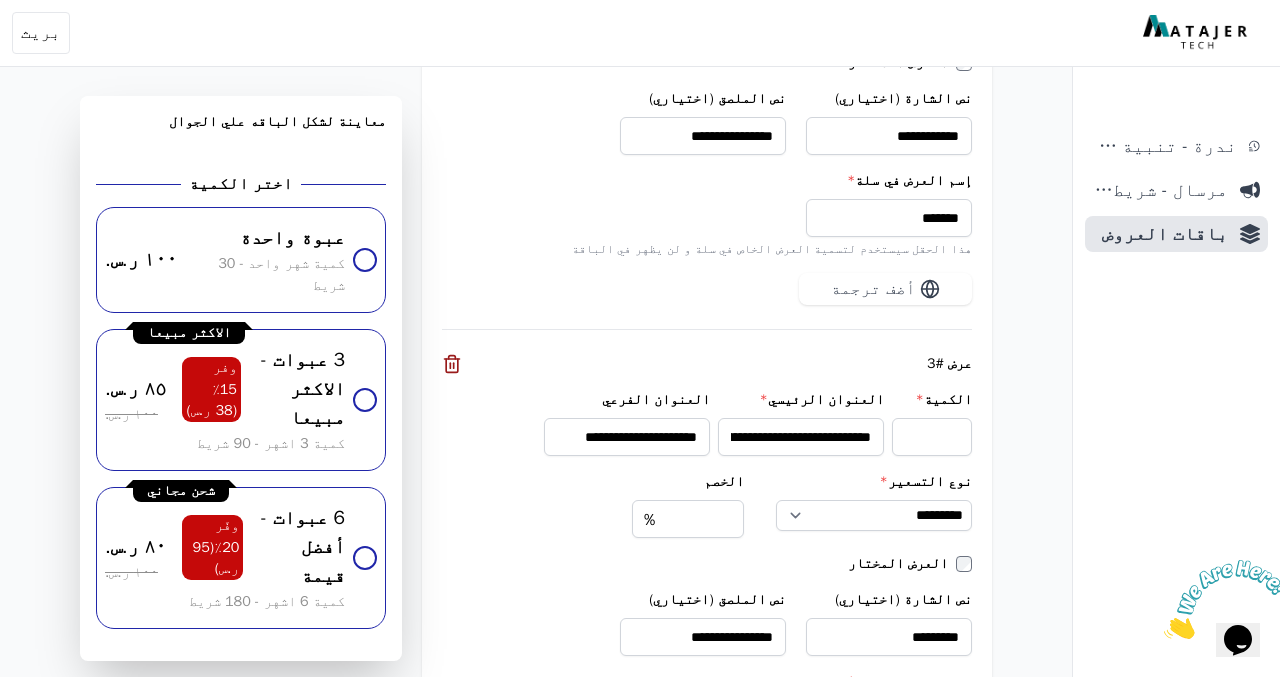 scroll, scrollTop: 2824, scrollLeft: 0, axis: vertical 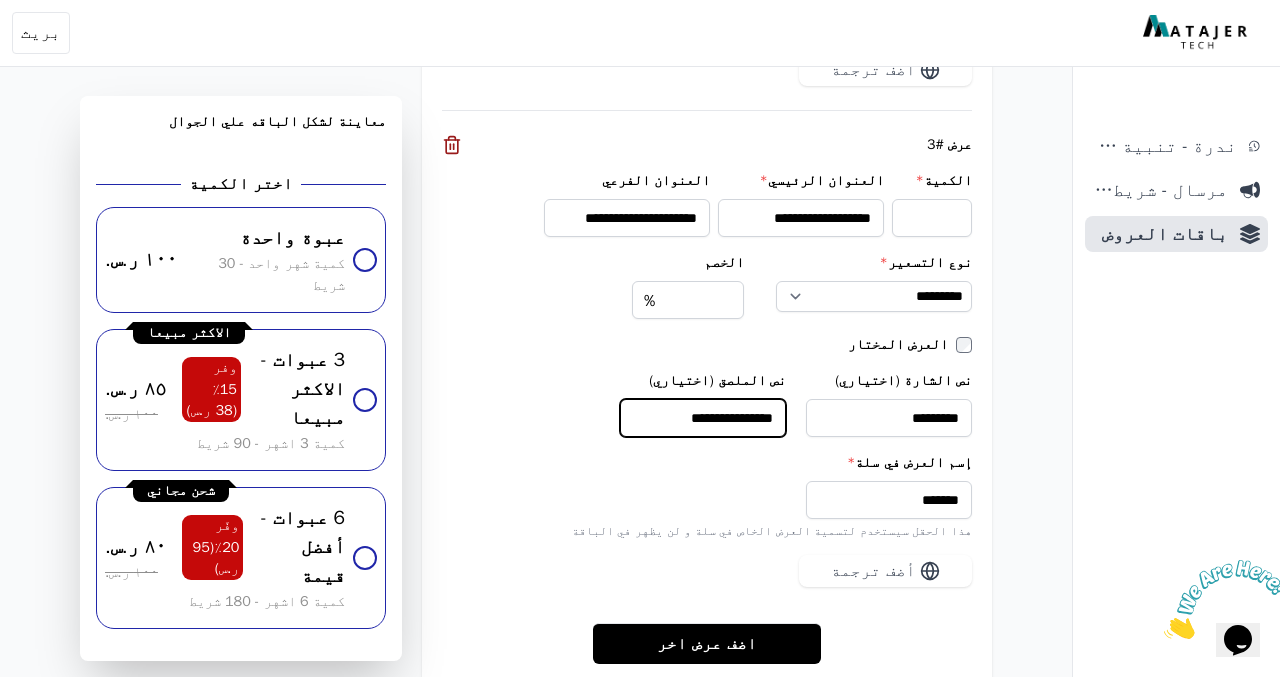 click on "**********" at bounding box center (703, 418) 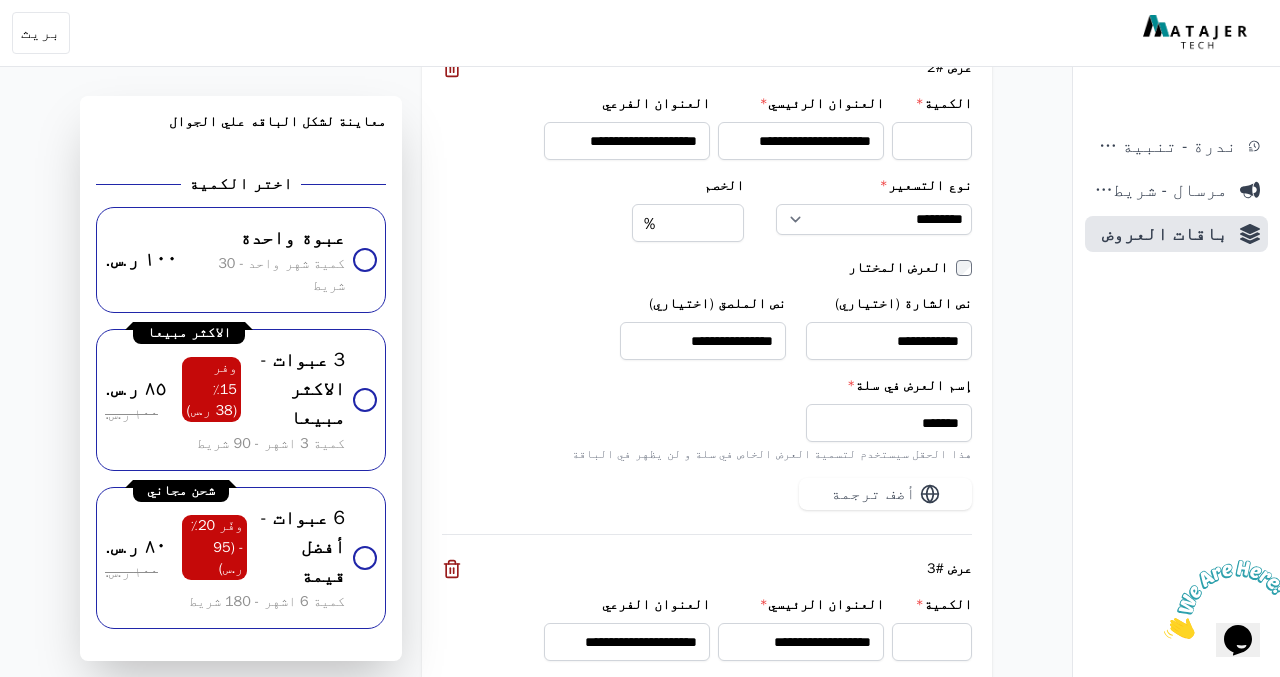 scroll, scrollTop: 2227, scrollLeft: 0, axis: vertical 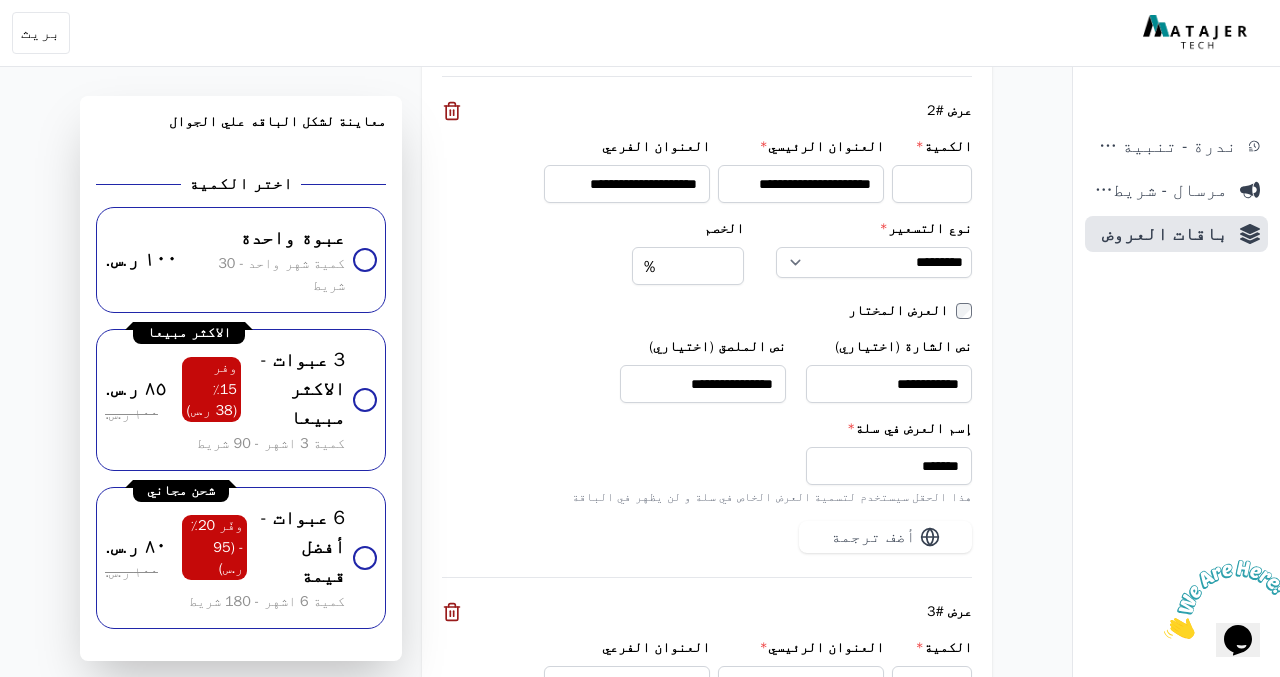 type on "**********" 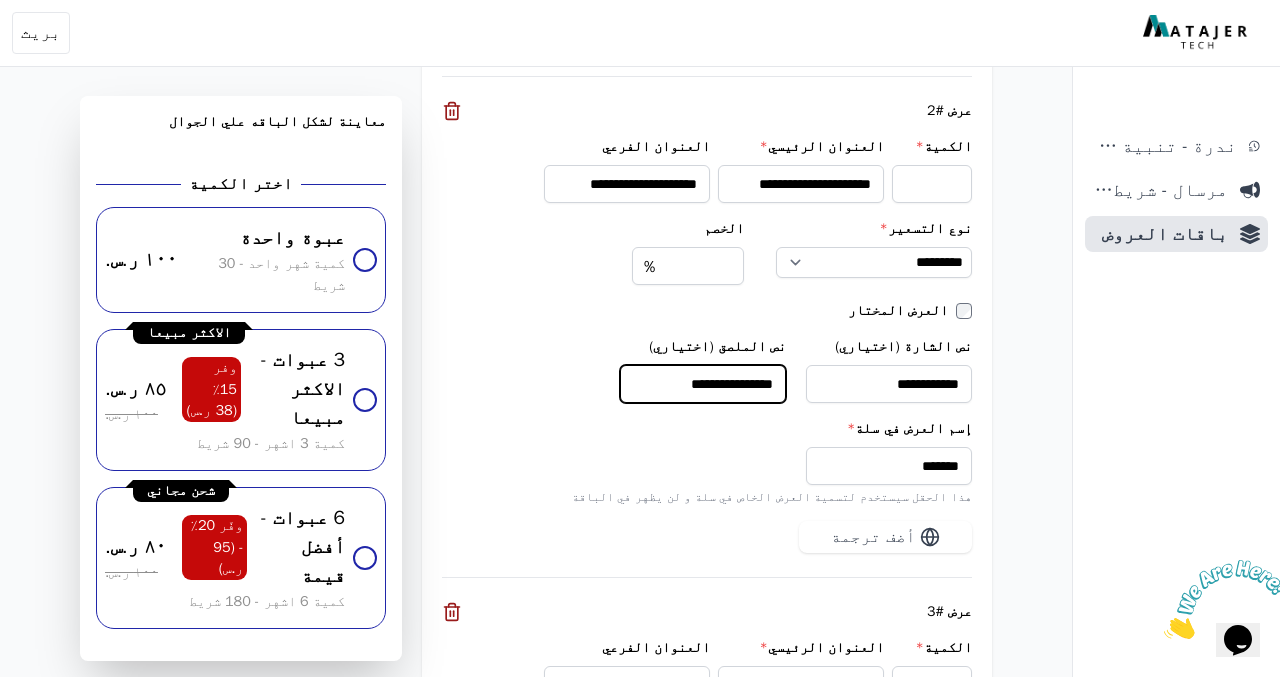 click on "**********" at bounding box center [703, 384] 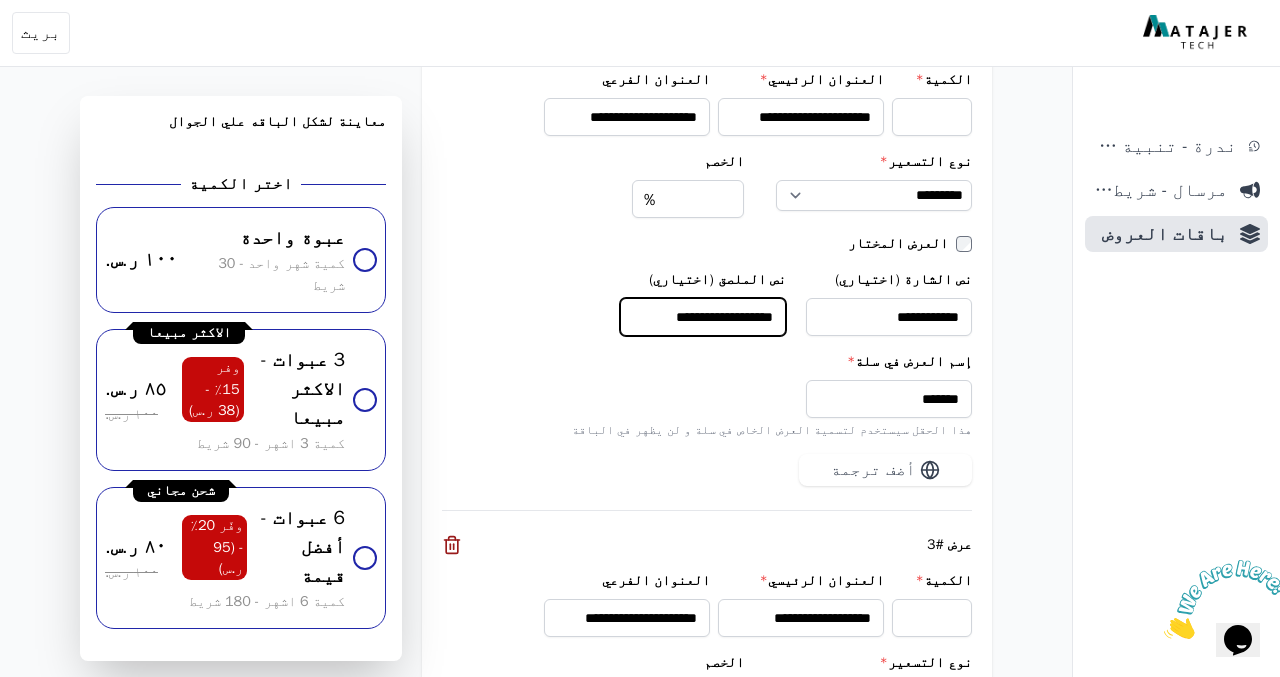 scroll, scrollTop: 2835, scrollLeft: 0, axis: vertical 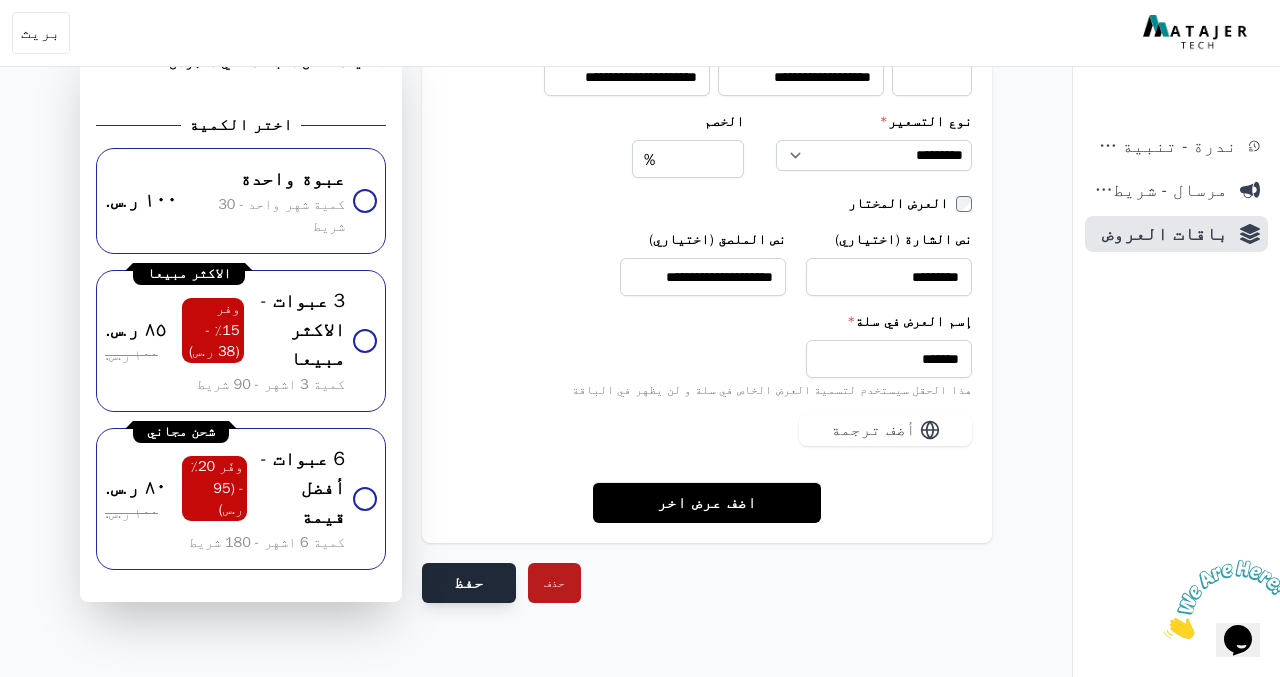 type on "**********" 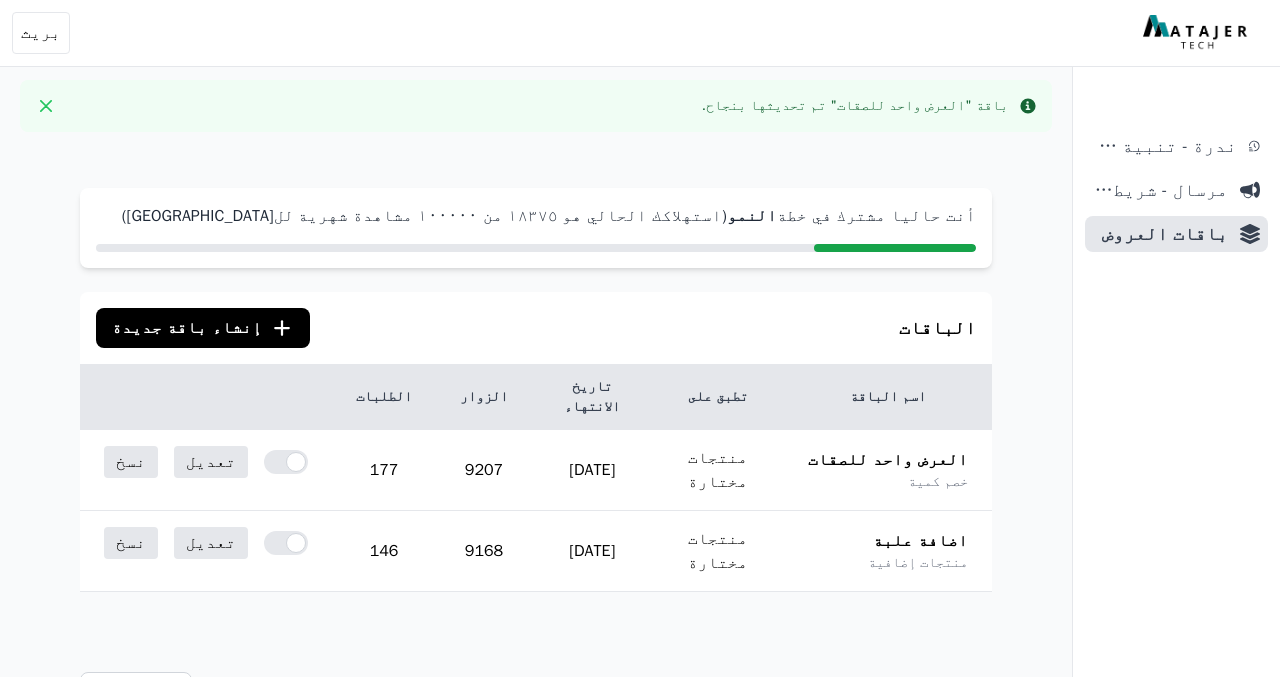 scroll, scrollTop: 0, scrollLeft: 0, axis: both 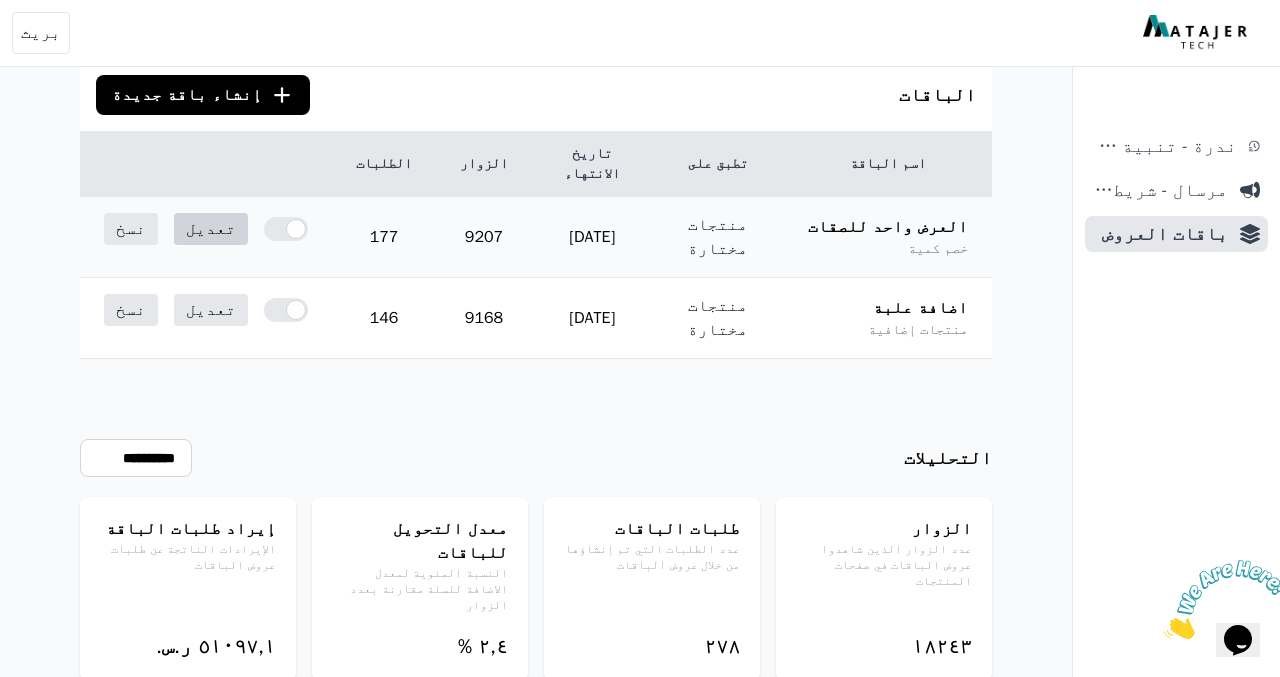 click on "تعديل" at bounding box center [211, 229] 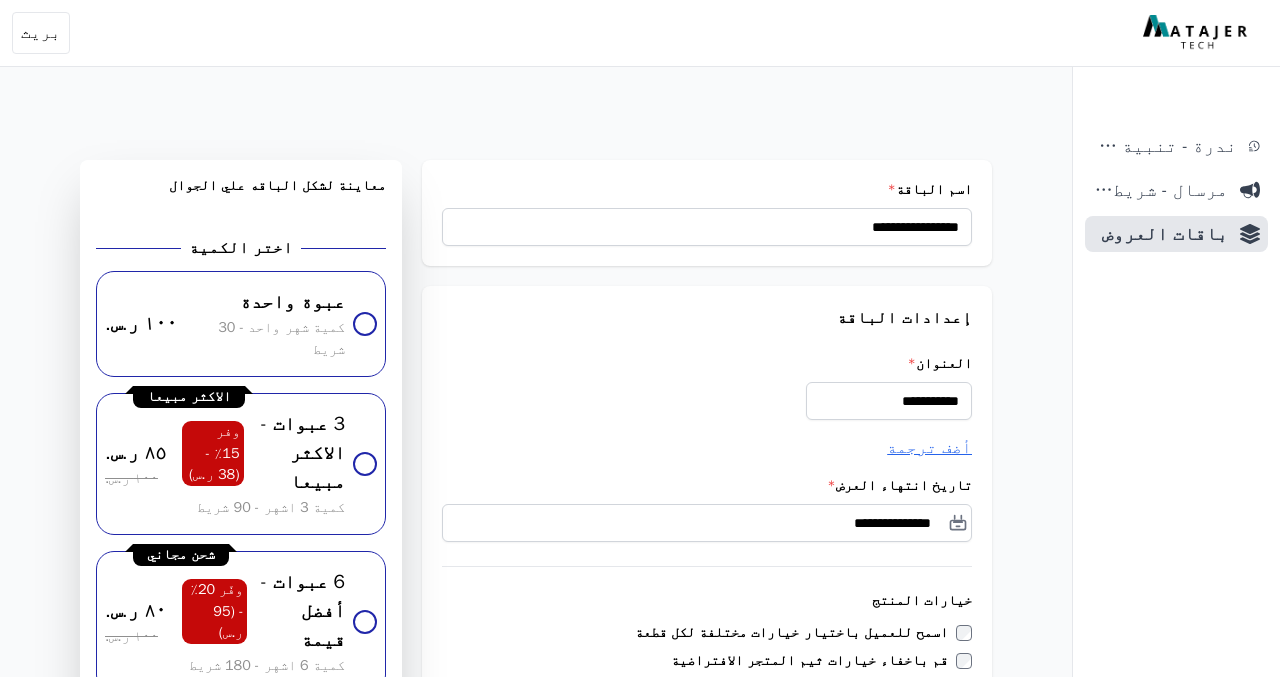scroll, scrollTop: 0, scrollLeft: 0, axis: both 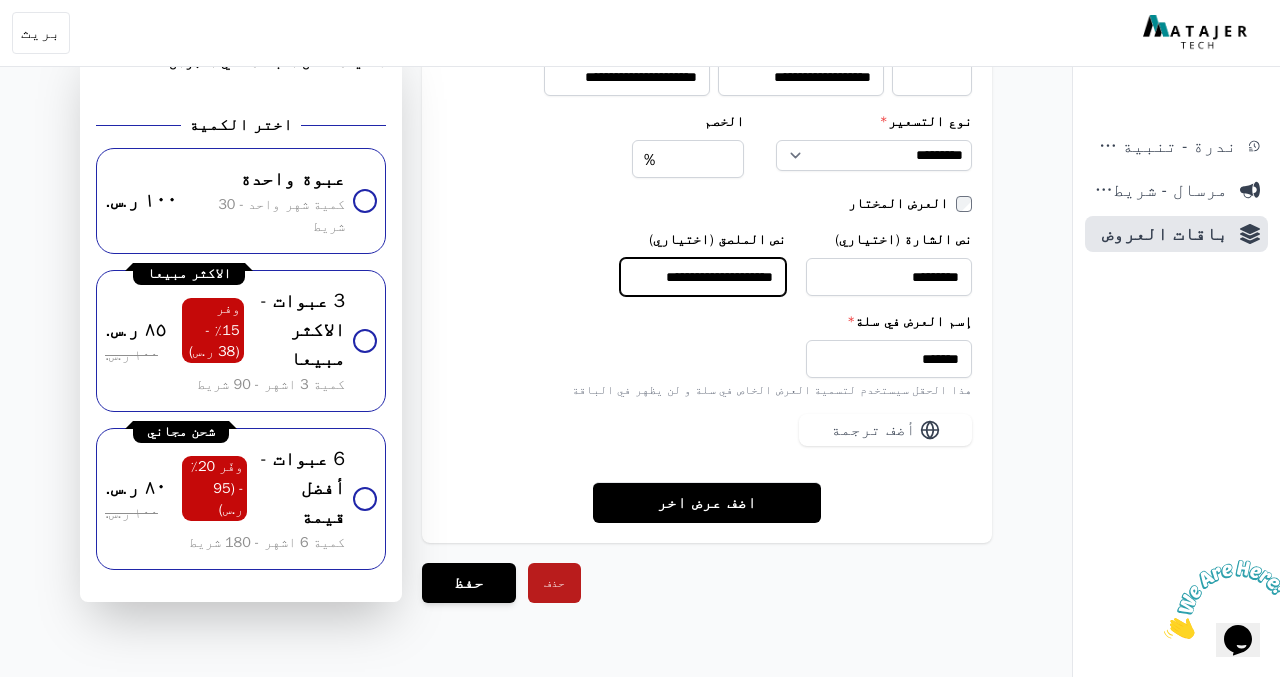 click on "**********" at bounding box center [703, 277] 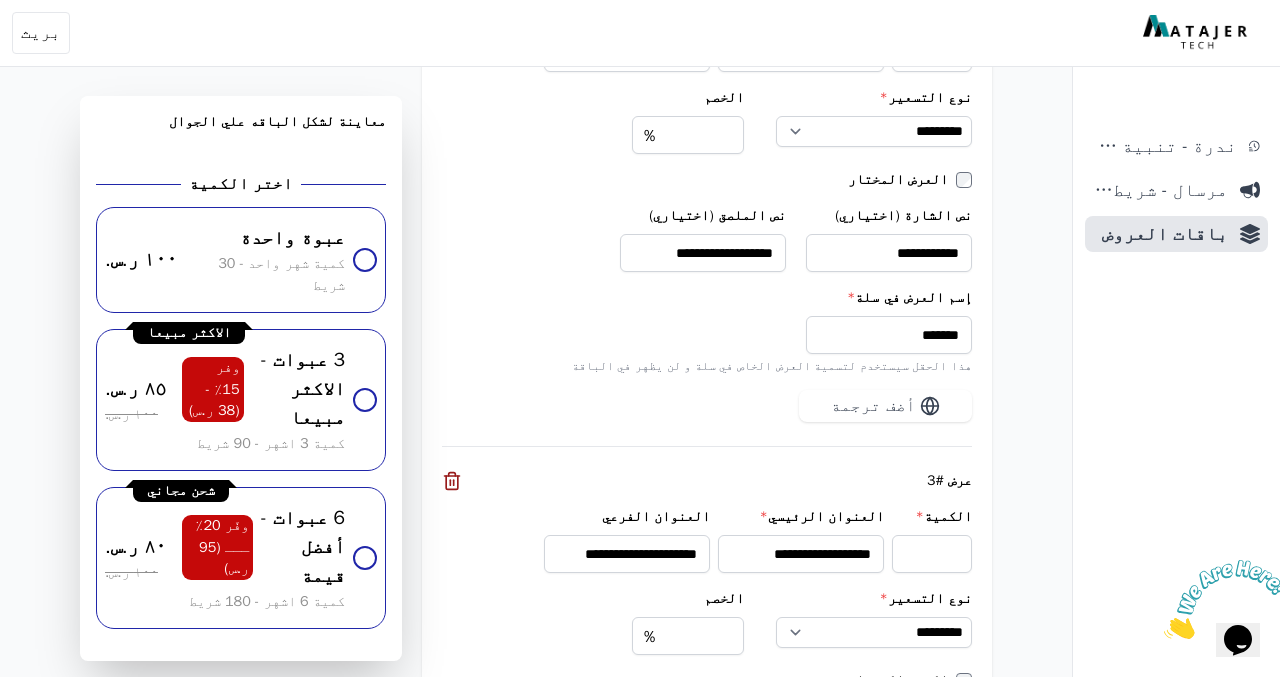 scroll, scrollTop: 2355, scrollLeft: 0, axis: vertical 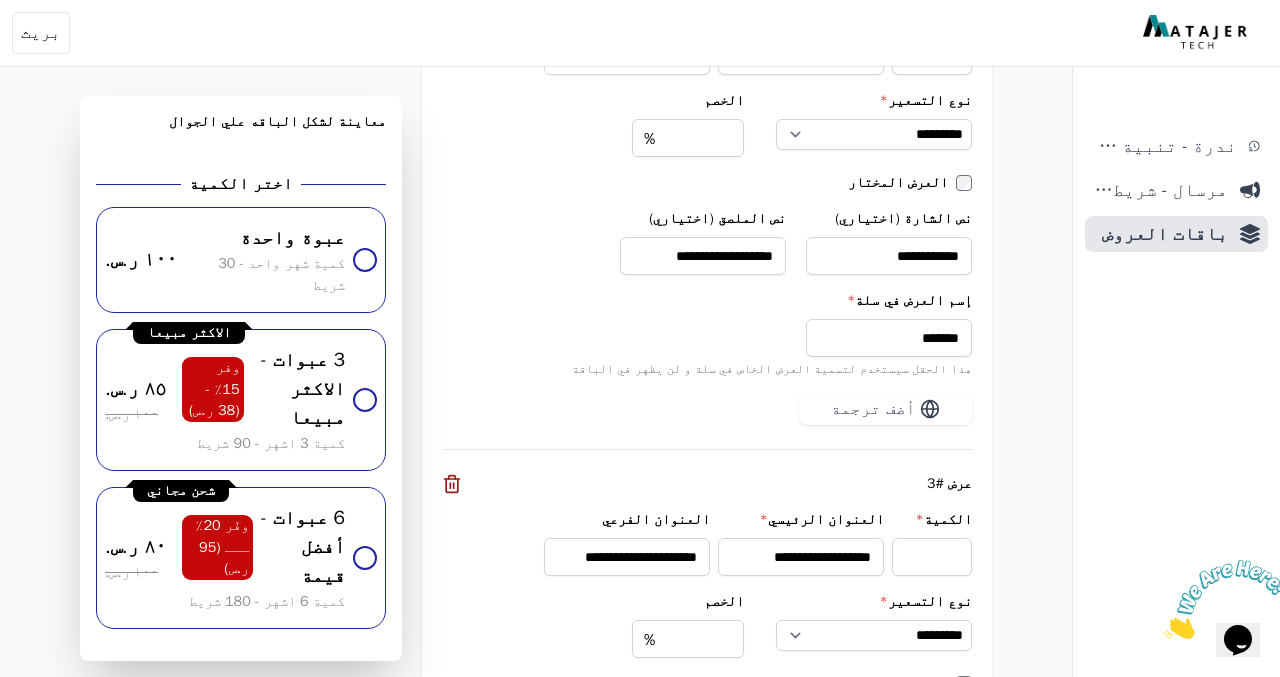 type on "**********" 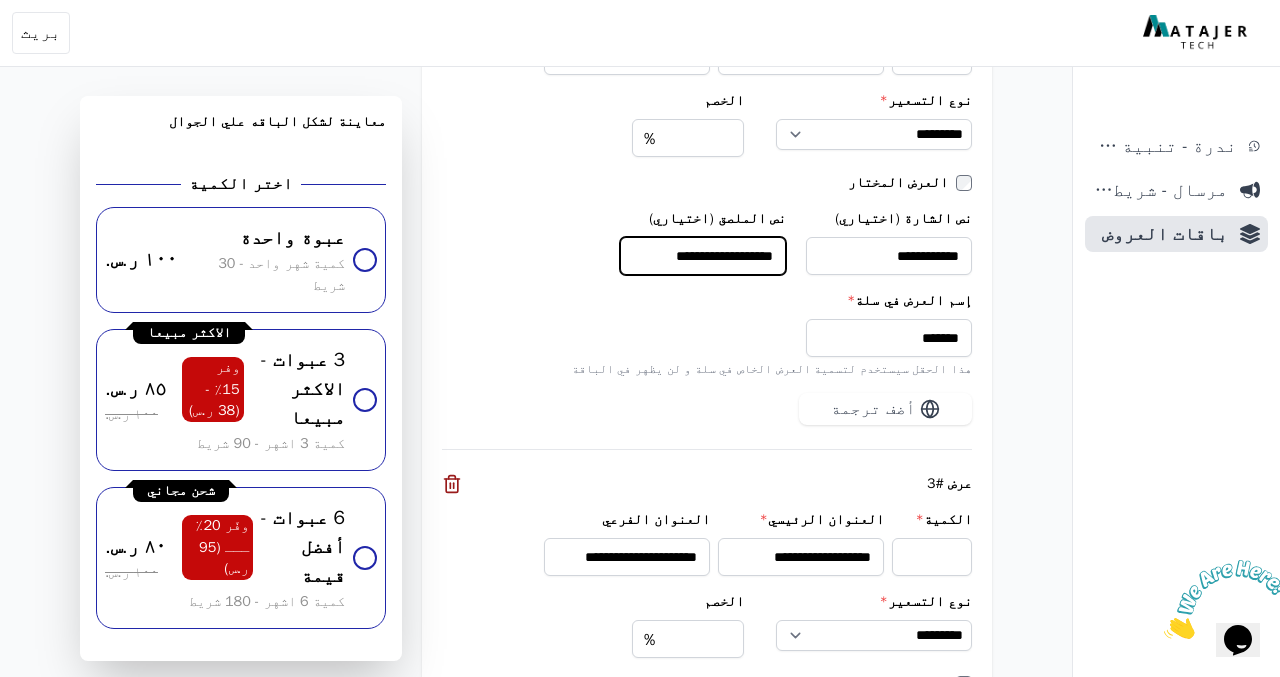 click on "**********" at bounding box center [703, 256] 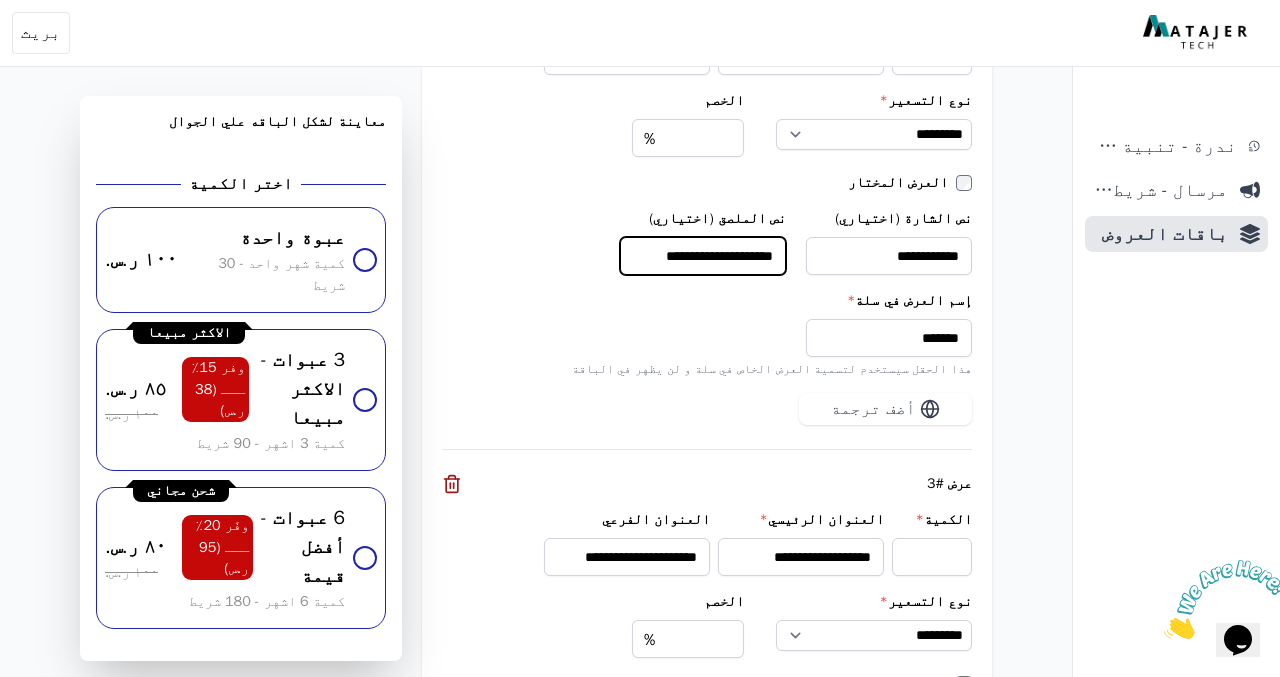 scroll, scrollTop: 2835, scrollLeft: 0, axis: vertical 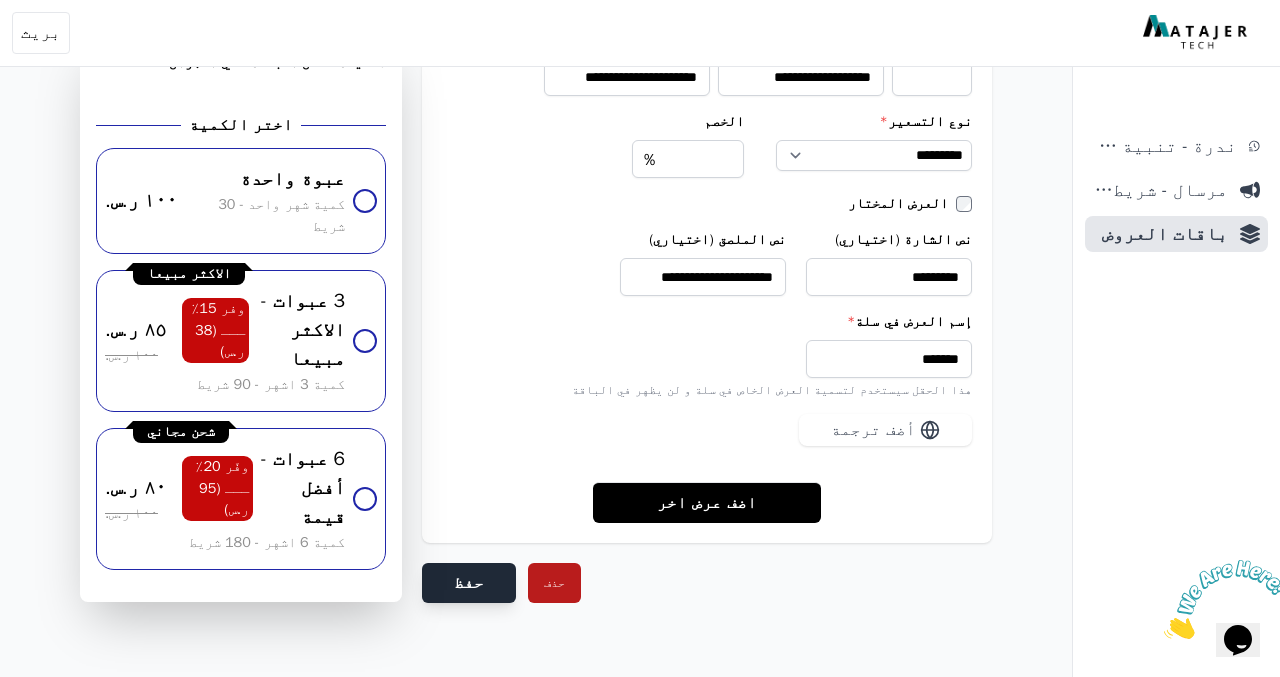 type on "**********" 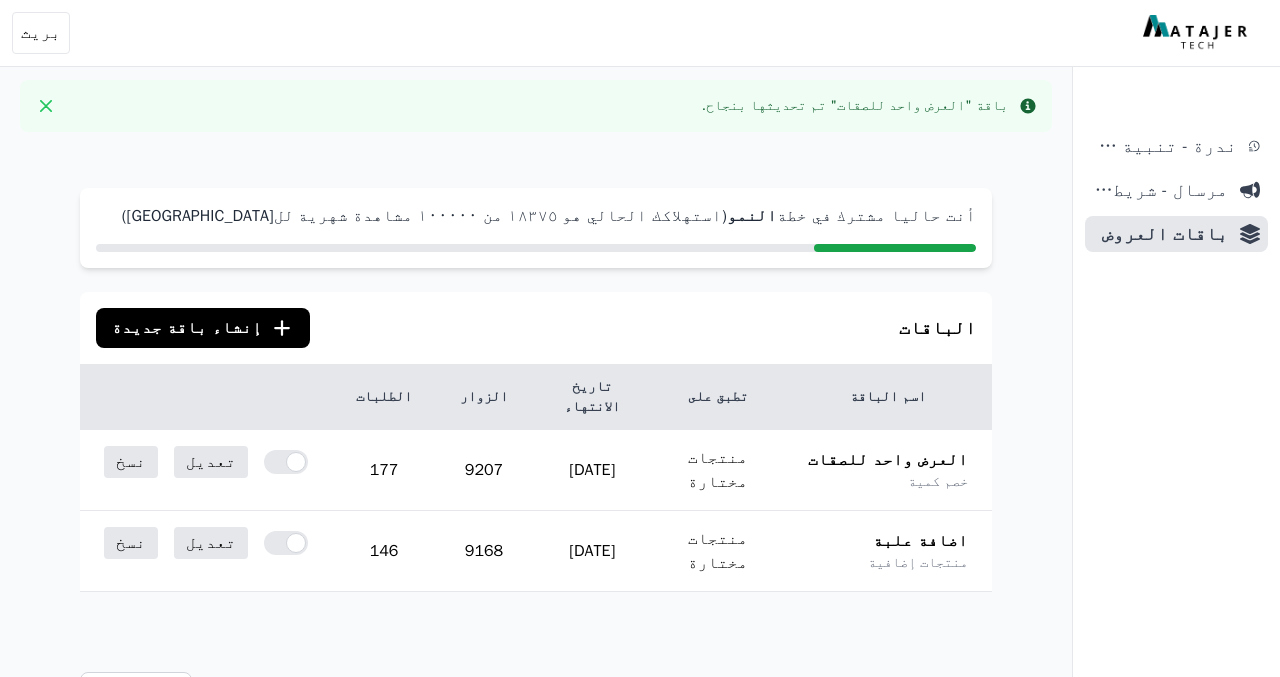 scroll, scrollTop: 0, scrollLeft: 0, axis: both 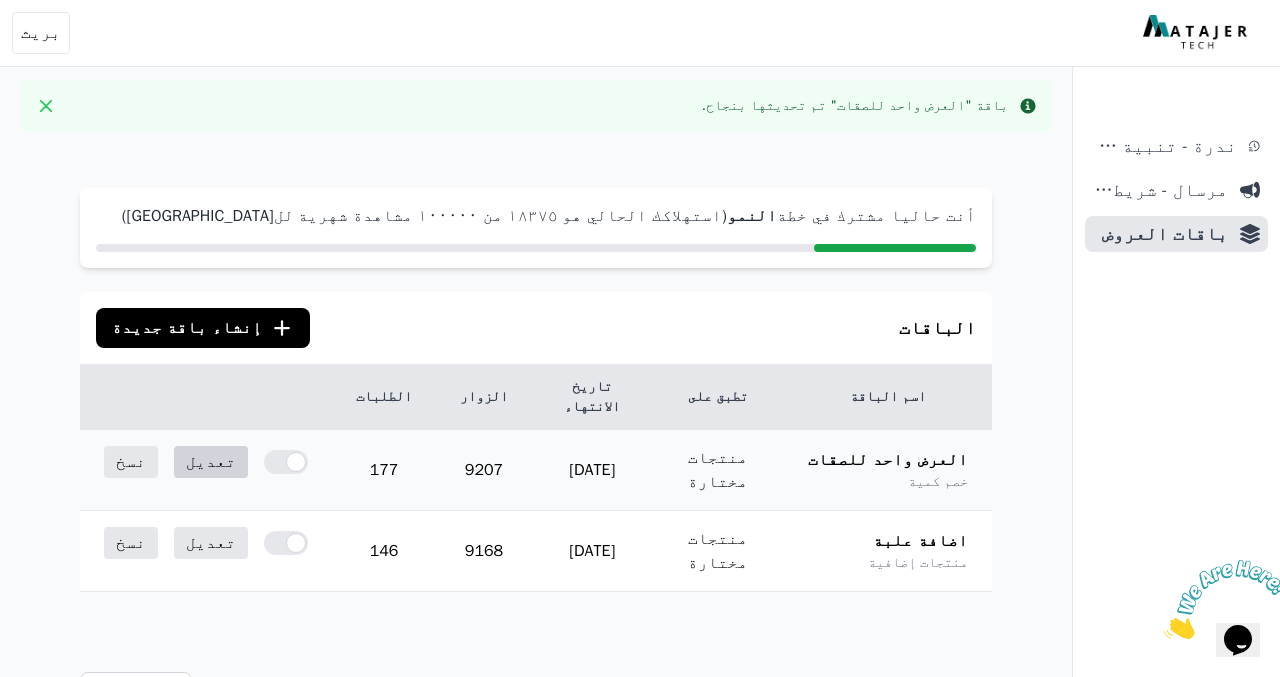 click on "تعديل" at bounding box center [211, 462] 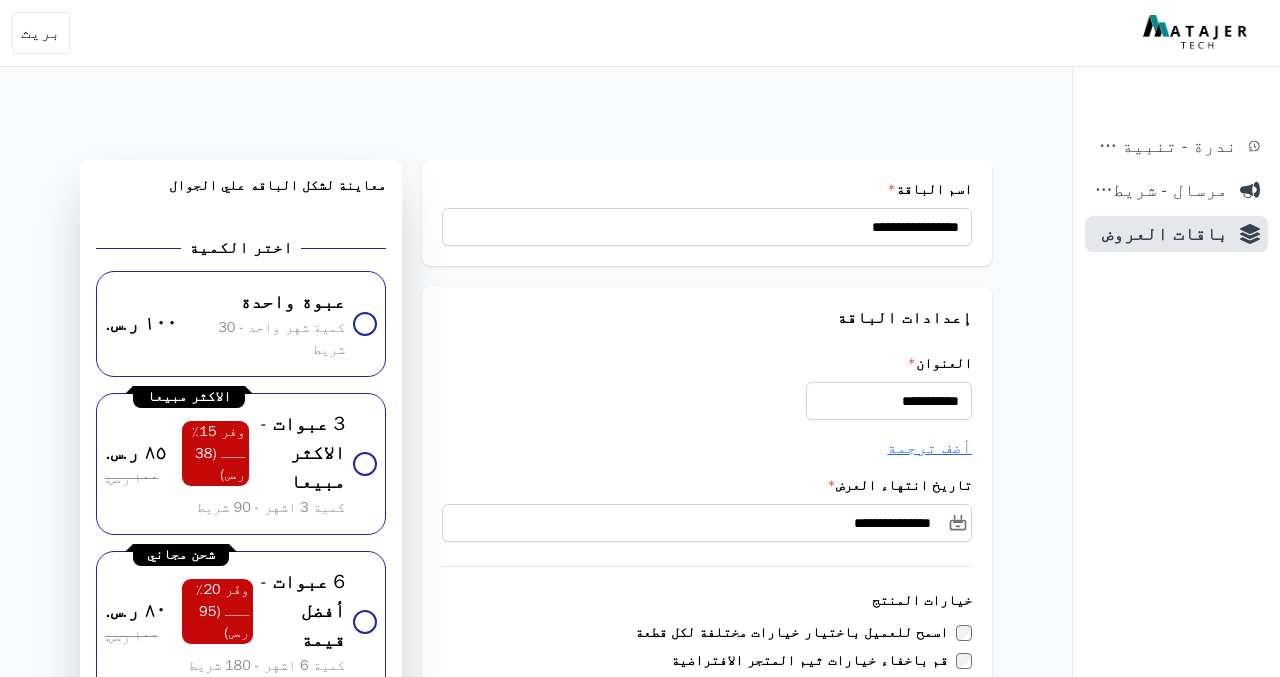 scroll, scrollTop: 0, scrollLeft: 0, axis: both 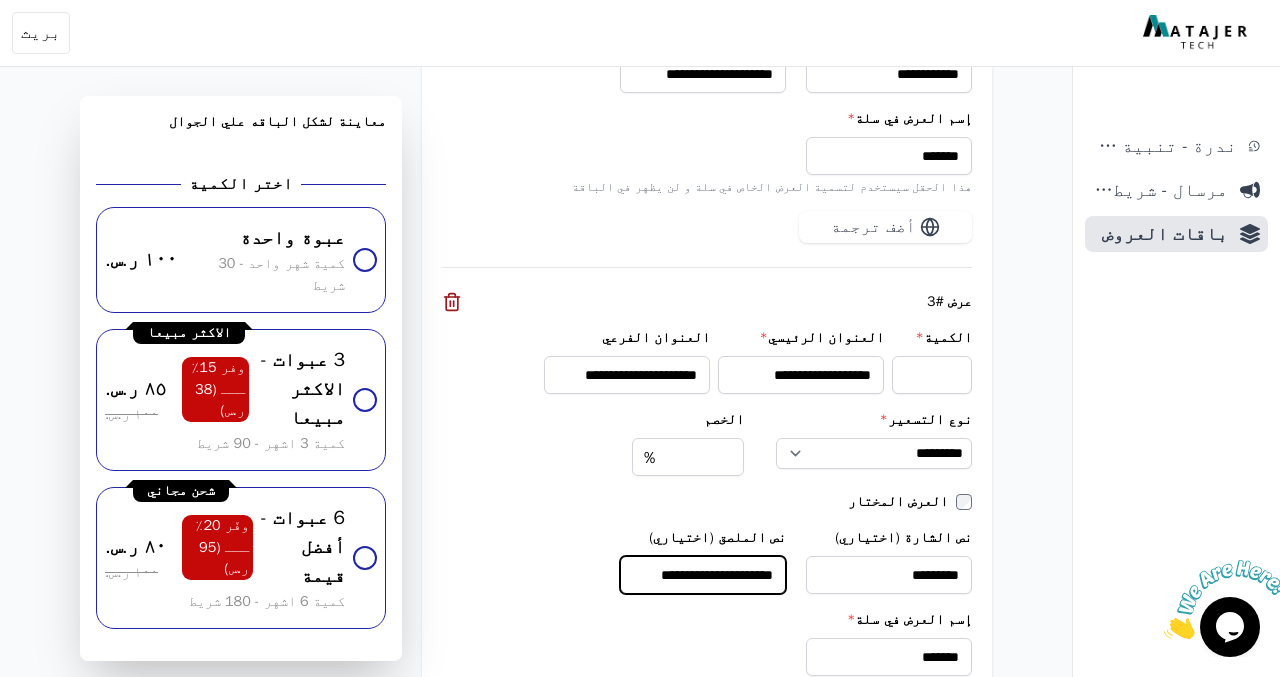 click on "**********" at bounding box center [703, 575] 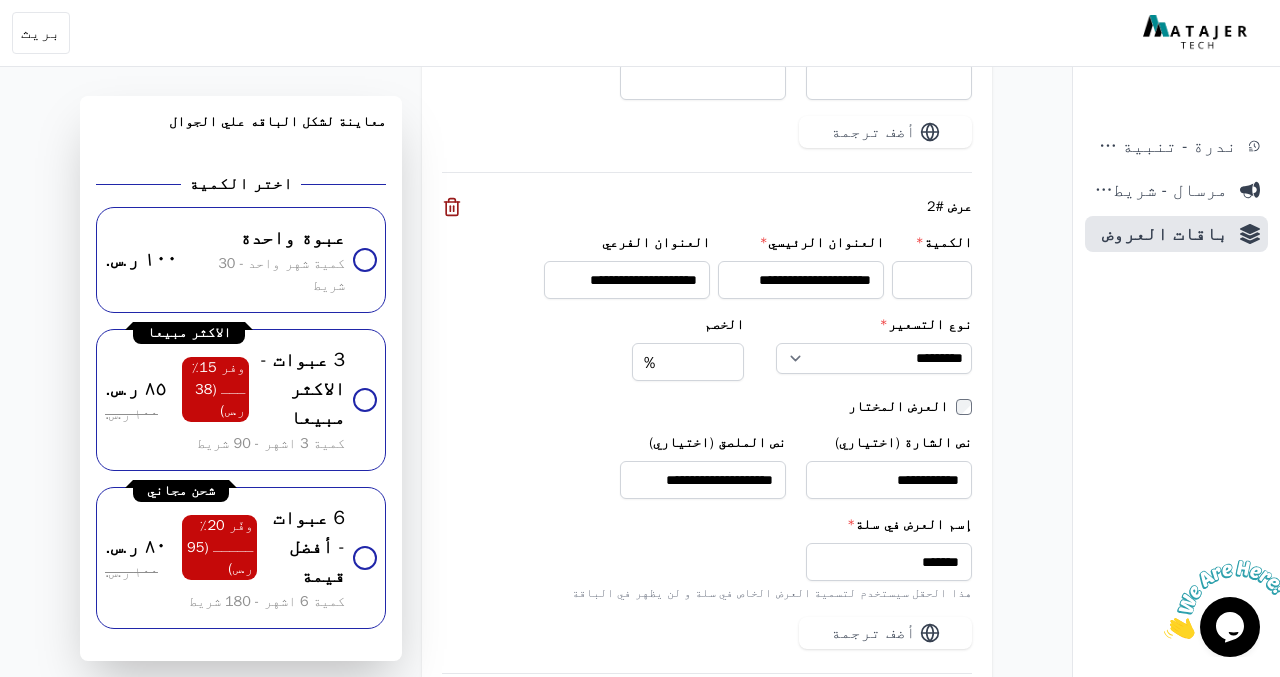 scroll, scrollTop: 2088, scrollLeft: 0, axis: vertical 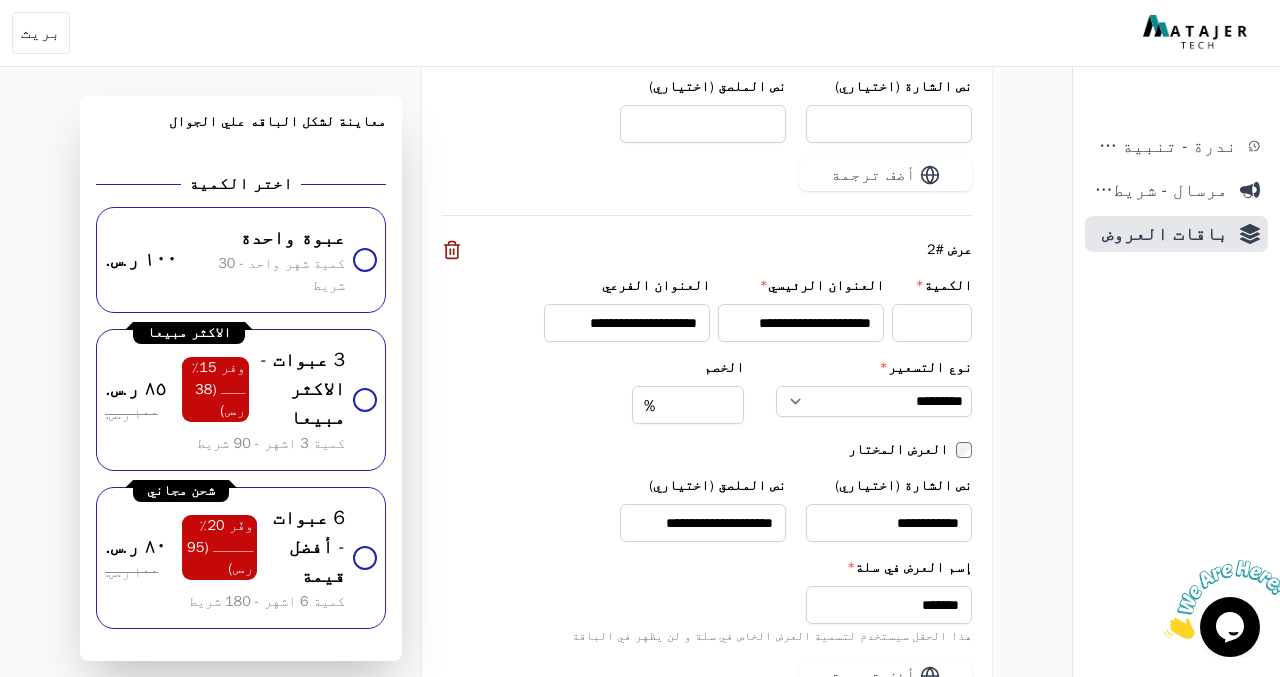 type on "**********" 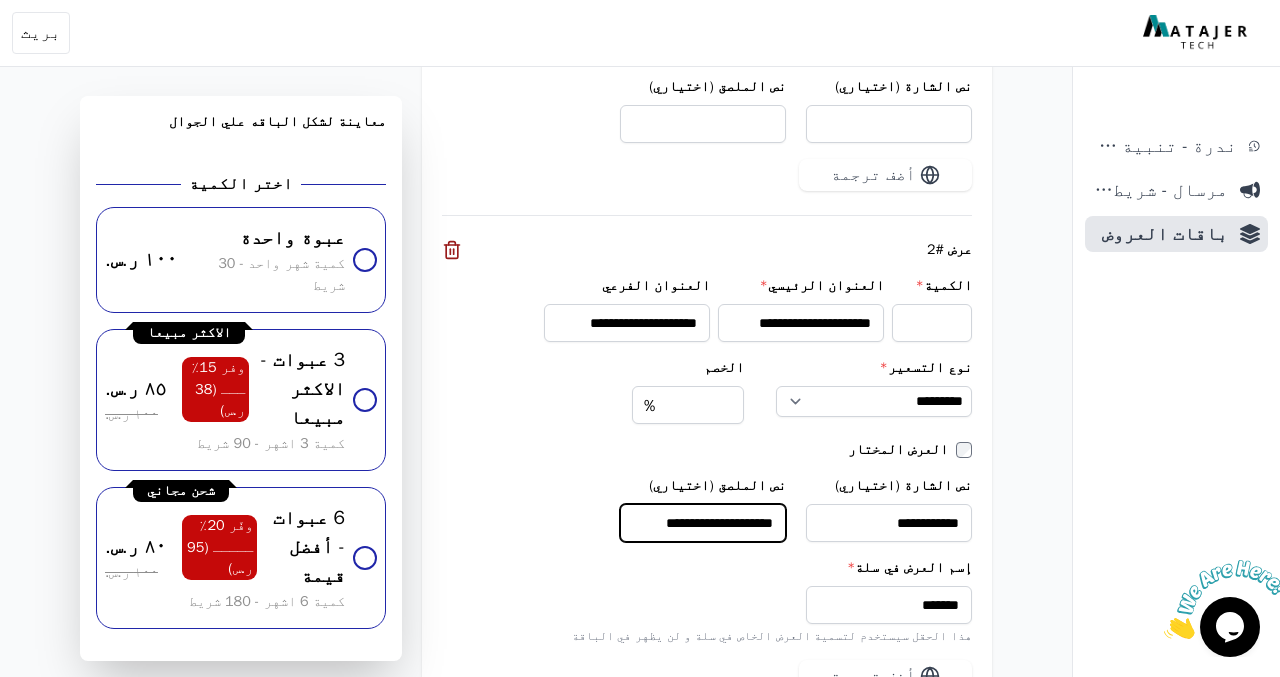 click on "**********" at bounding box center (703, 523) 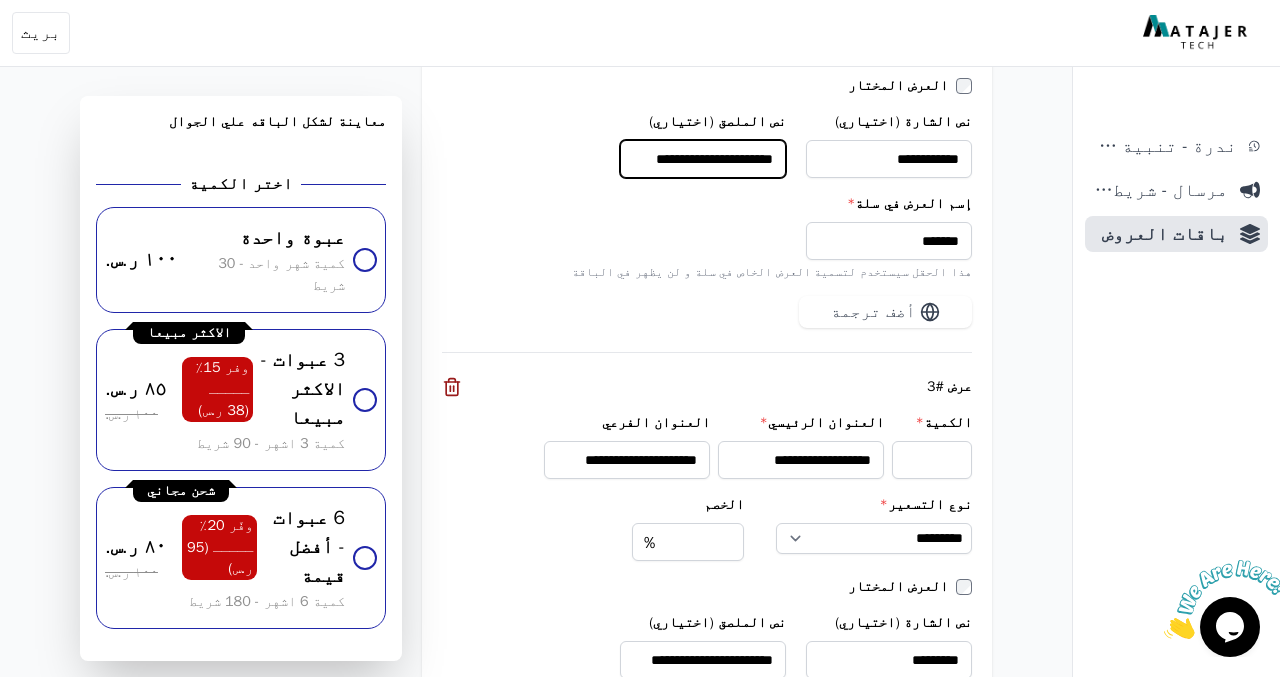 scroll, scrollTop: 2835, scrollLeft: 0, axis: vertical 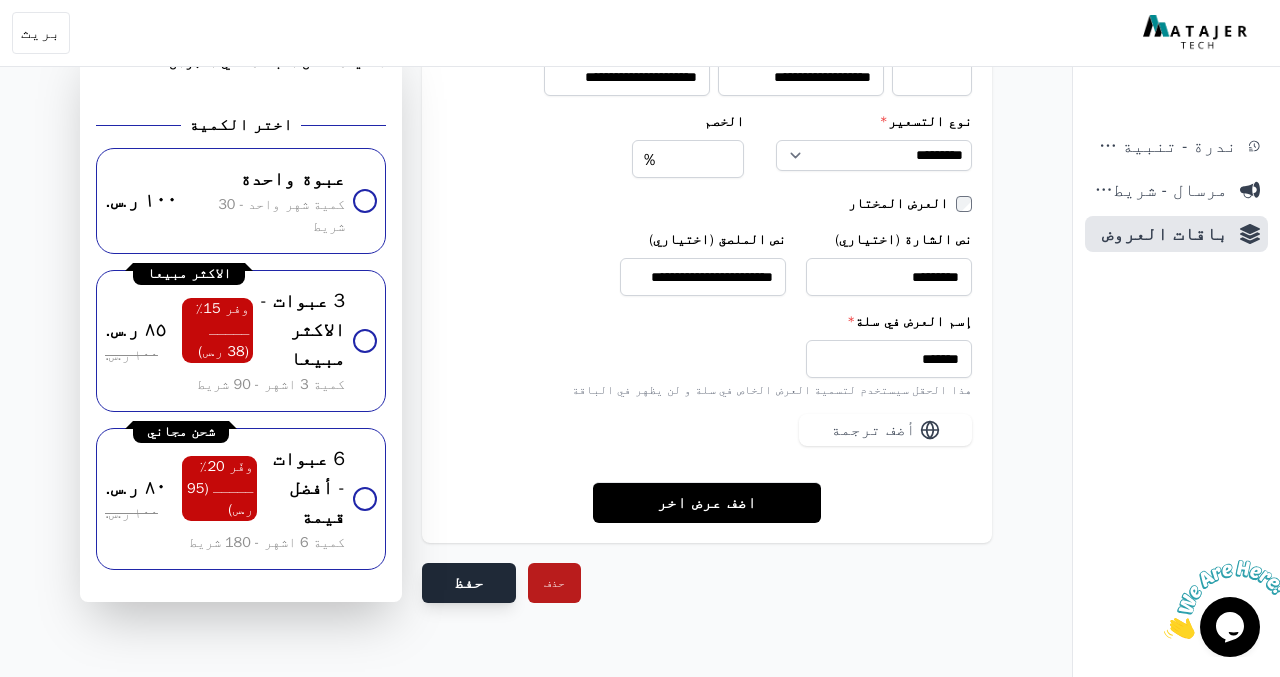 type on "**********" 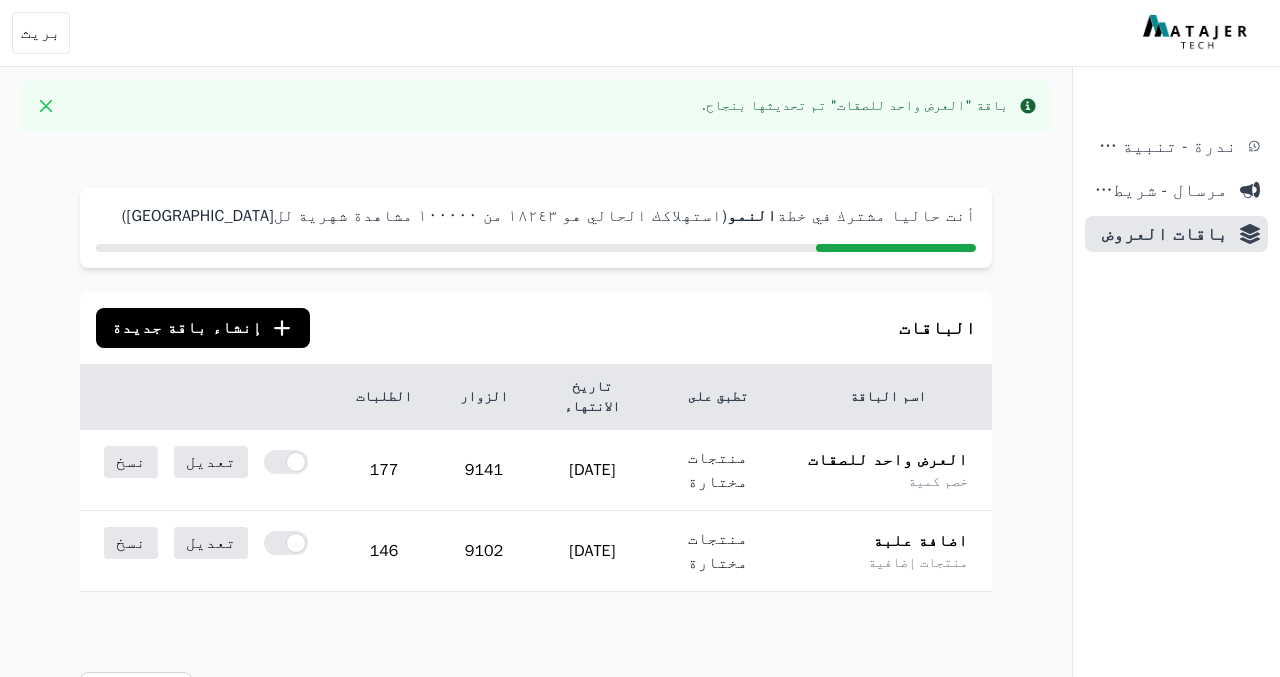 scroll, scrollTop: 0, scrollLeft: 0, axis: both 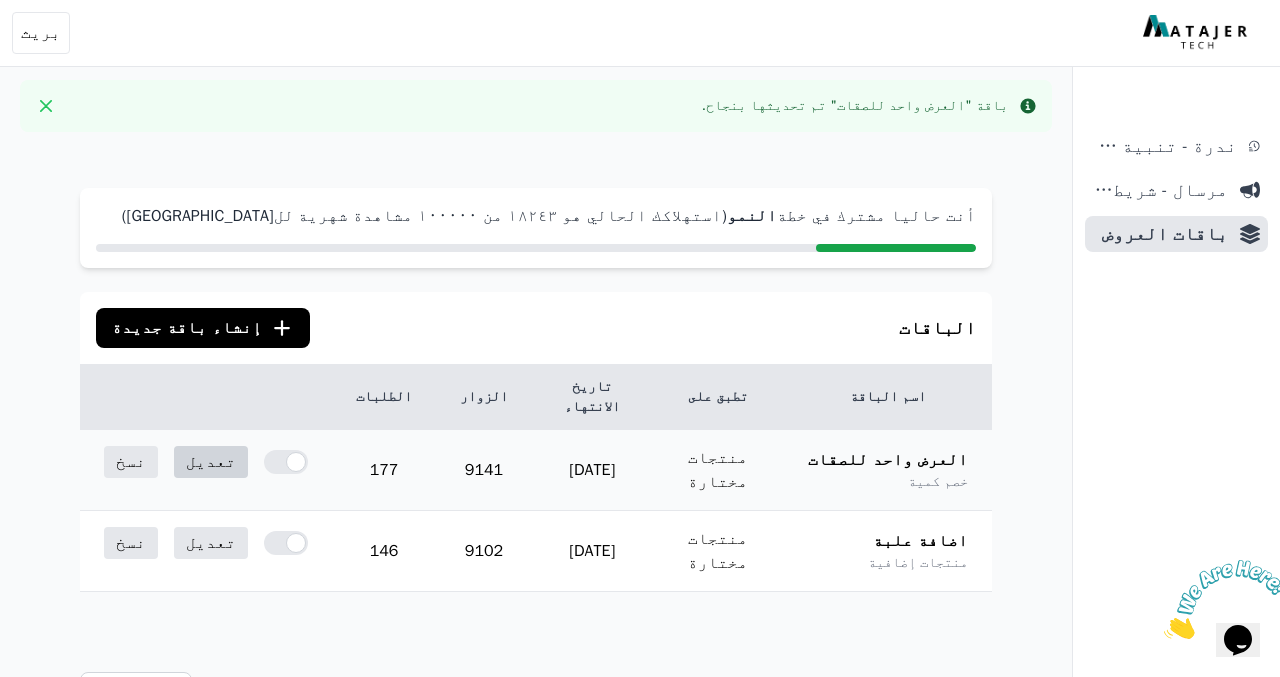 click on "تعديل" at bounding box center (211, 462) 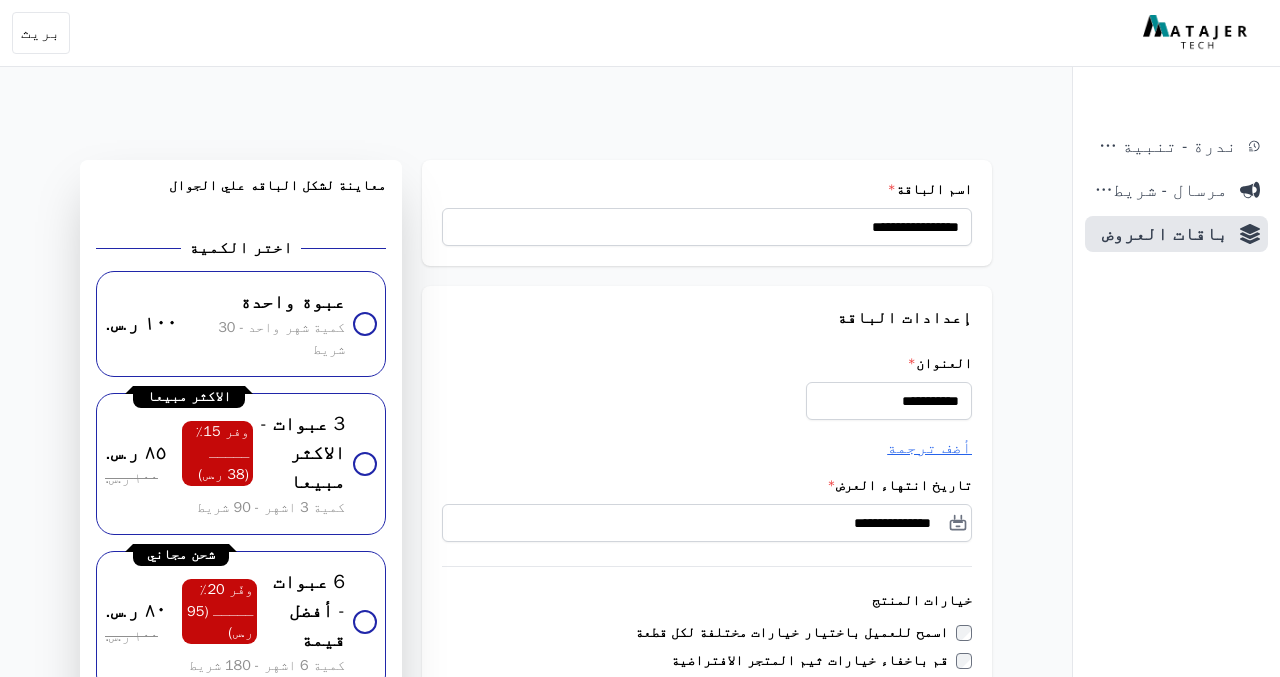 scroll, scrollTop: 0, scrollLeft: 0, axis: both 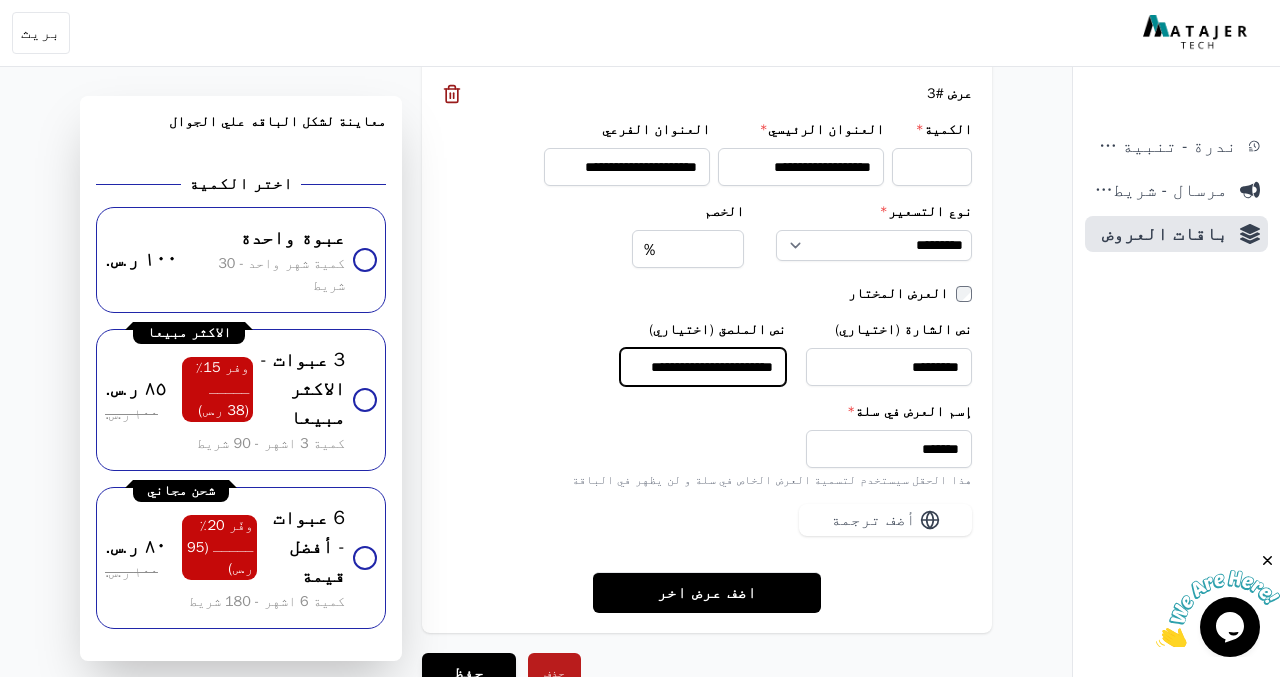 drag, startPoint x: 706, startPoint y: 321, endPoint x: 681, endPoint y: 322, distance: 25.019993 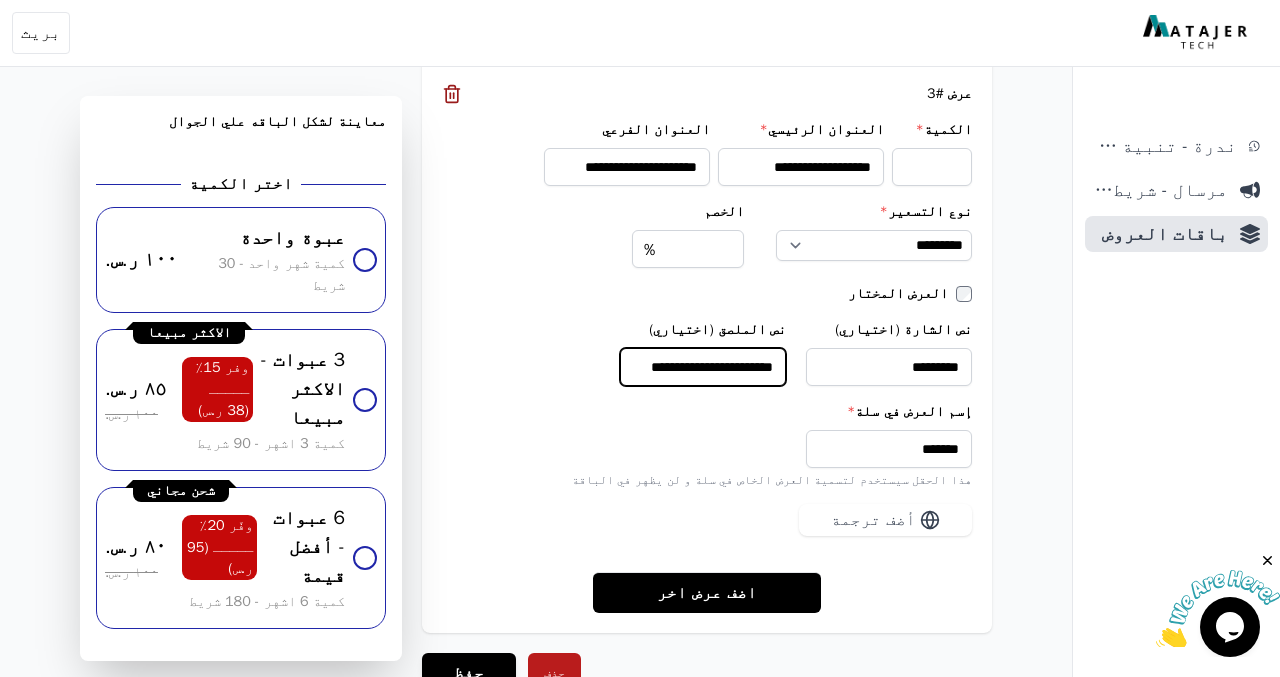 click on "**********" at bounding box center [703, 367] 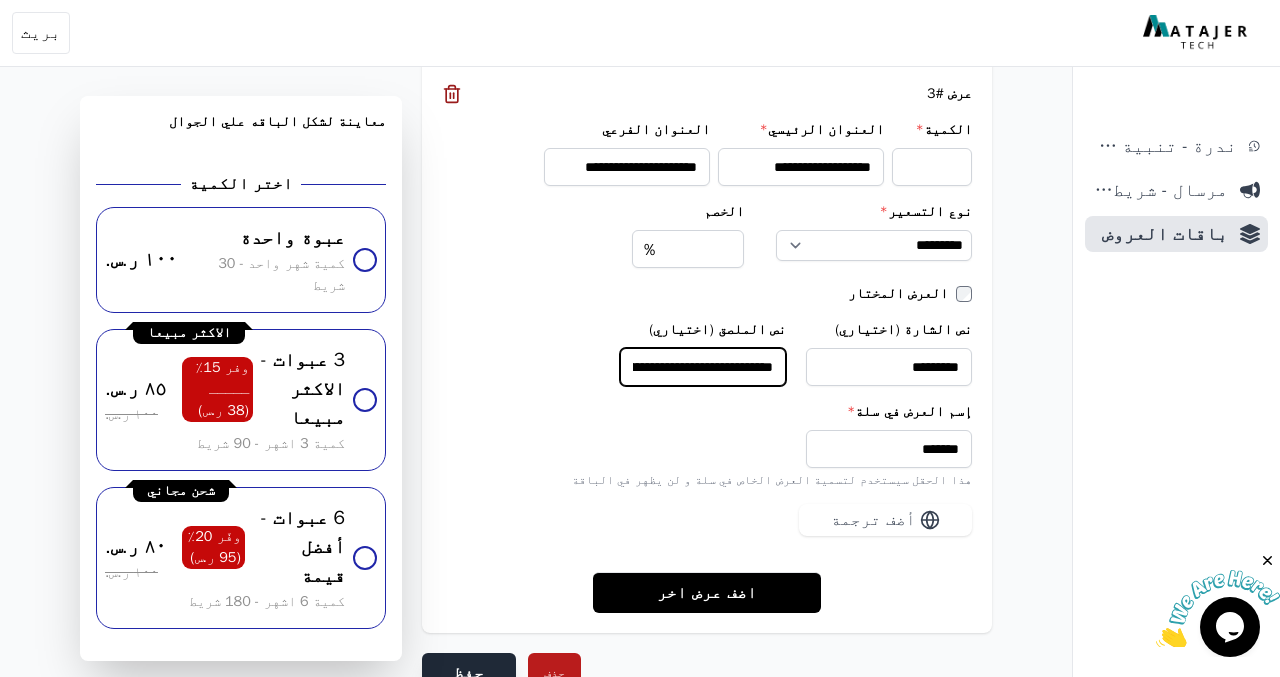 type on "**********" 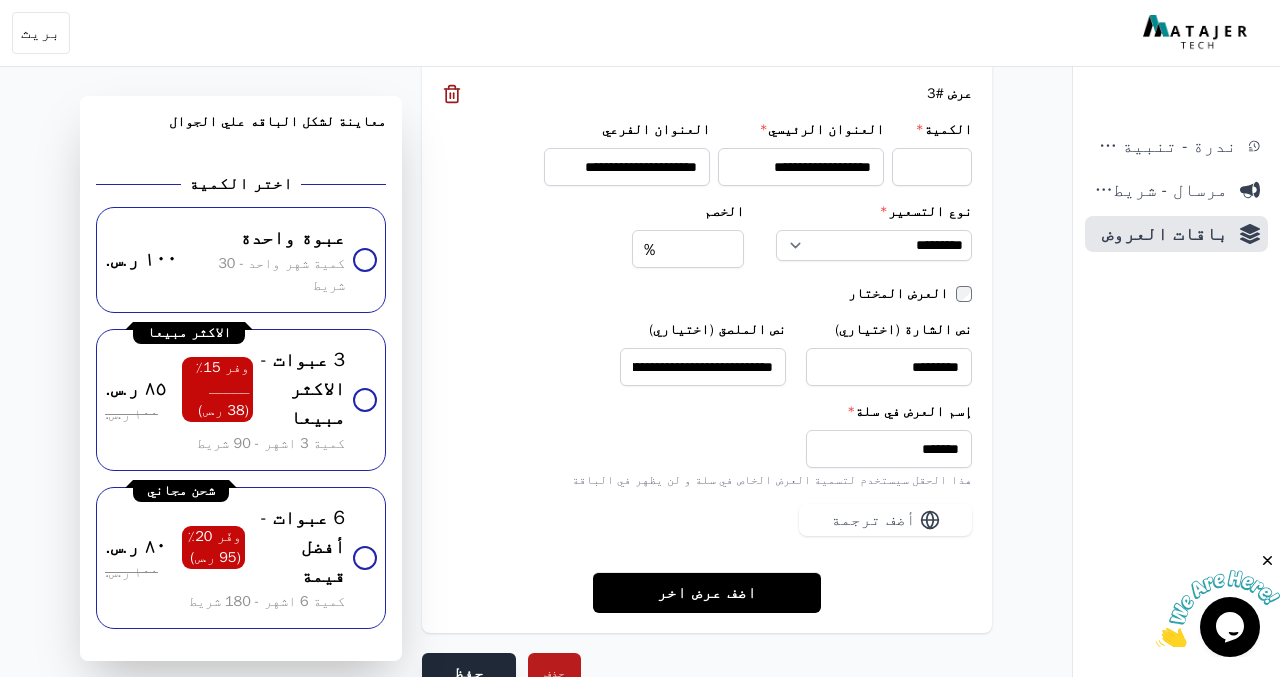 click on "حفظ" at bounding box center [469, 673] 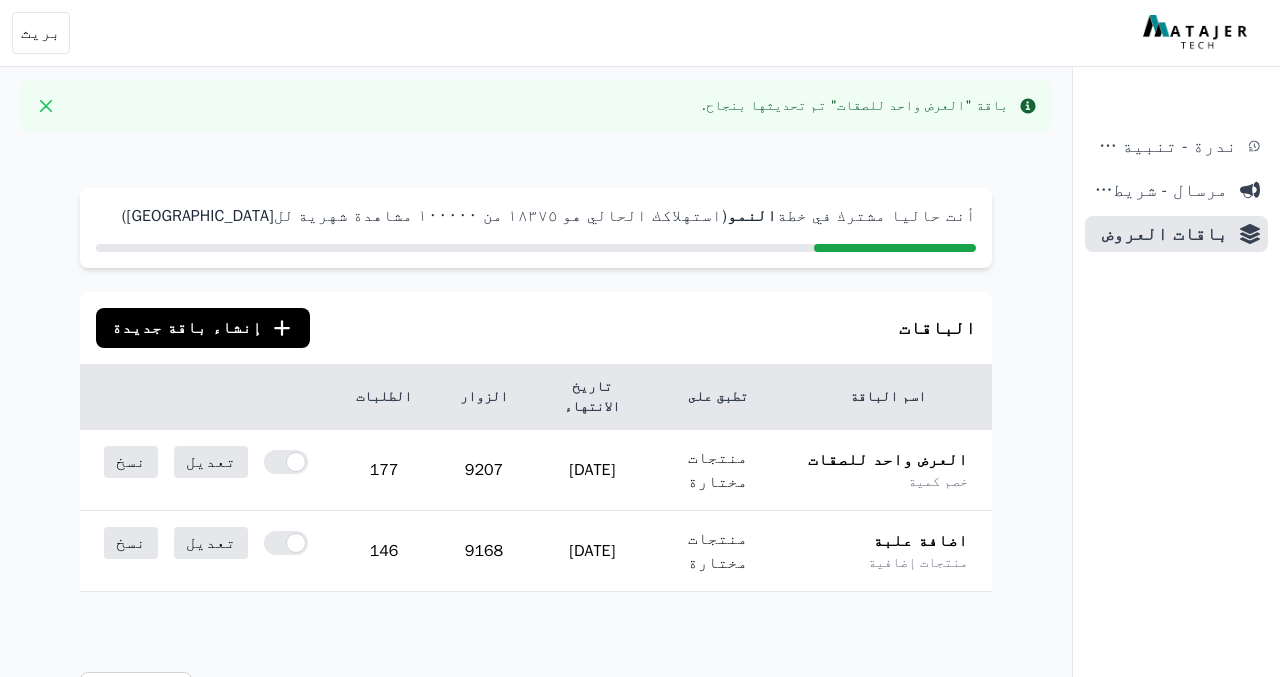 scroll, scrollTop: 0, scrollLeft: 0, axis: both 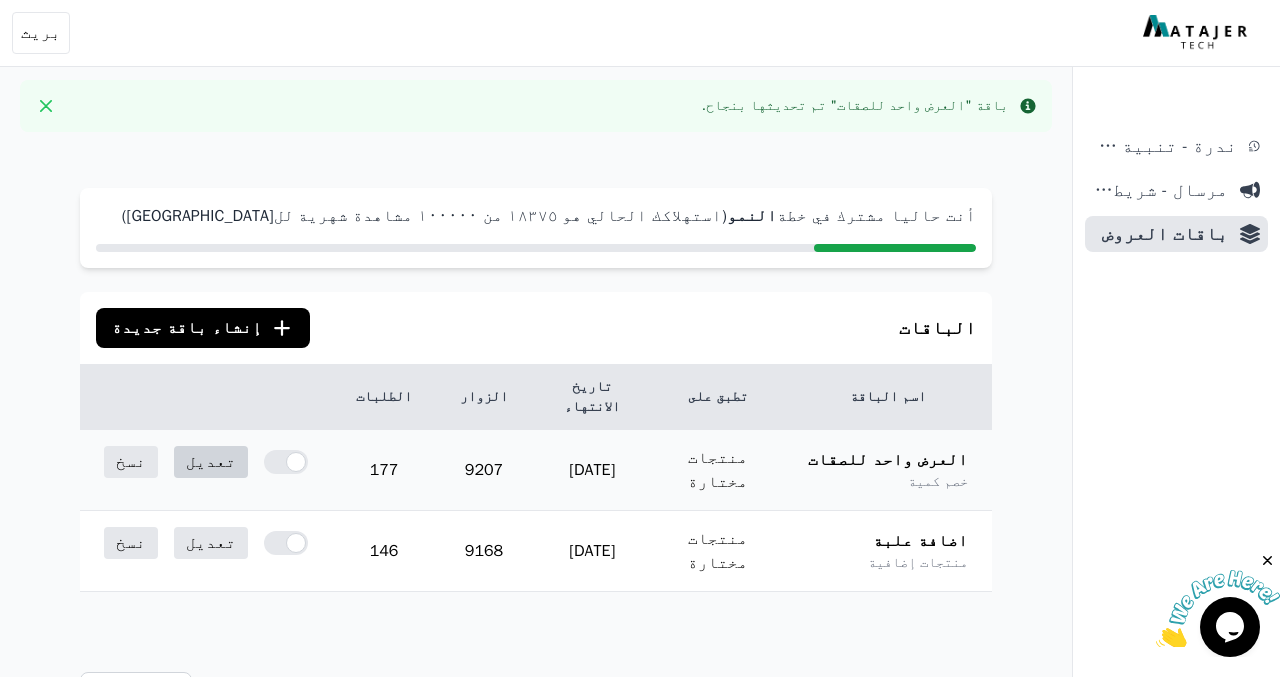click on "تعديل" at bounding box center (211, 462) 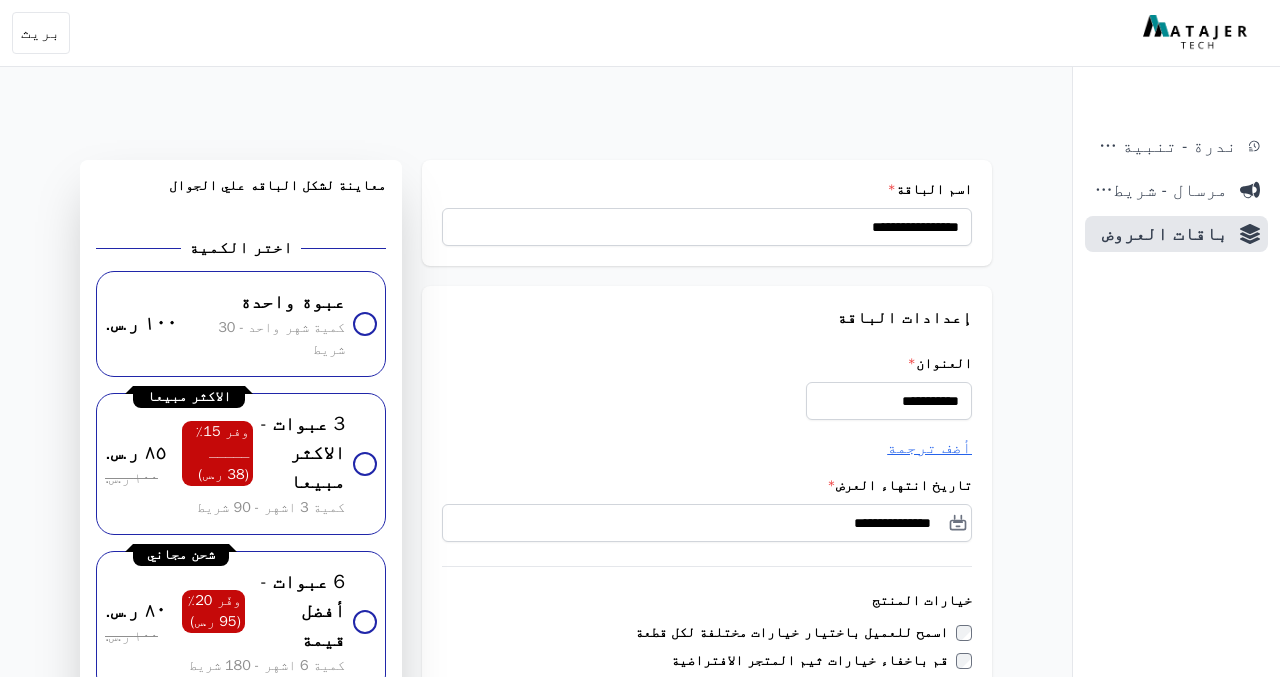 scroll, scrollTop: 0, scrollLeft: 0, axis: both 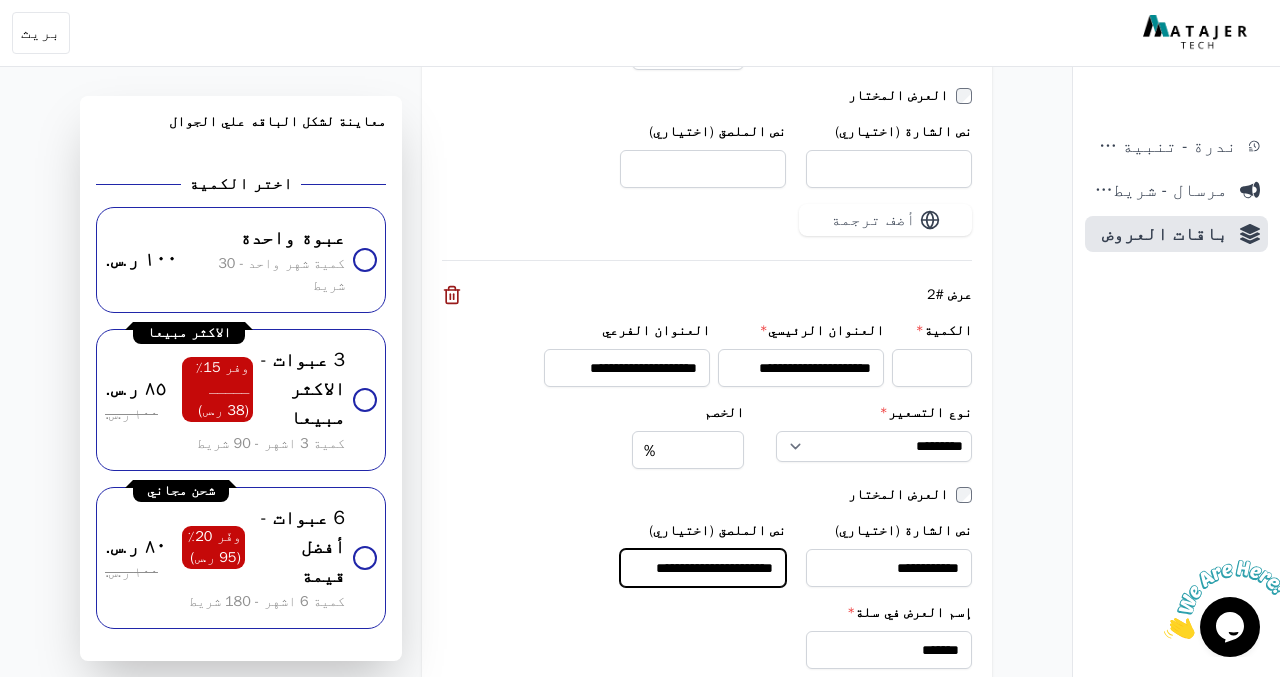 click on "**********" at bounding box center (703, 568) 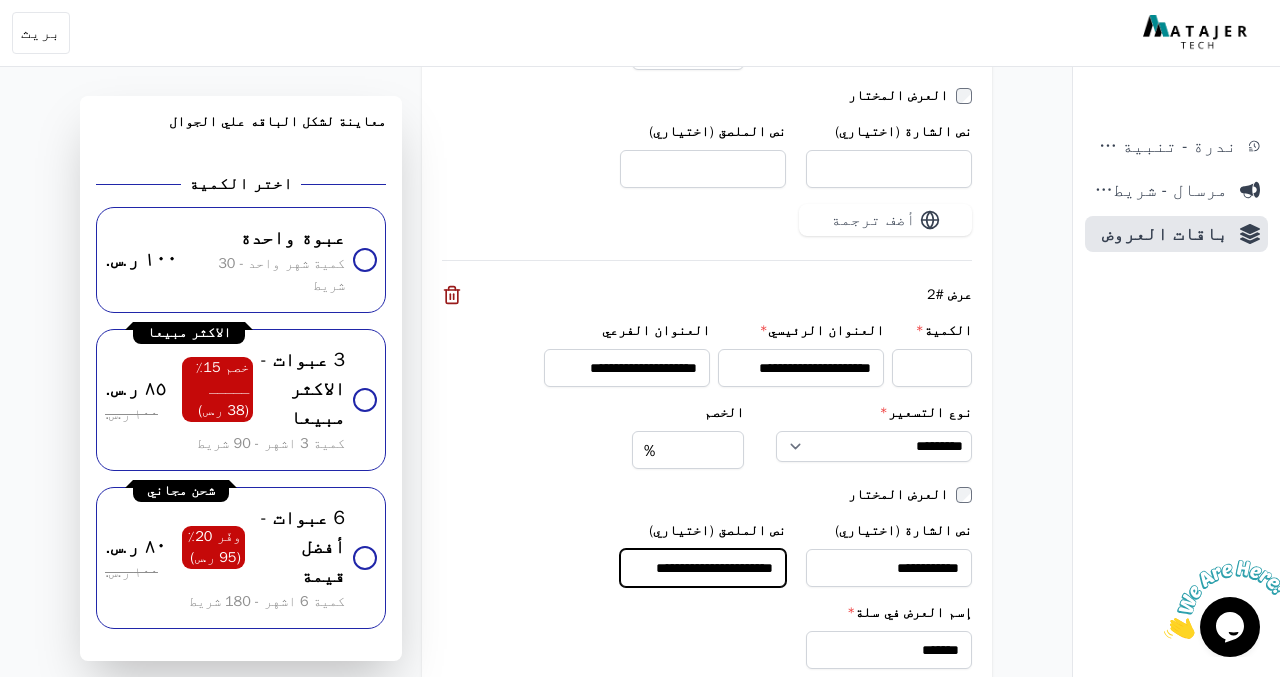 click on "**********" at bounding box center (703, 568) 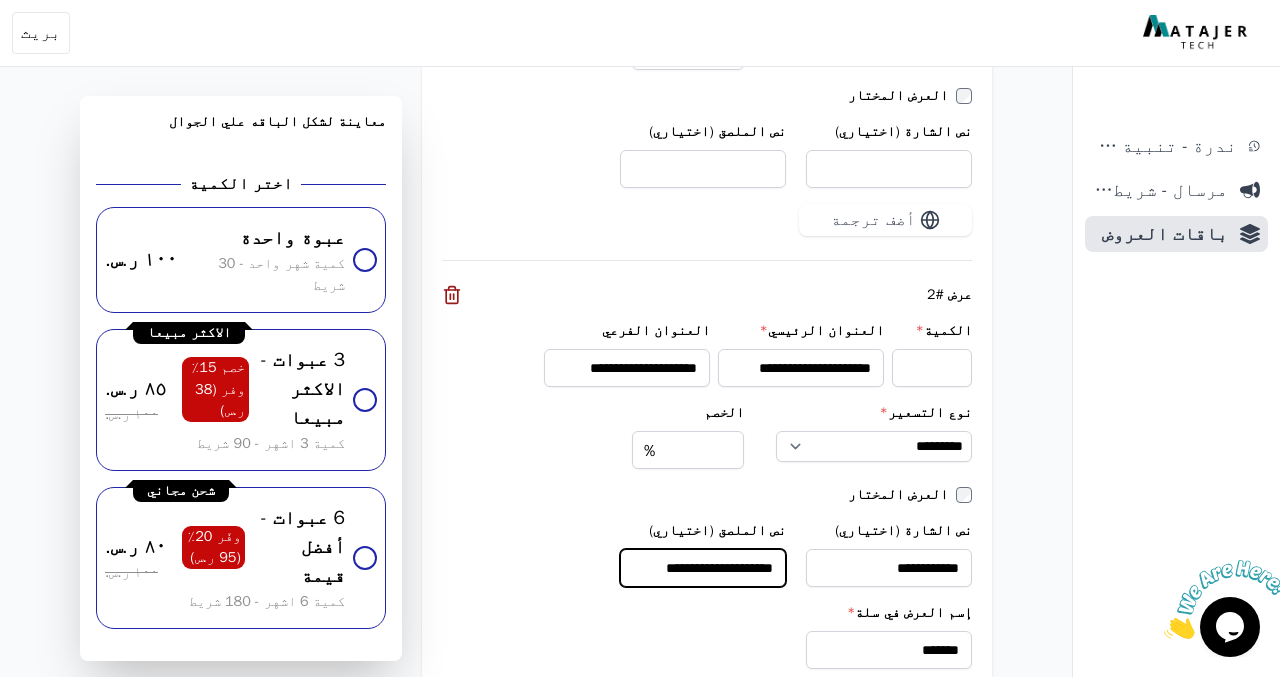 click on "**********" at bounding box center [703, 568] 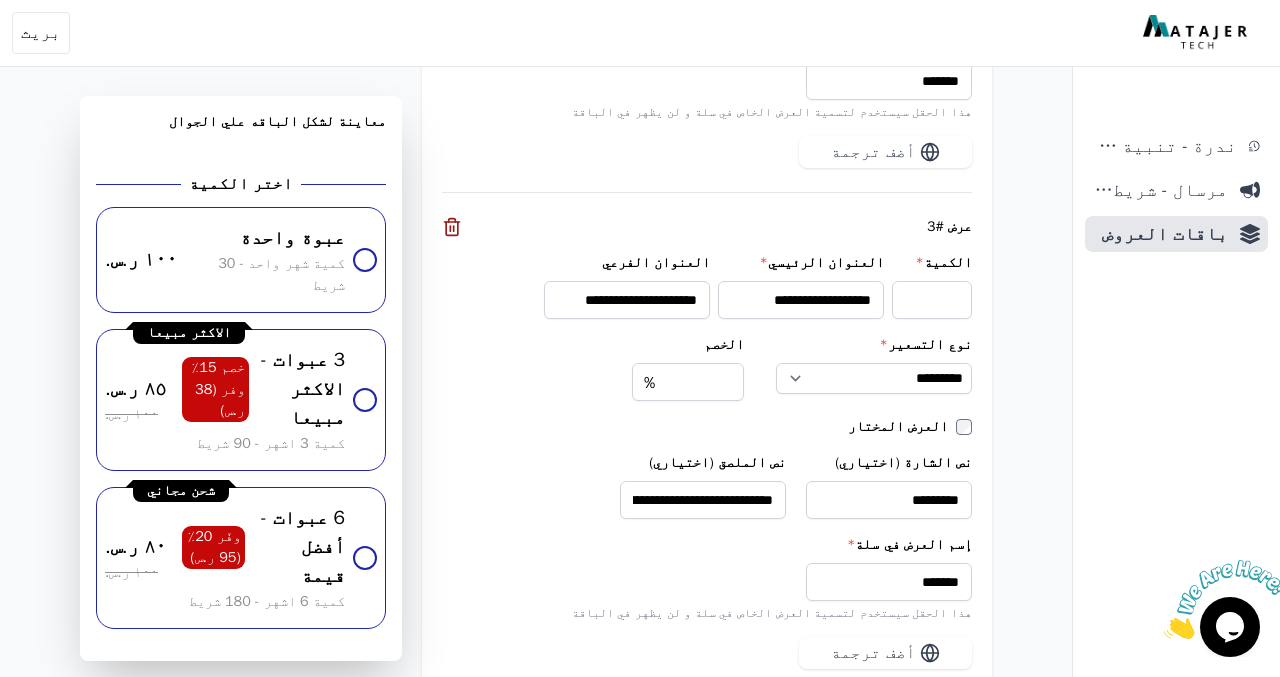 scroll, scrollTop: 2607, scrollLeft: 0, axis: vertical 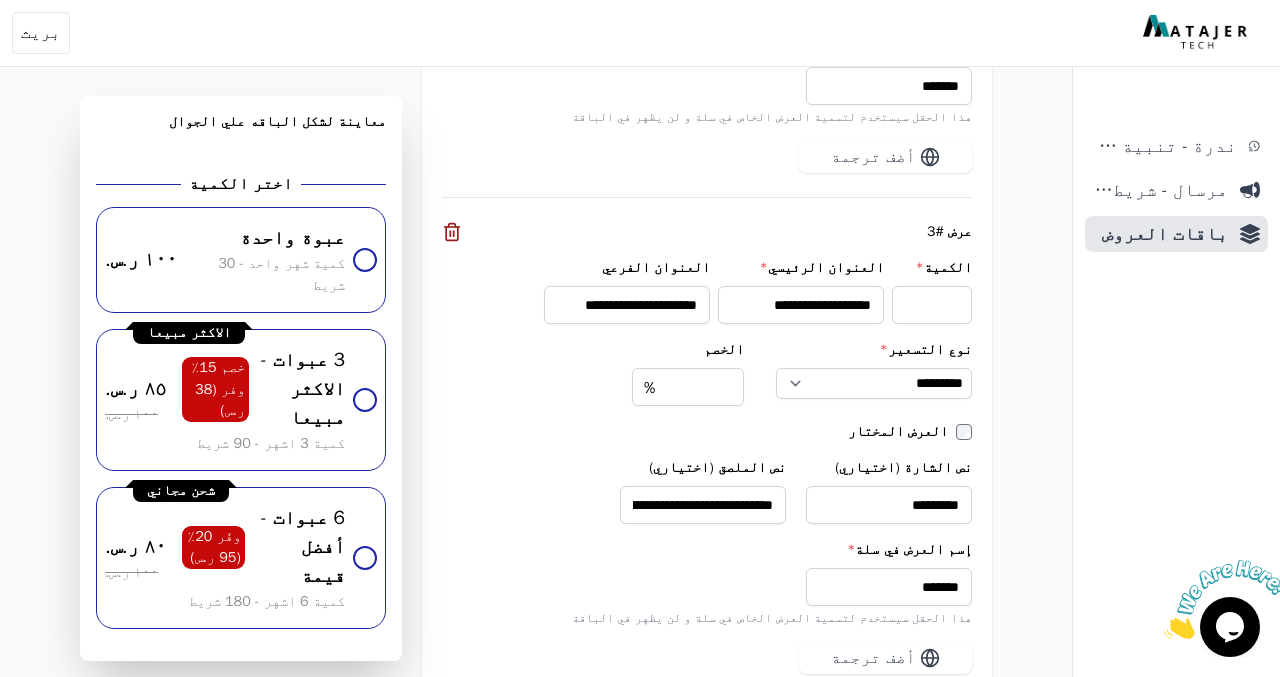 type on "**********" 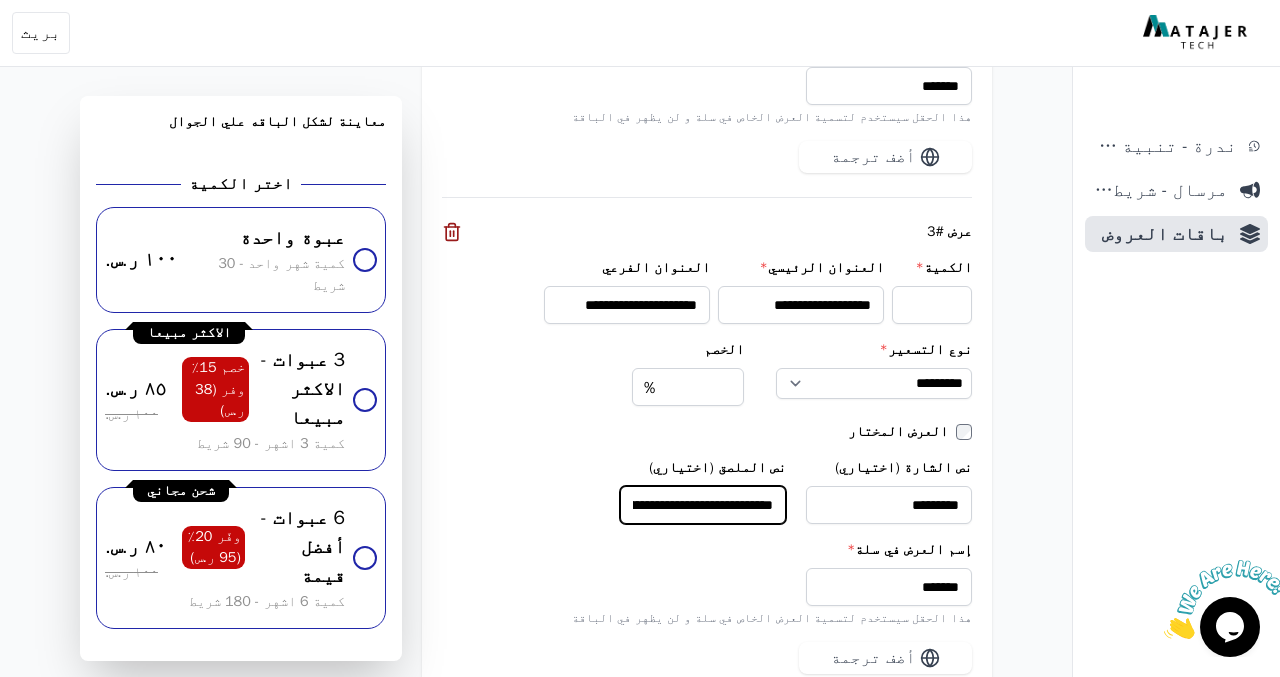 click on "**********" at bounding box center (703, 505) 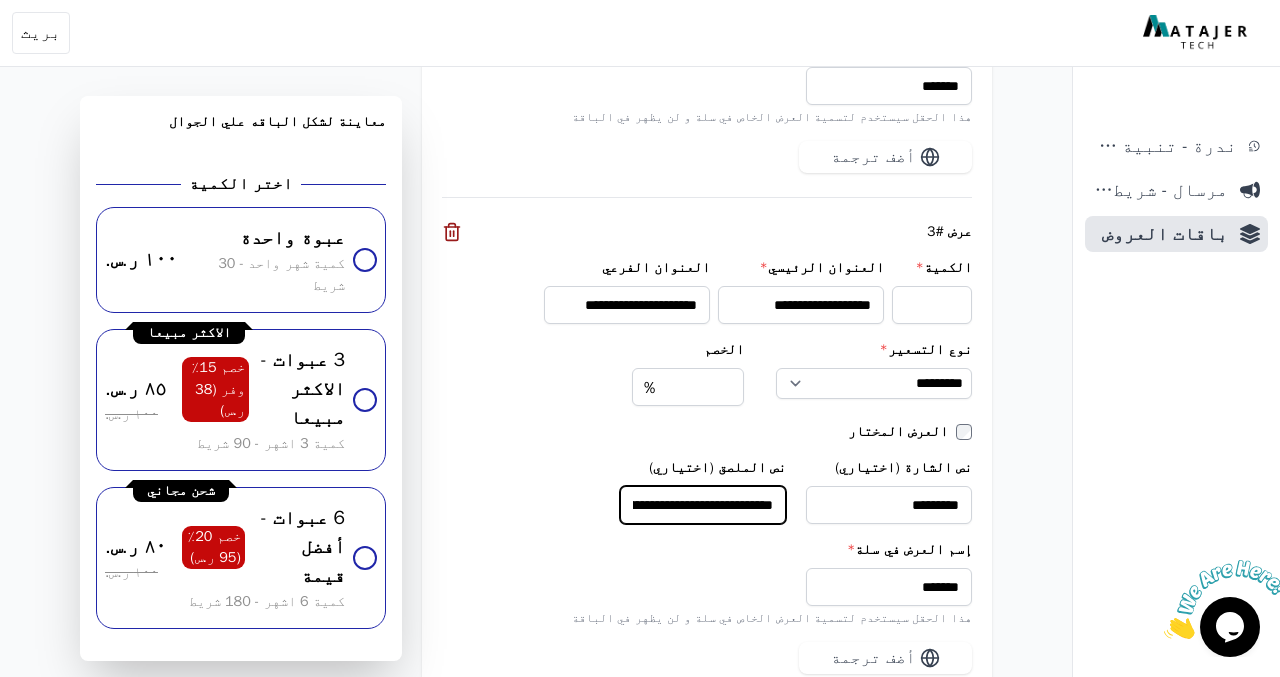 click on "**********" at bounding box center [703, 505] 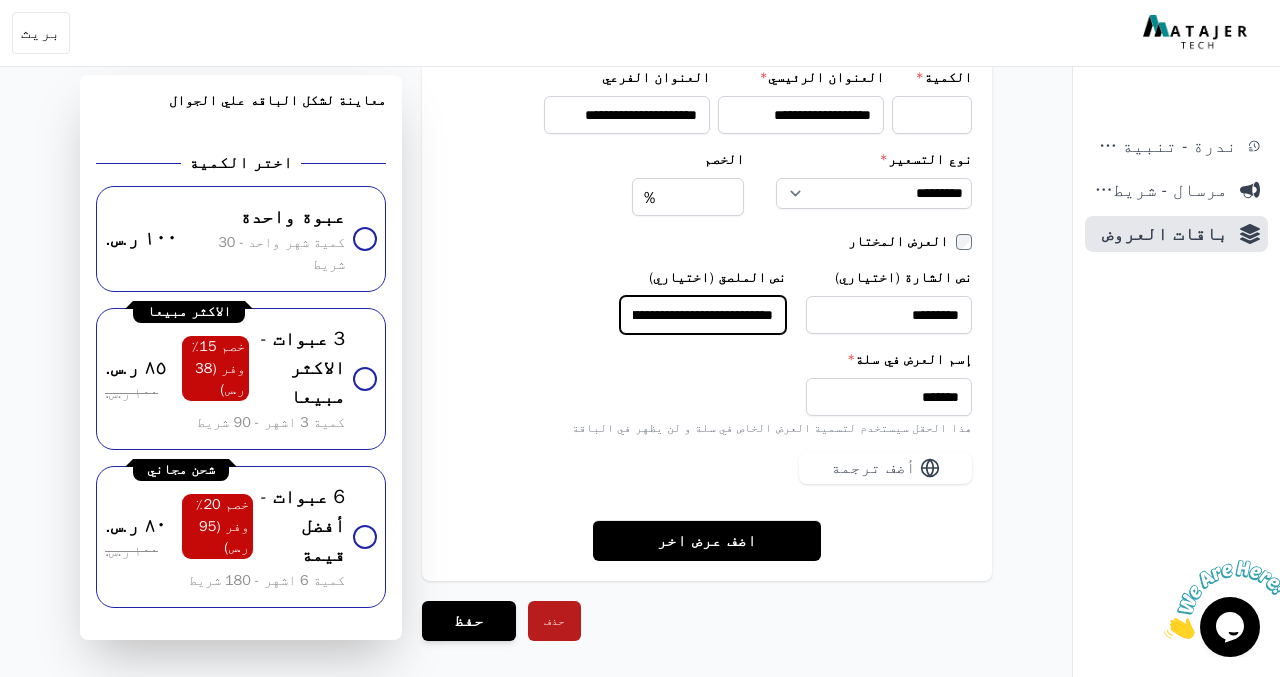 scroll, scrollTop: 2835, scrollLeft: 0, axis: vertical 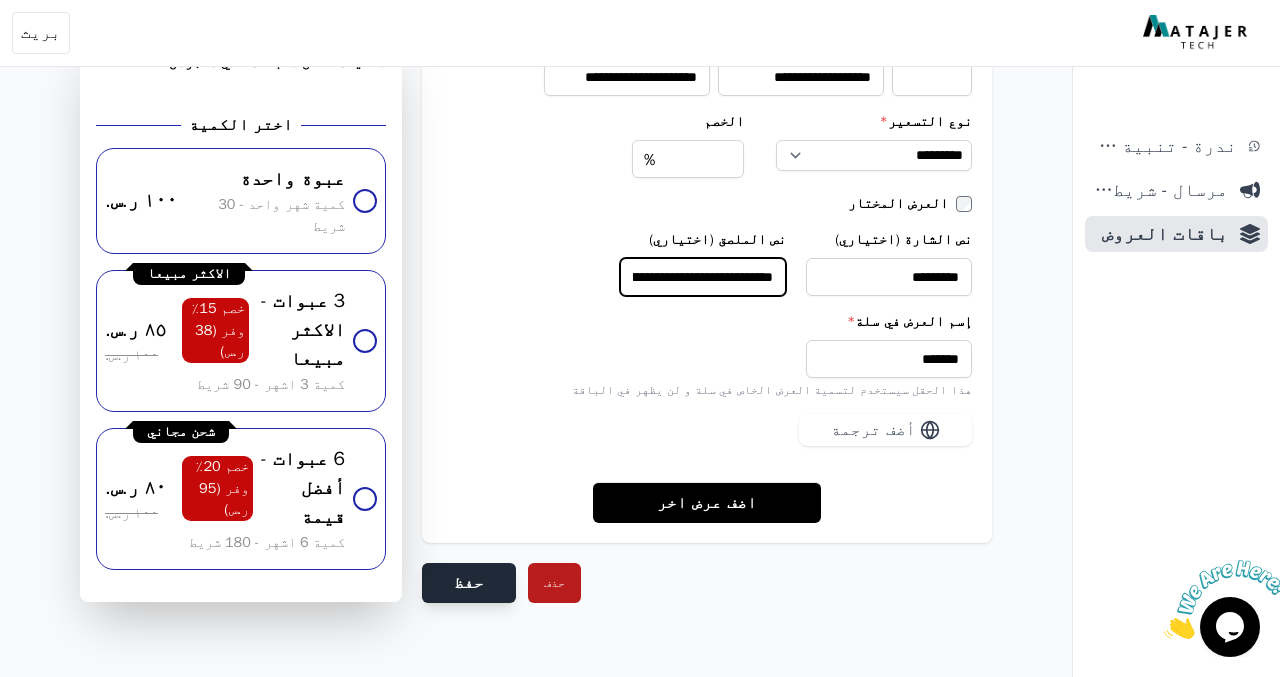 type on "**********" 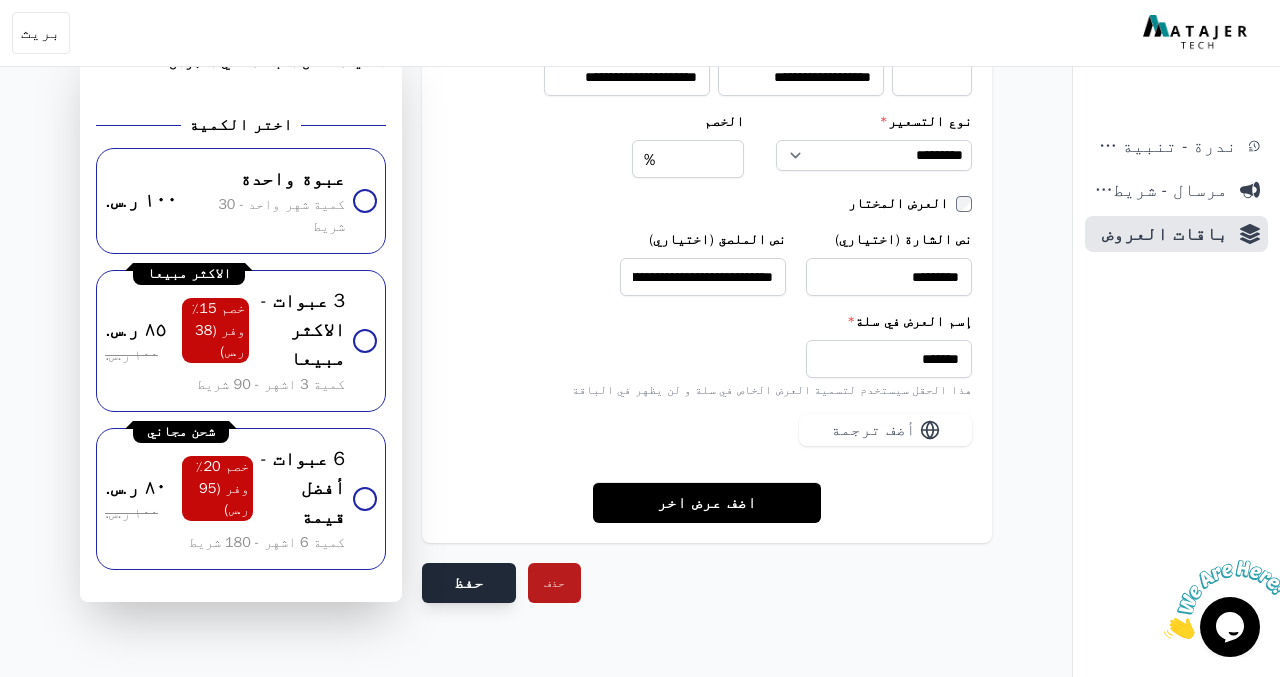 click on "حفظ" at bounding box center [469, 583] 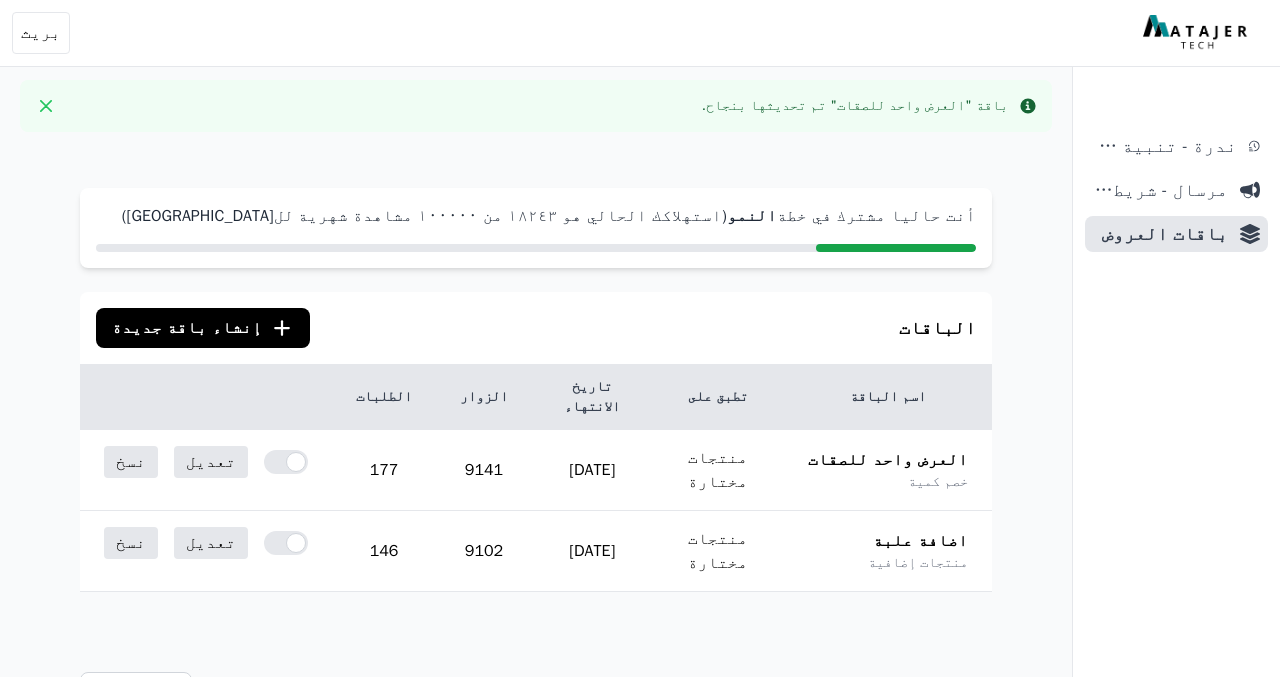 scroll, scrollTop: 0, scrollLeft: 0, axis: both 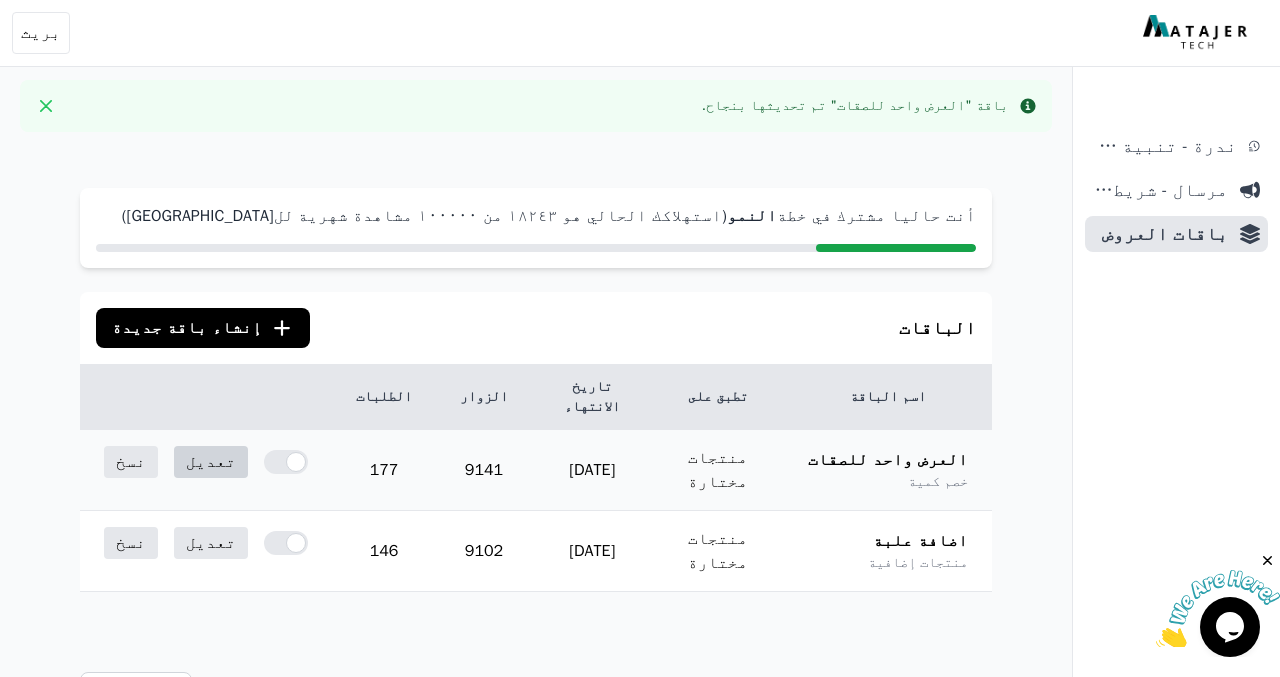 click on "تعديل" at bounding box center [211, 462] 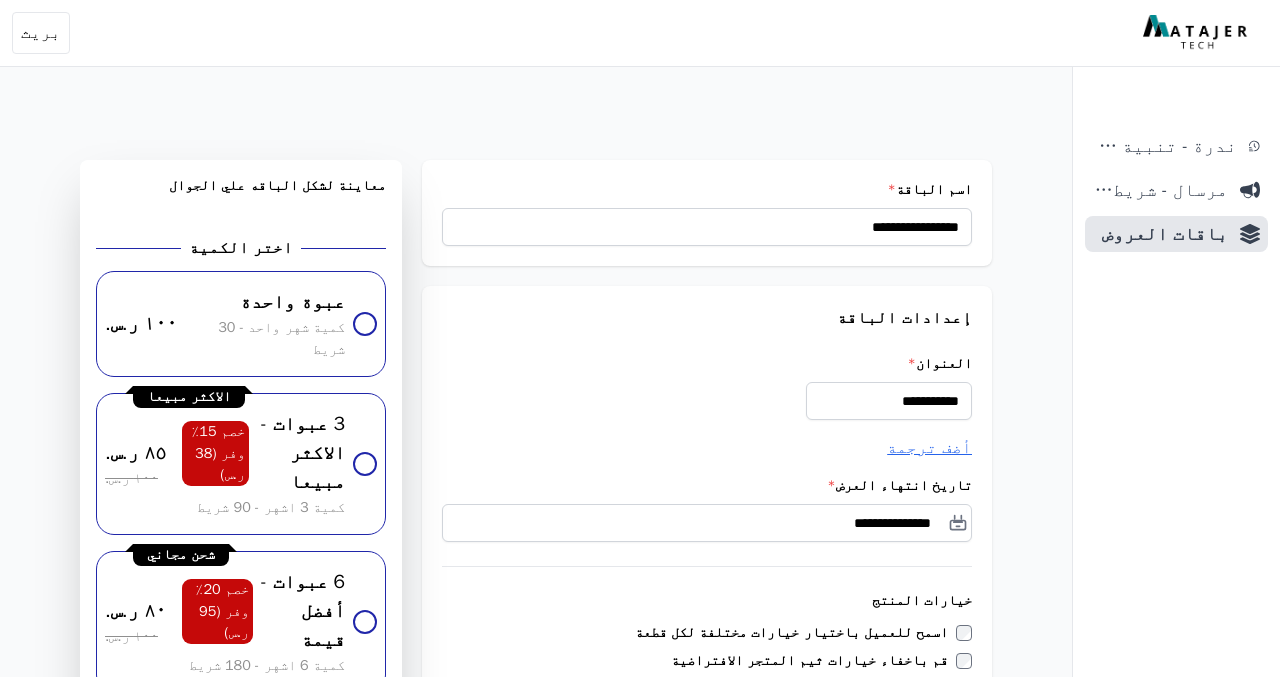 scroll, scrollTop: 283, scrollLeft: 0, axis: vertical 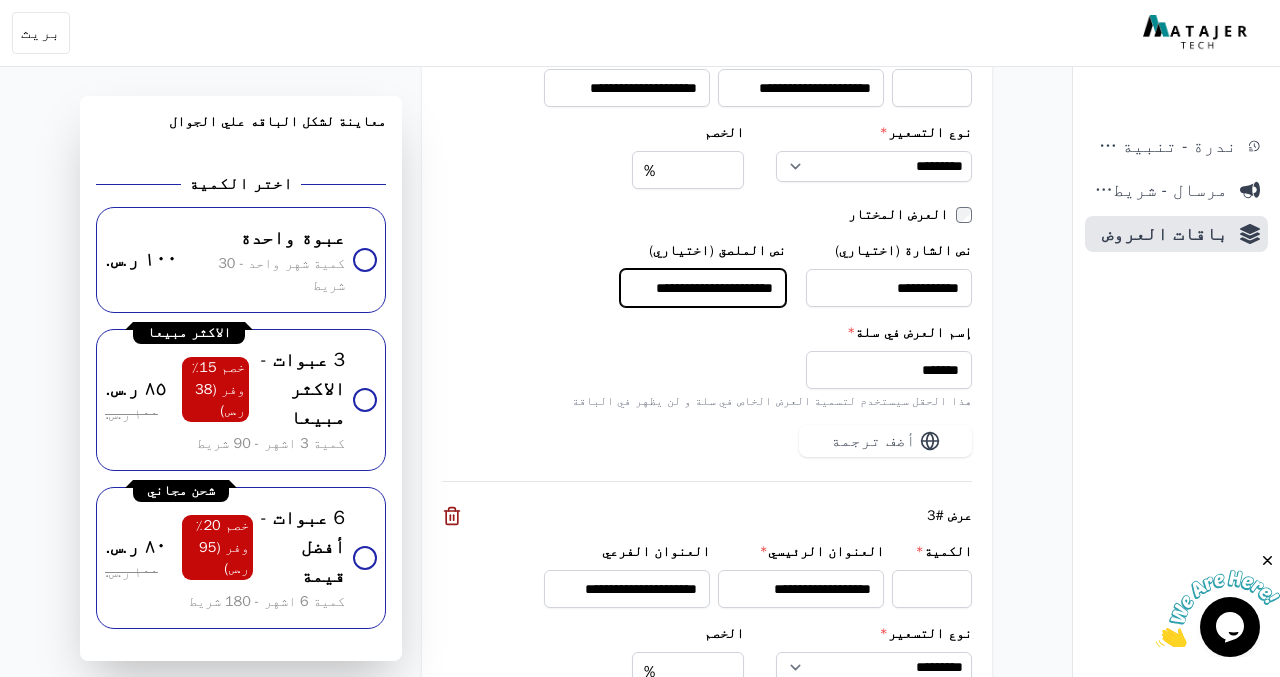 click on "**********" at bounding box center (703, 288) 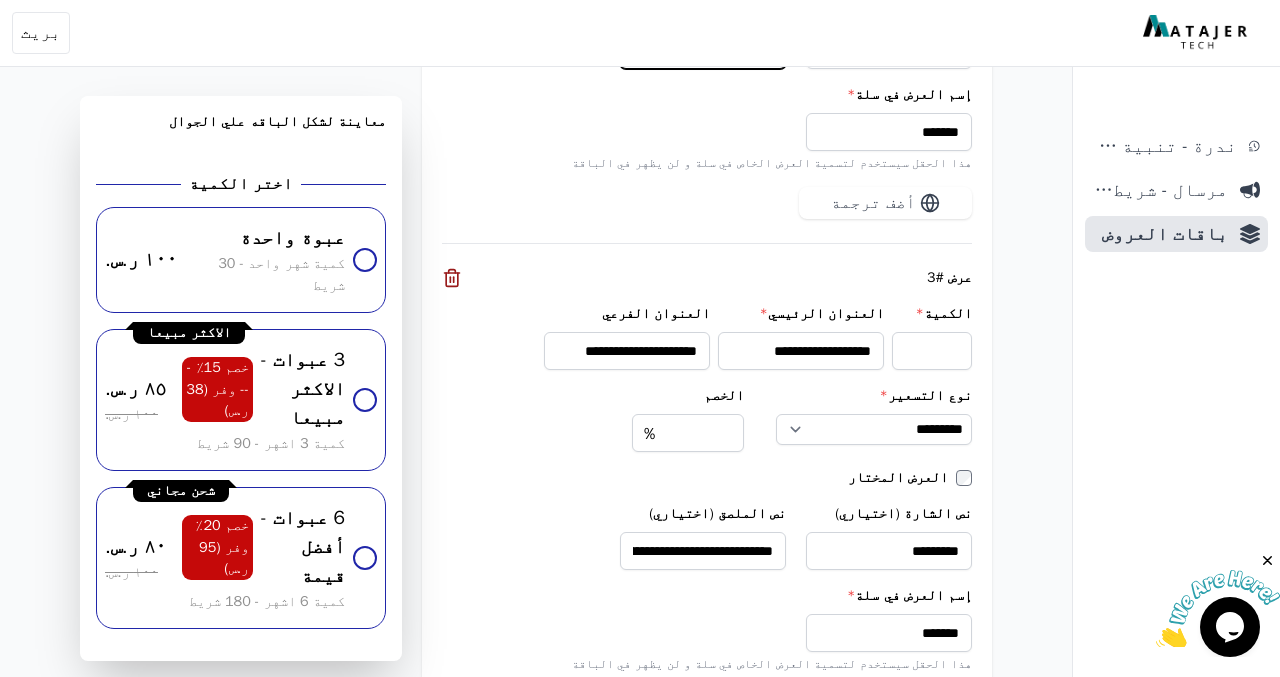scroll, scrollTop: 2554, scrollLeft: 0, axis: vertical 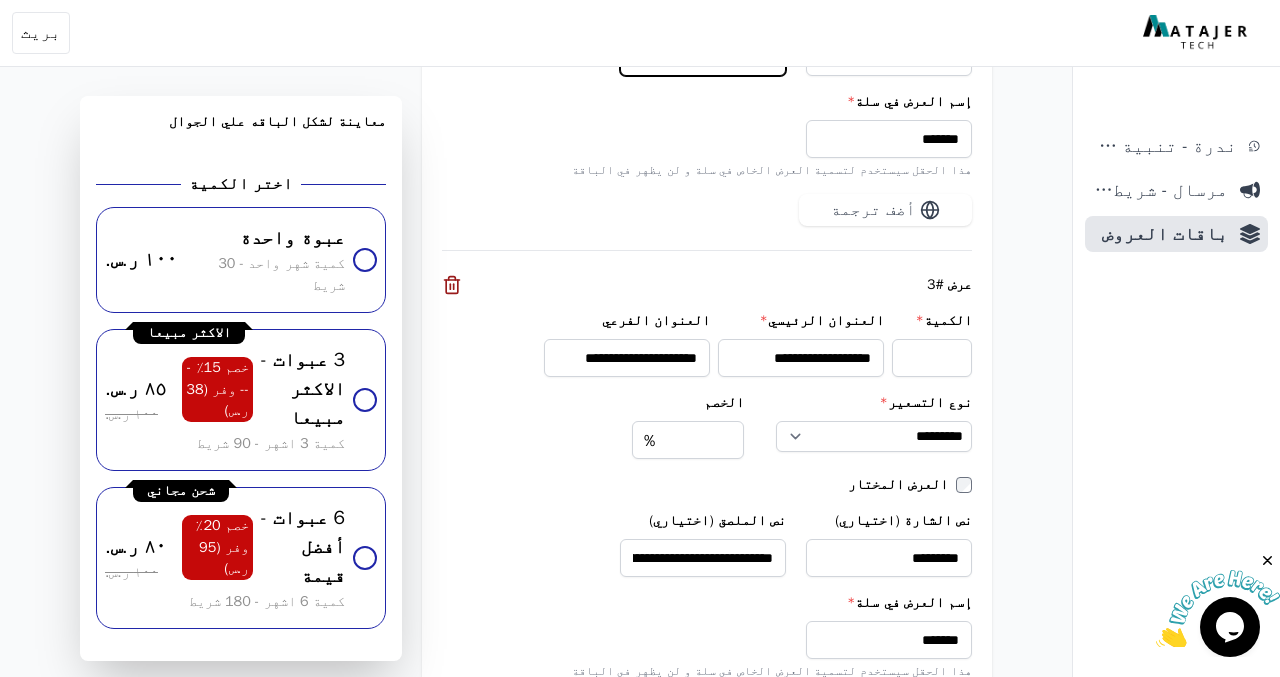 type on "**********" 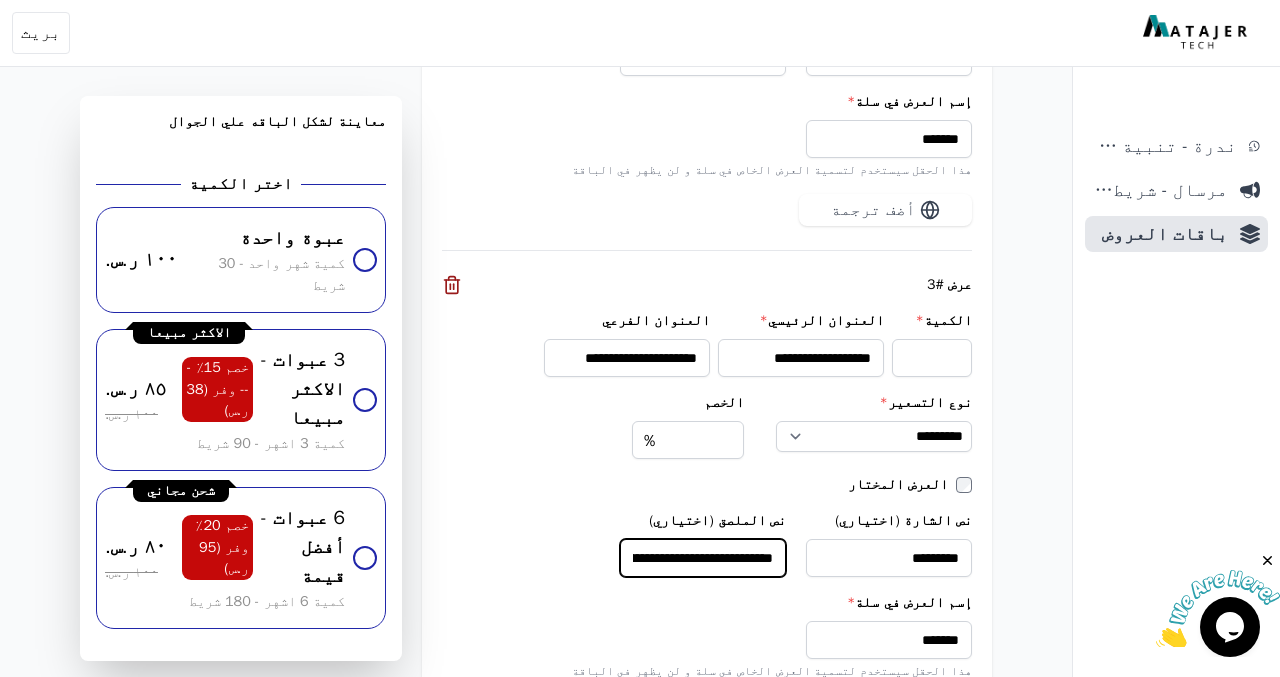 click on "**********" at bounding box center [703, 558] 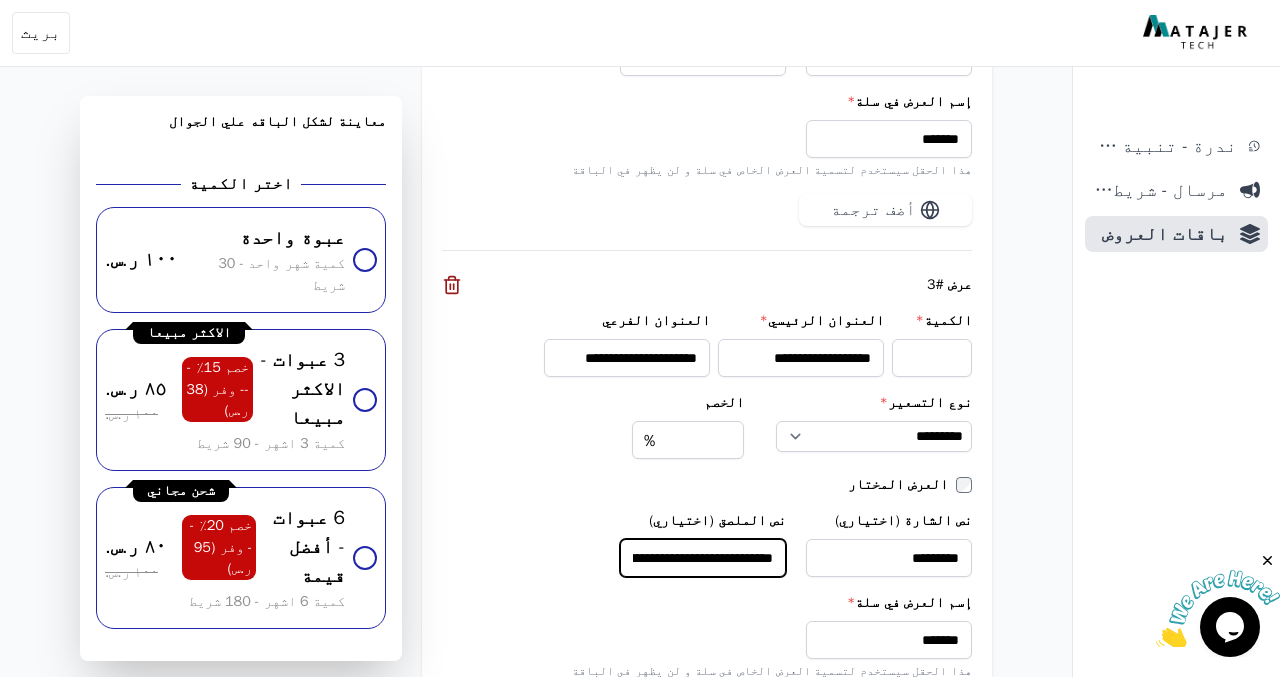 scroll, scrollTop: 2835, scrollLeft: 0, axis: vertical 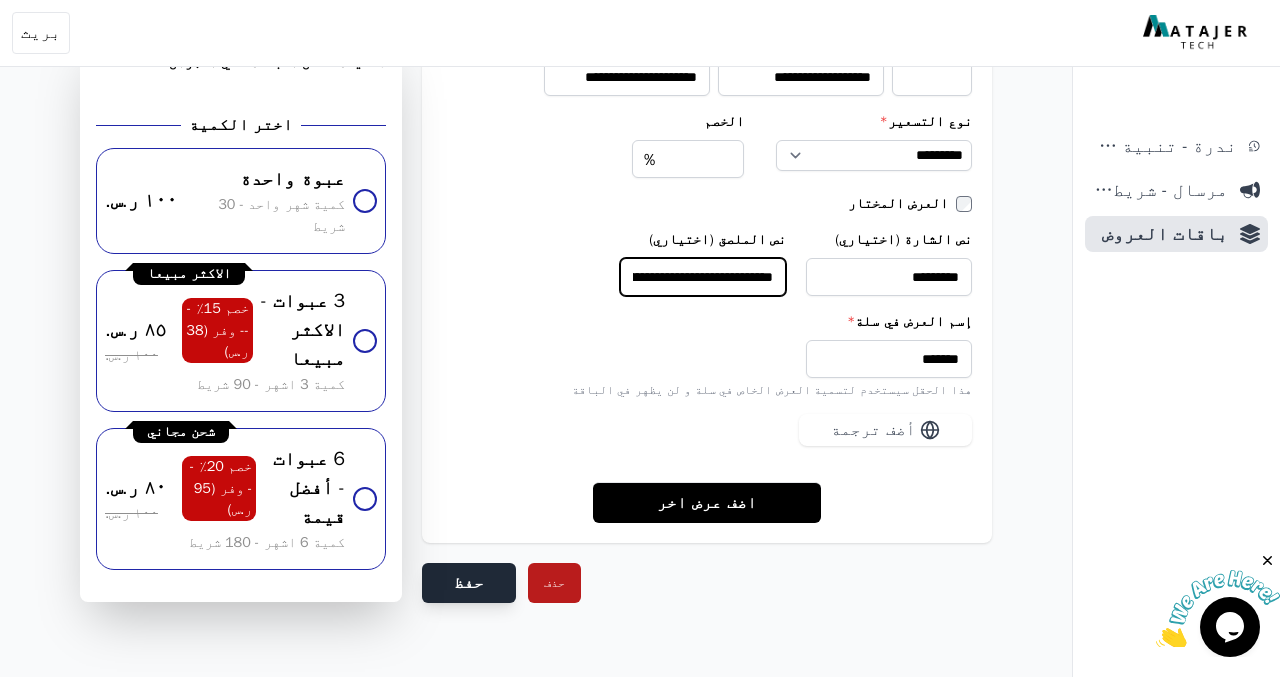 type on "**********" 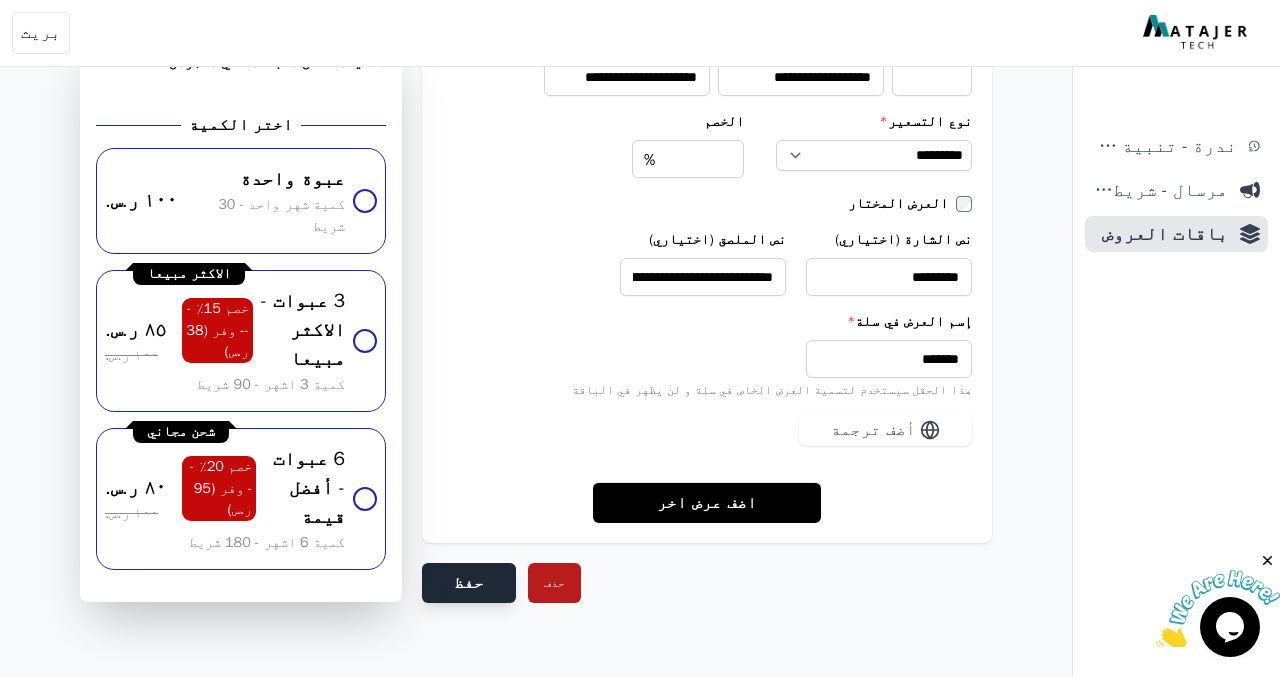click on "حفظ" at bounding box center [469, 583] 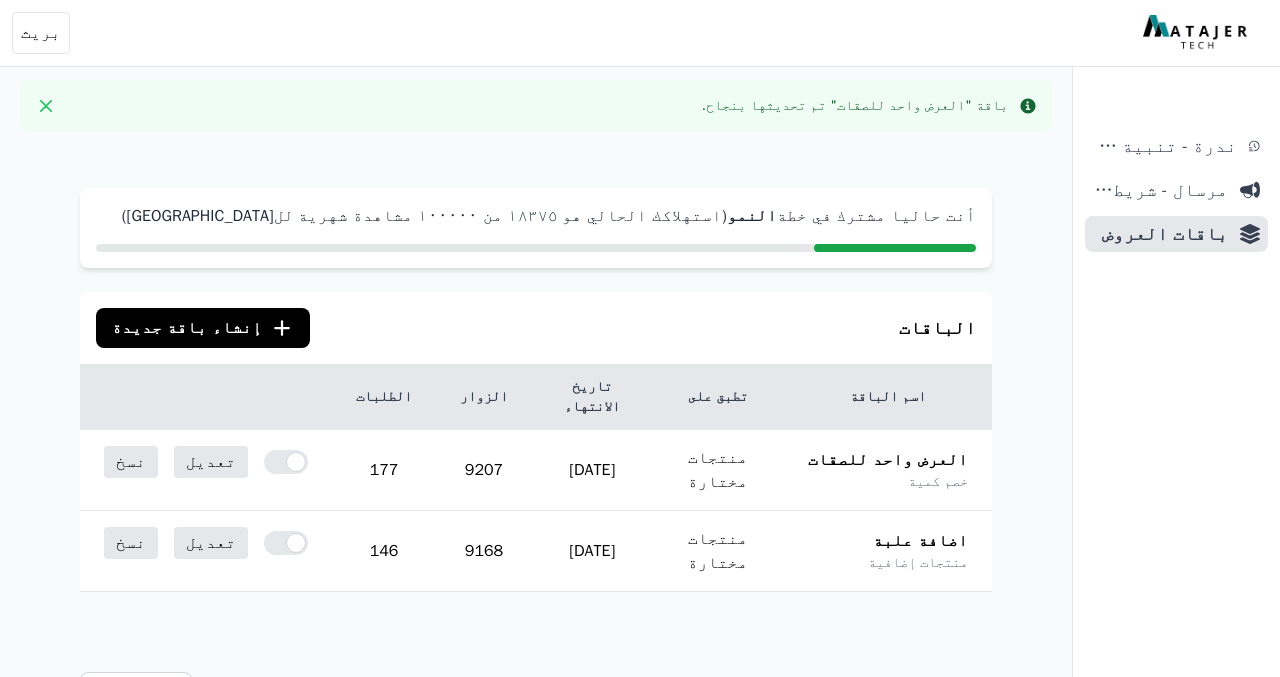 scroll, scrollTop: 0, scrollLeft: 0, axis: both 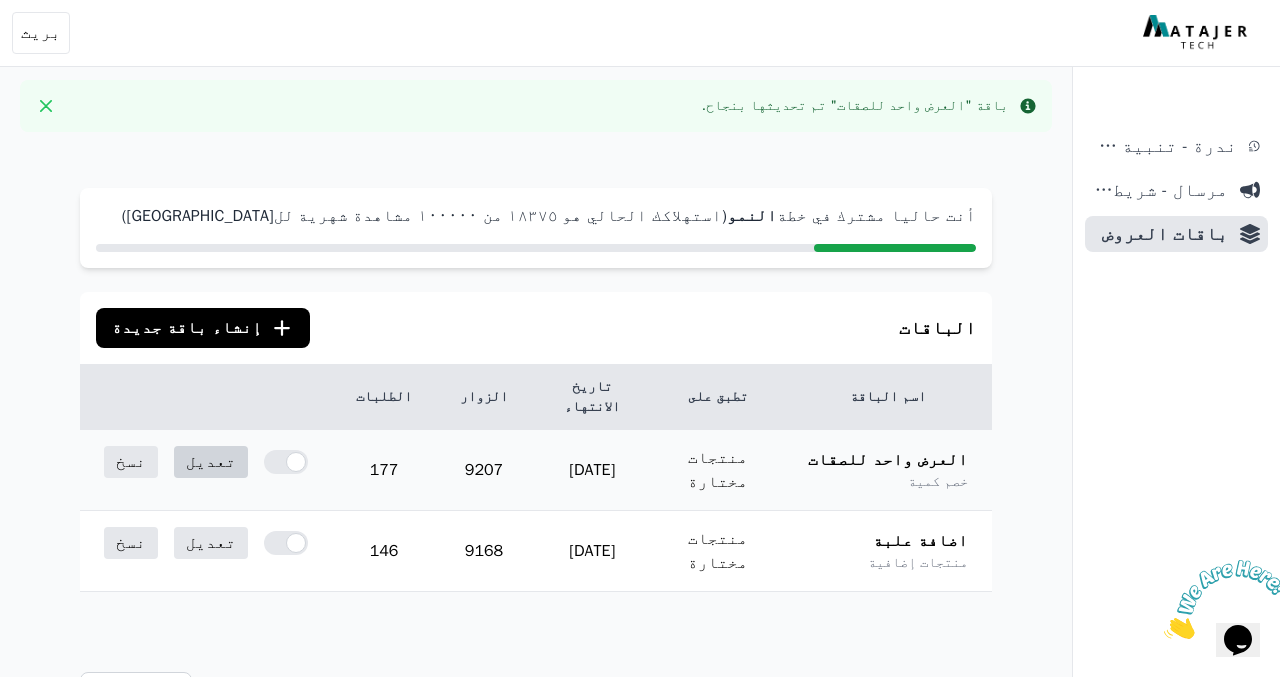 click on "تعديل" at bounding box center (211, 462) 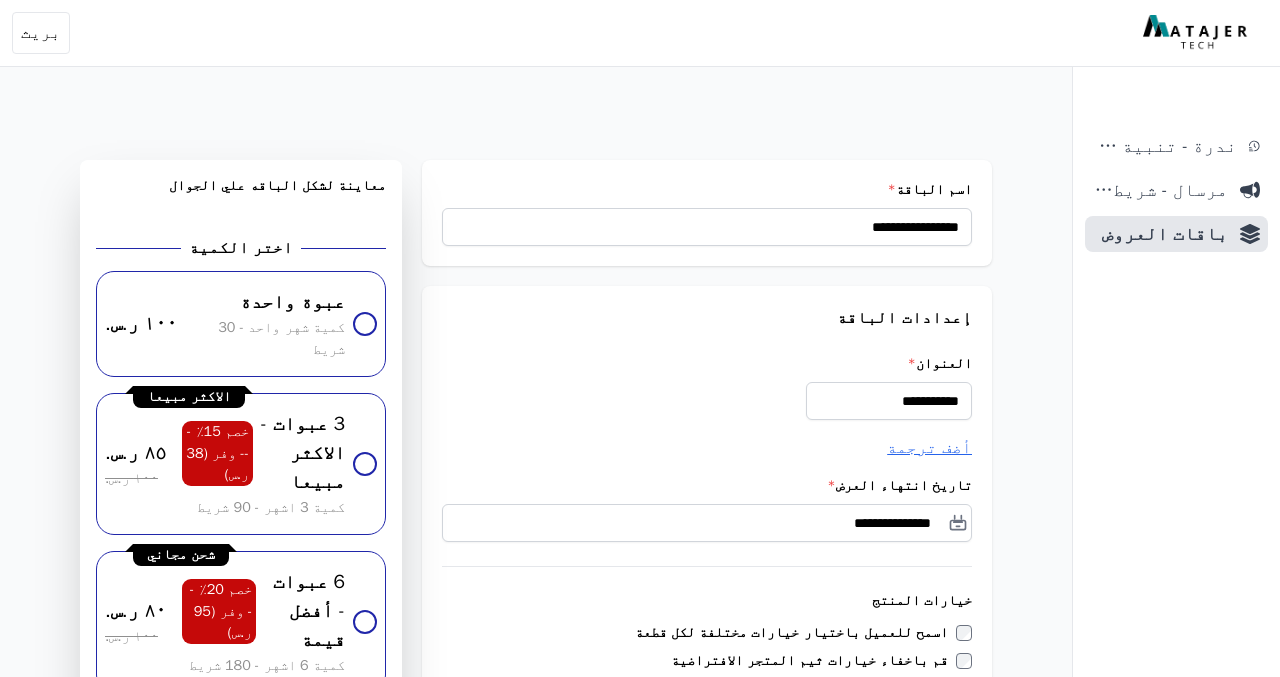 scroll, scrollTop: 0, scrollLeft: 0, axis: both 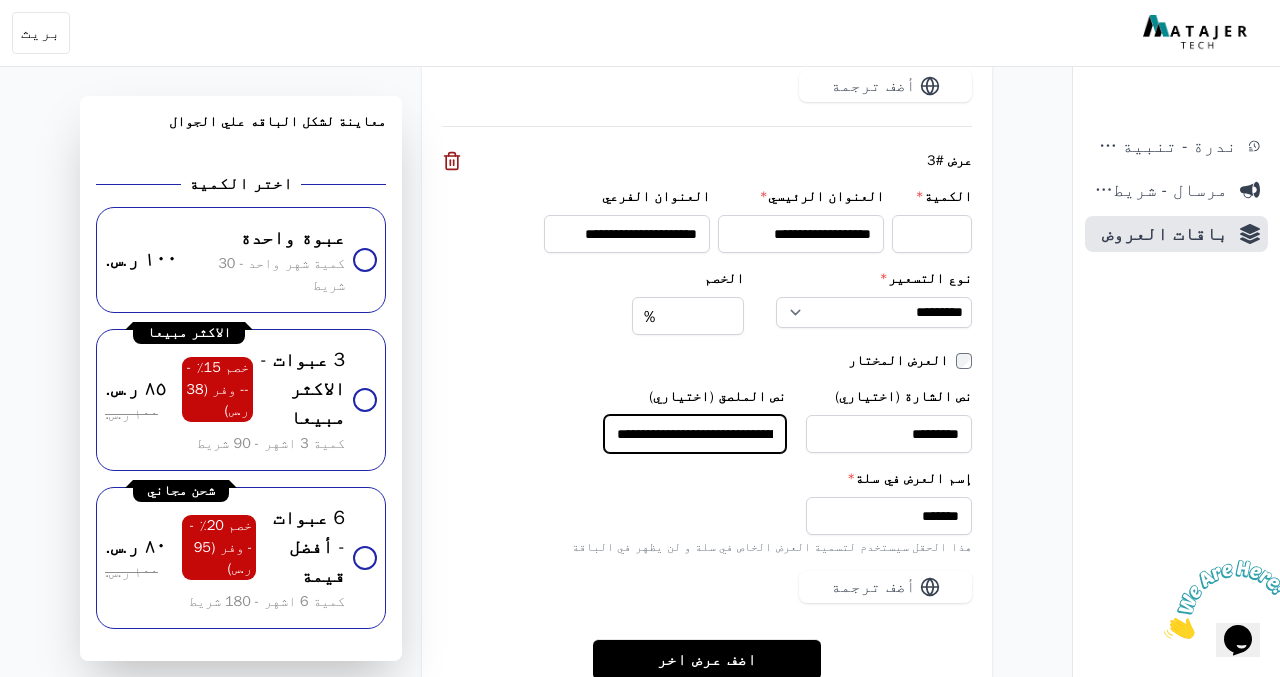 drag, startPoint x: 695, startPoint y: 390, endPoint x: 540, endPoint y: 390, distance: 155 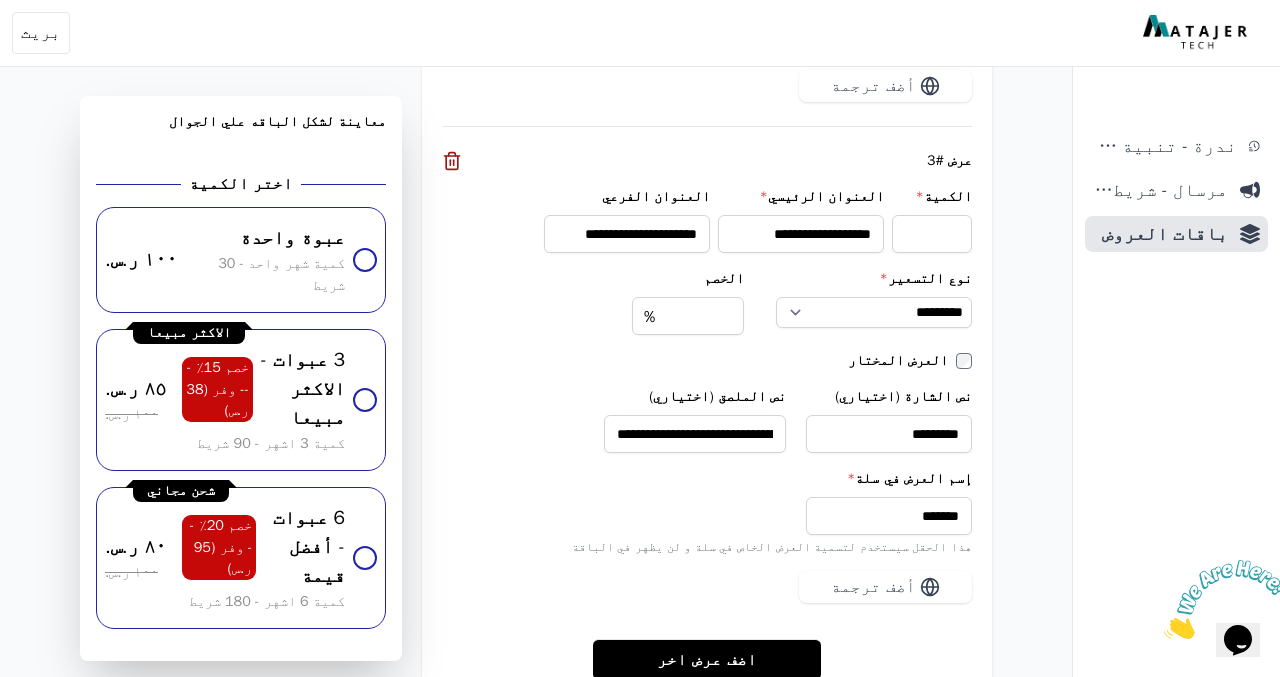 scroll, scrollTop: 0, scrollLeft: 0, axis: both 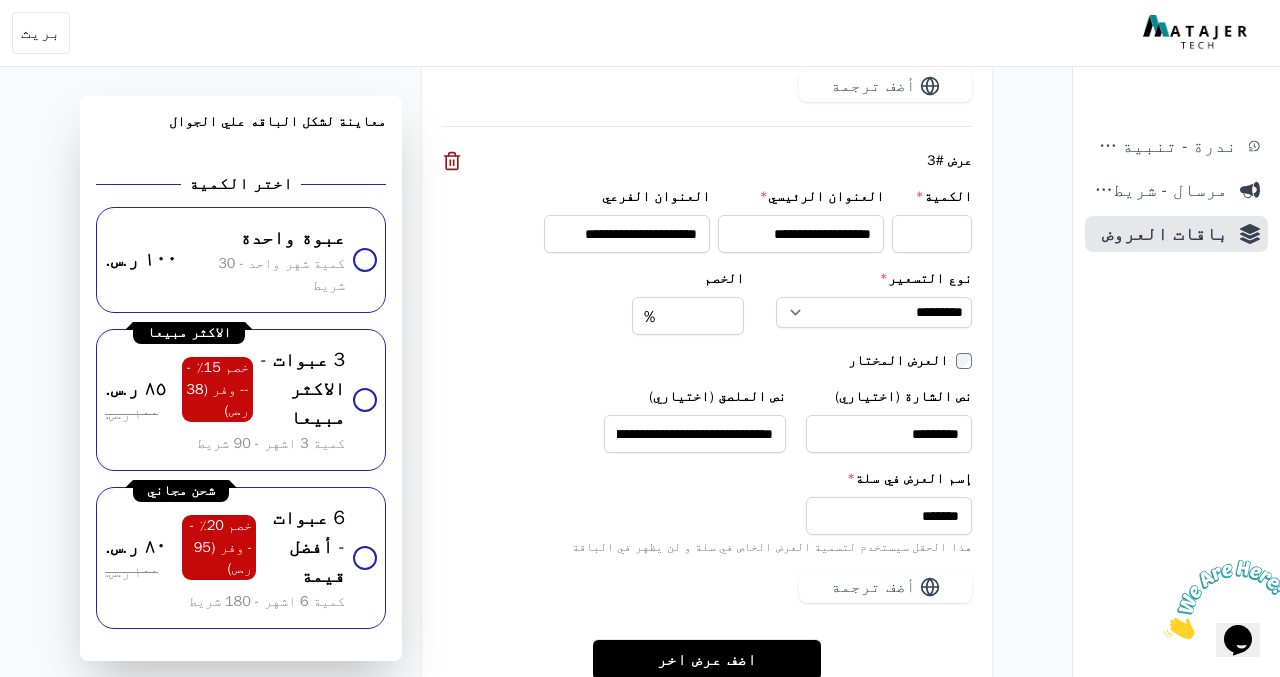 click on "إسم العرض في سلة
*" at bounding box center [707, 479] 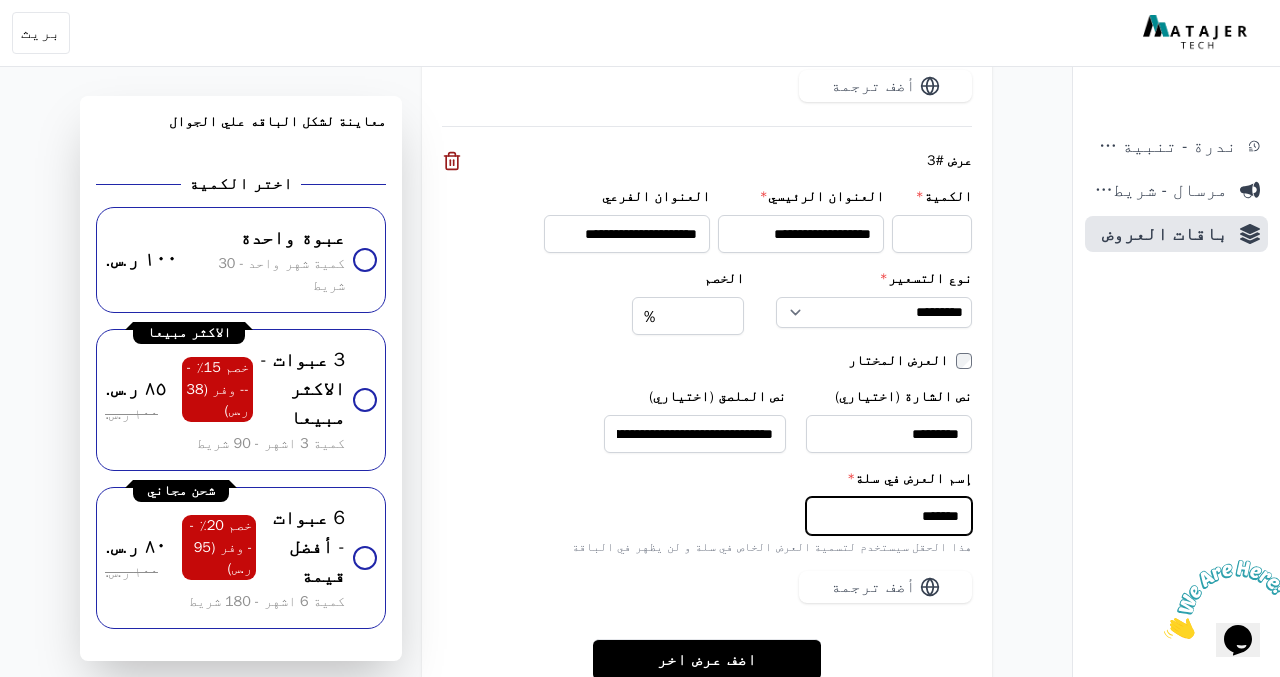click on "*******" at bounding box center (889, 516) 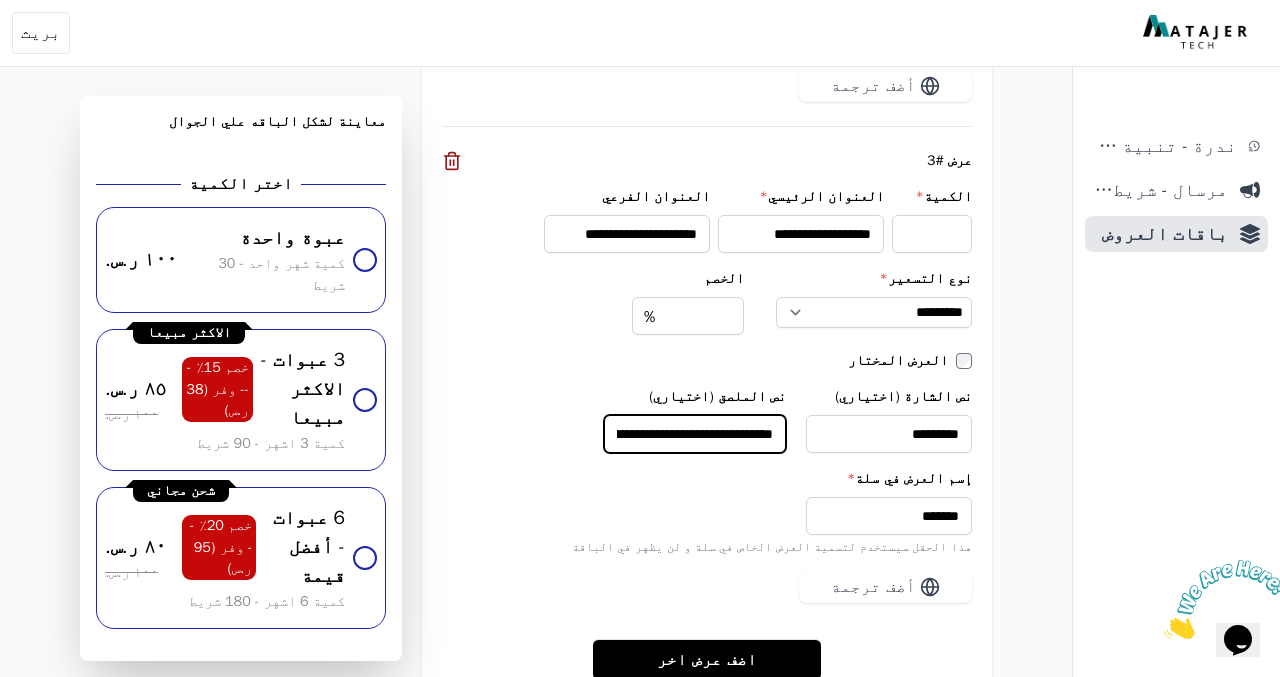 click on "**********" at bounding box center (695, 434) 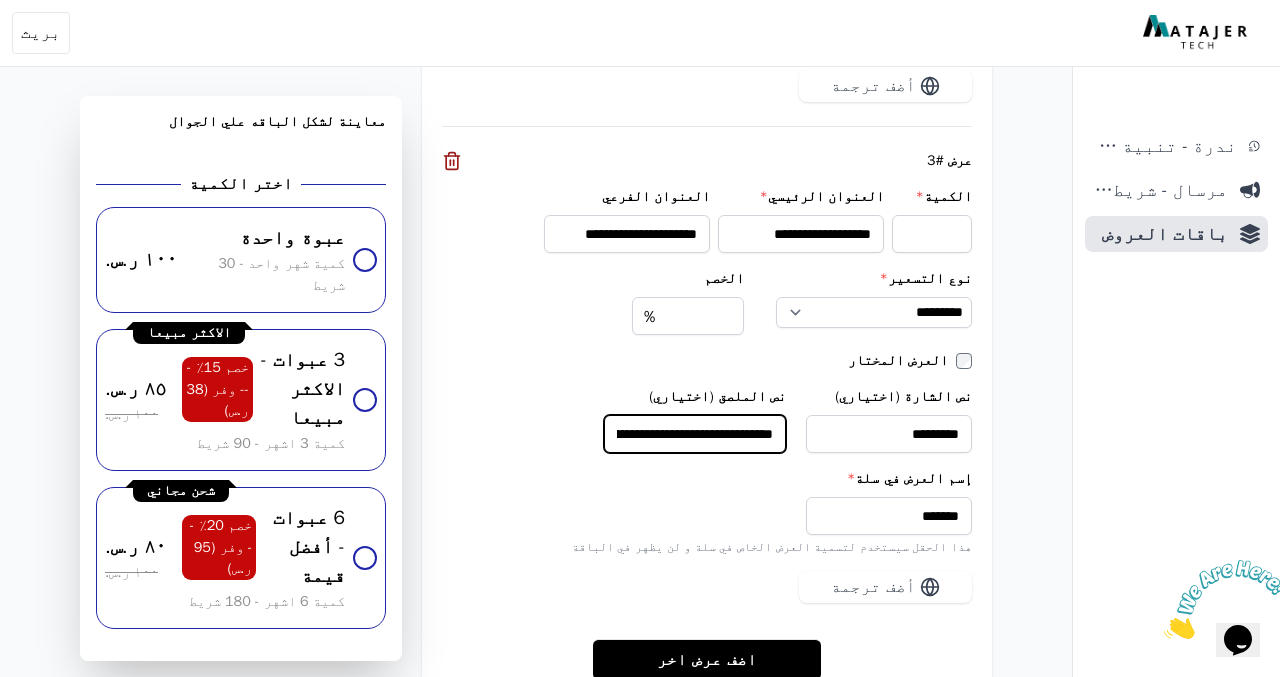 drag, startPoint x: 691, startPoint y: 387, endPoint x: 659, endPoint y: 390, distance: 32.140316 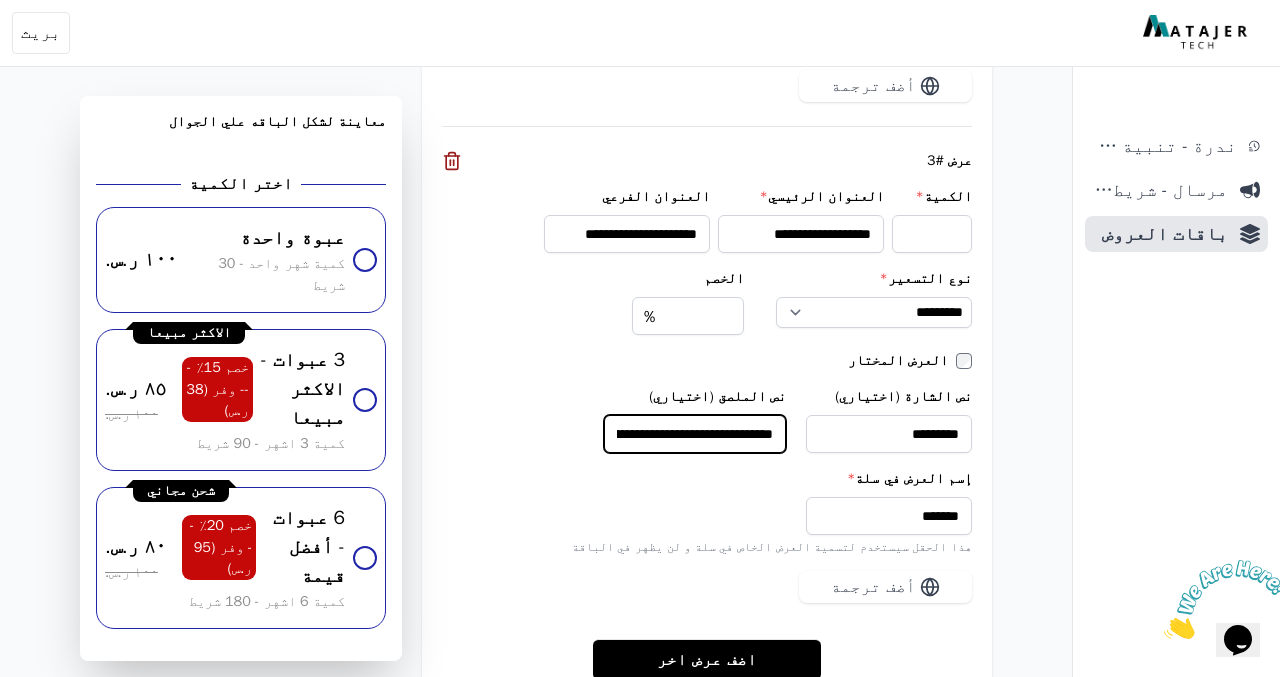 click on "**********" at bounding box center [695, 434] 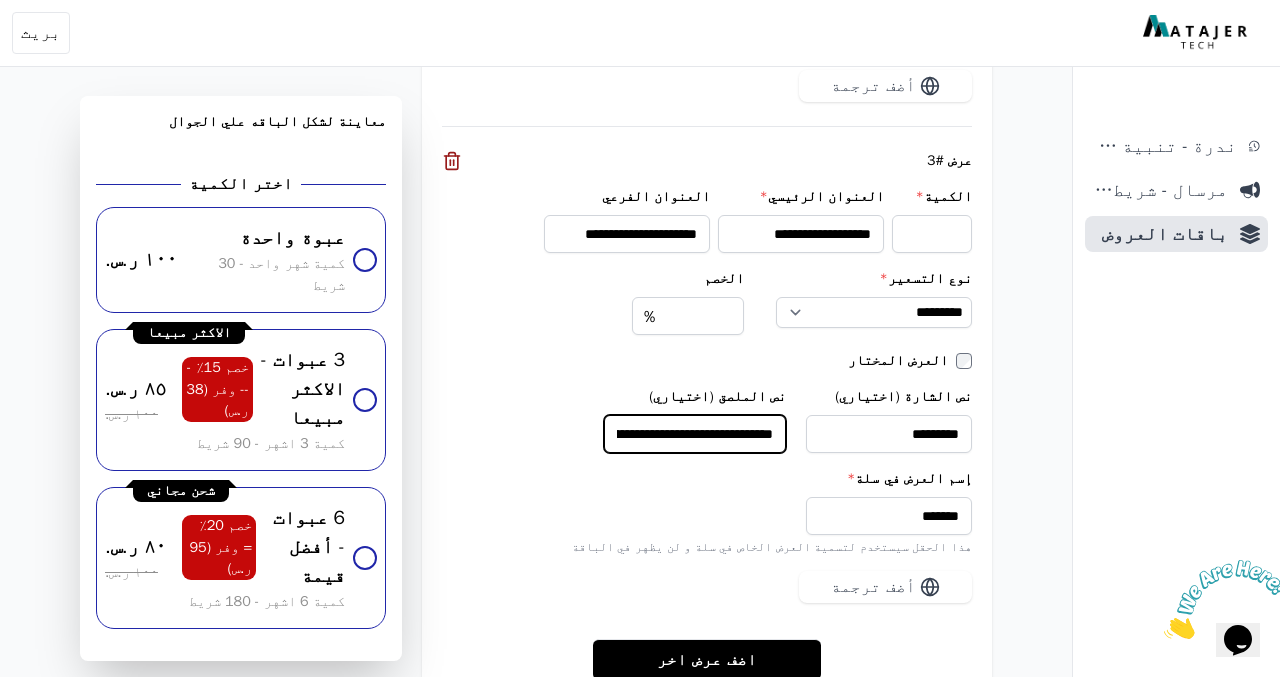 click on "**********" at bounding box center [695, 434] 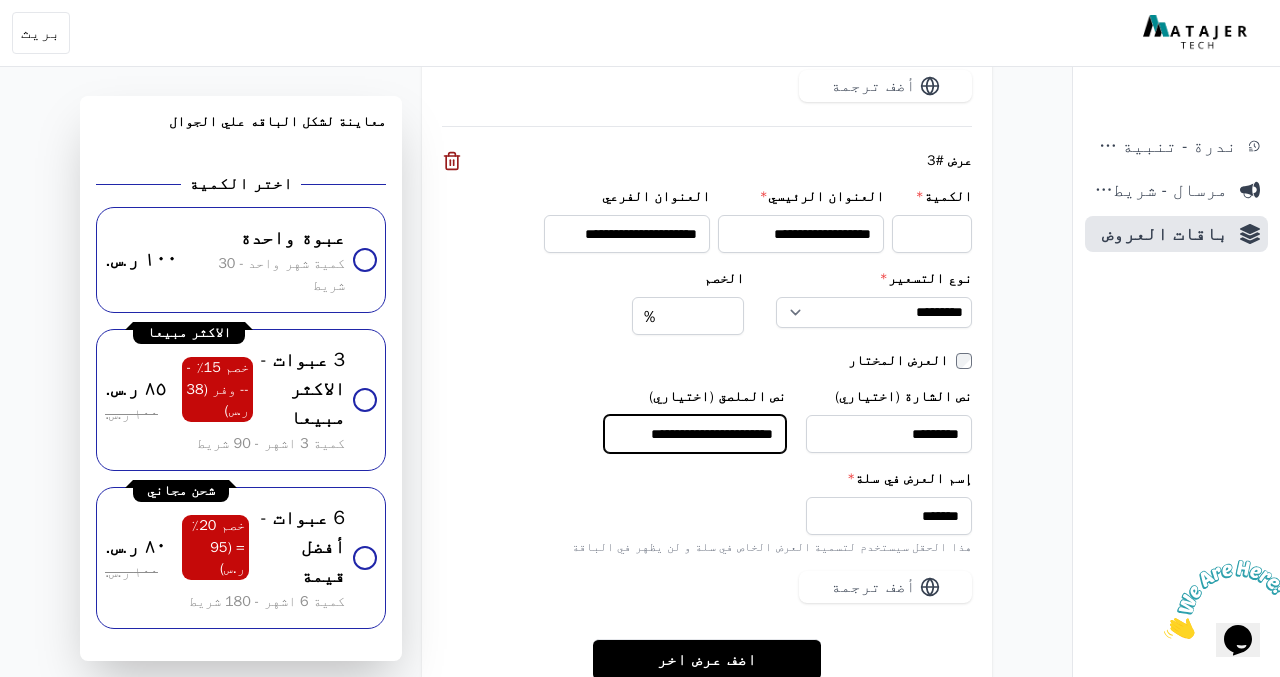 click on "**********" at bounding box center (695, 434) 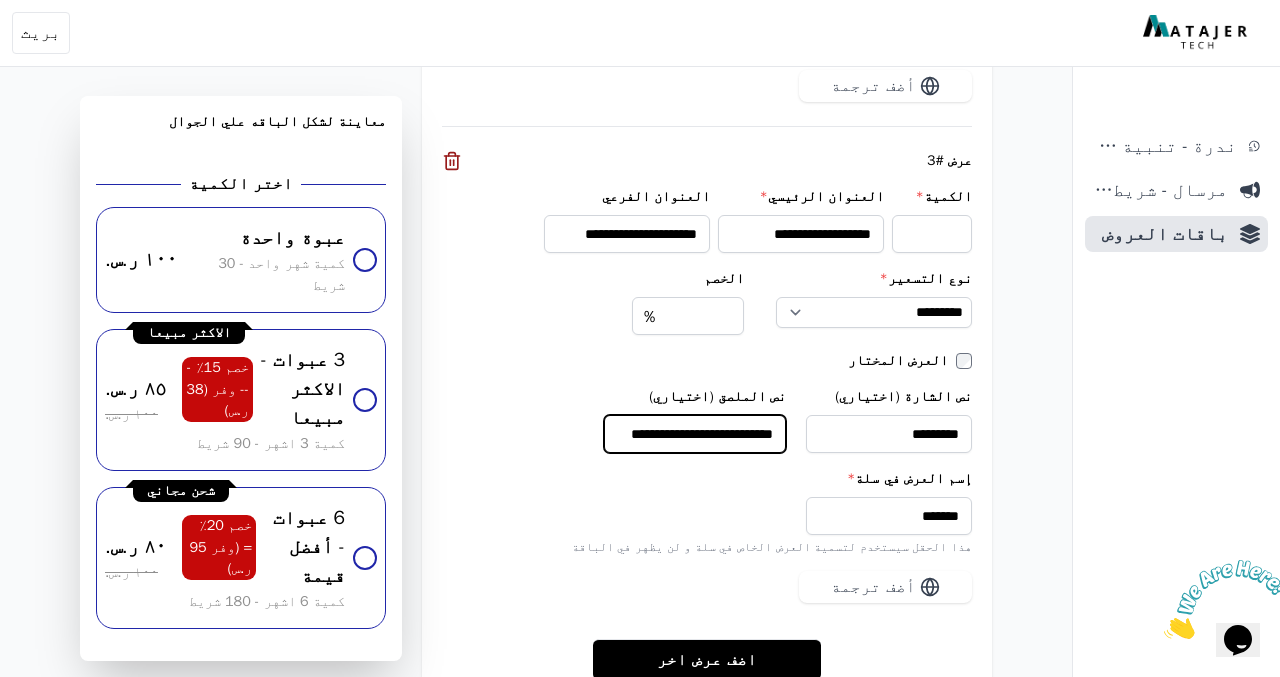scroll, scrollTop: 2773, scrollLeft: 0, axis: vertical 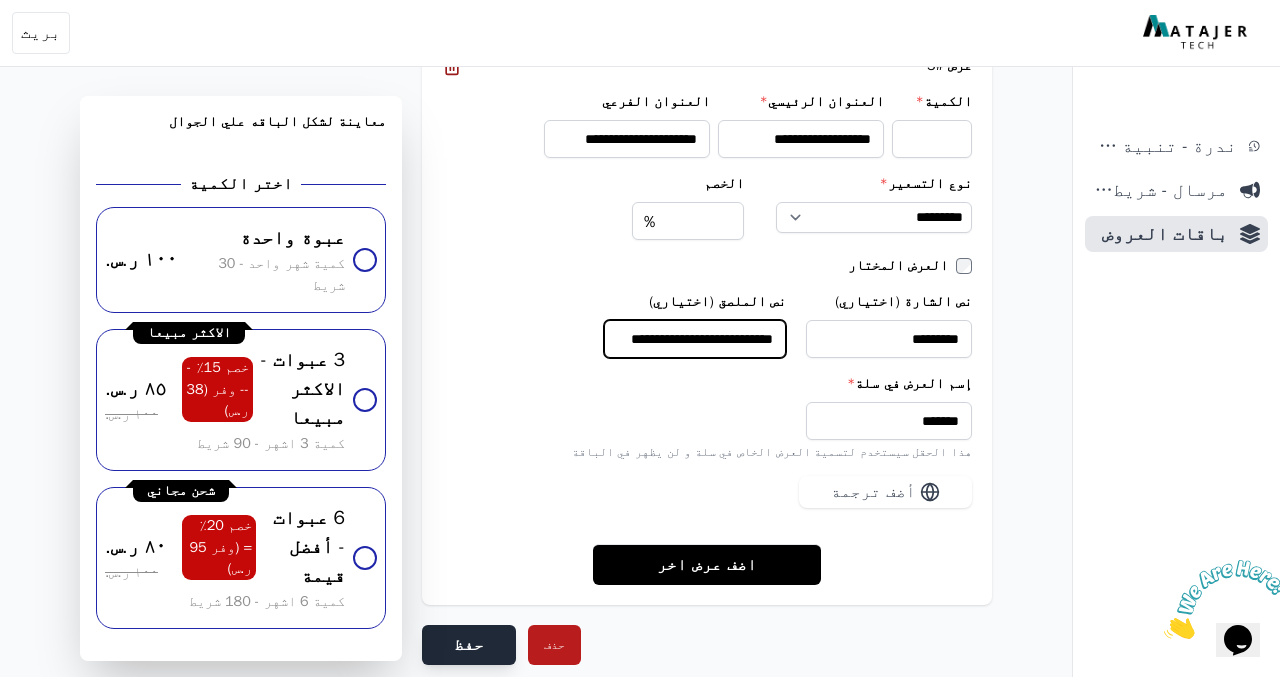type on "**********" 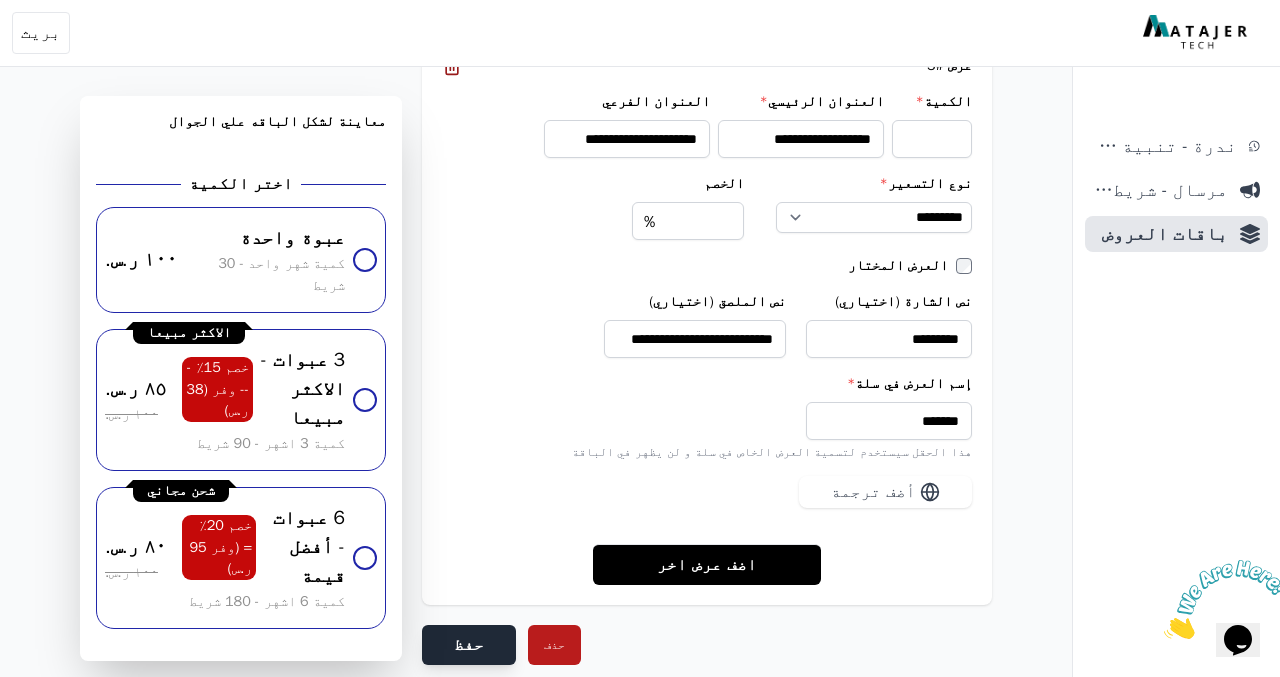 click on "حفظ" at bounding box center (469, 645) 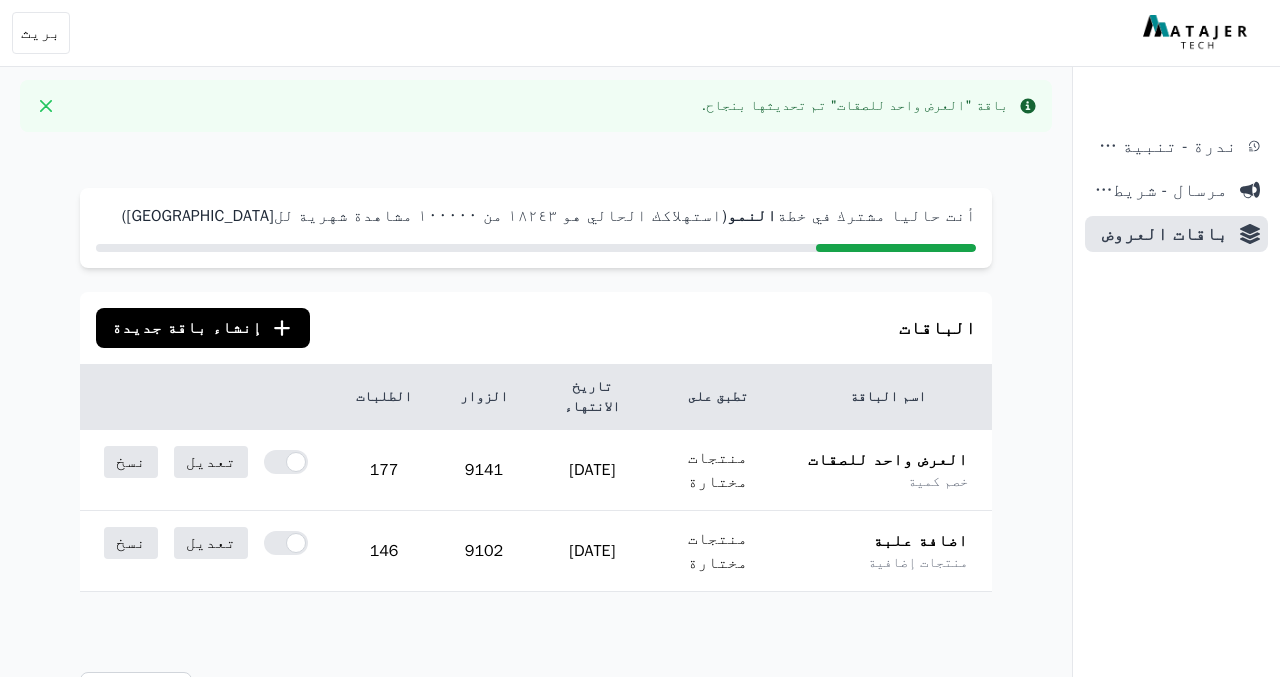 scroll, scrollTop: 0, scrollLeft: 0, axis: both 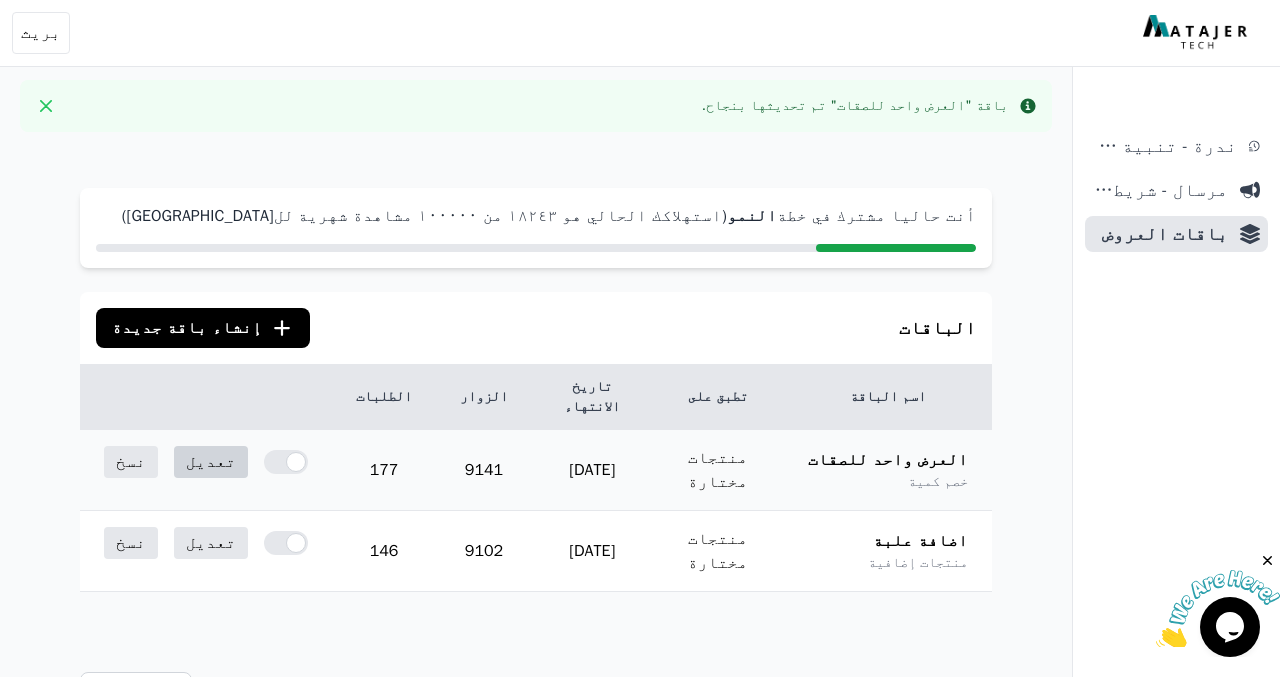 click on "تعديل" at bounding box center (211, 462) 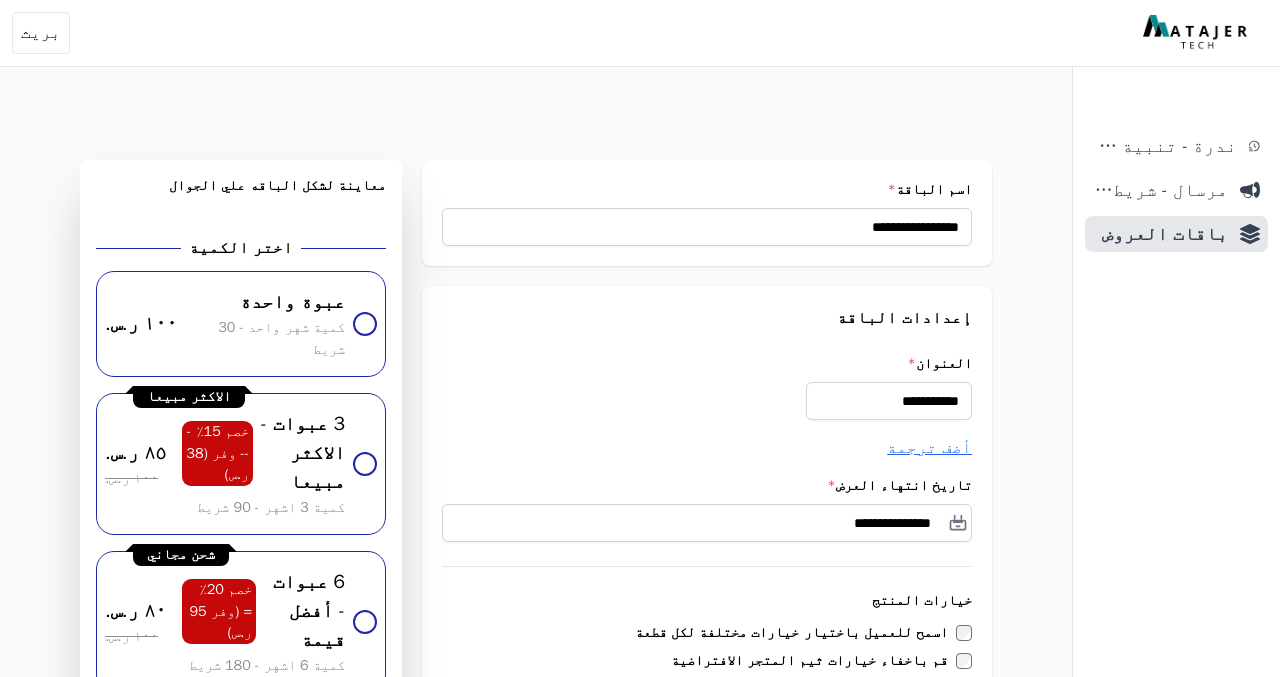 scroll, scrollTop: 0, scrollLeft: 0, axis: both 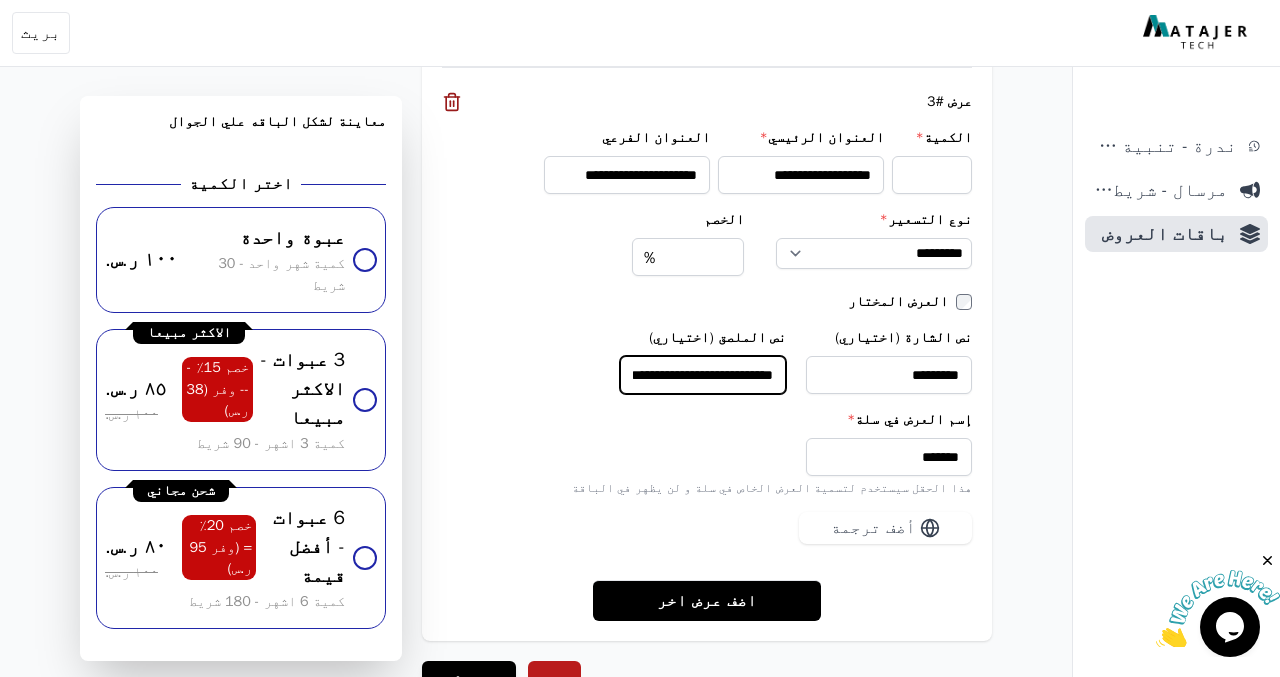 click on "**********" at bounding box center (703, 375) 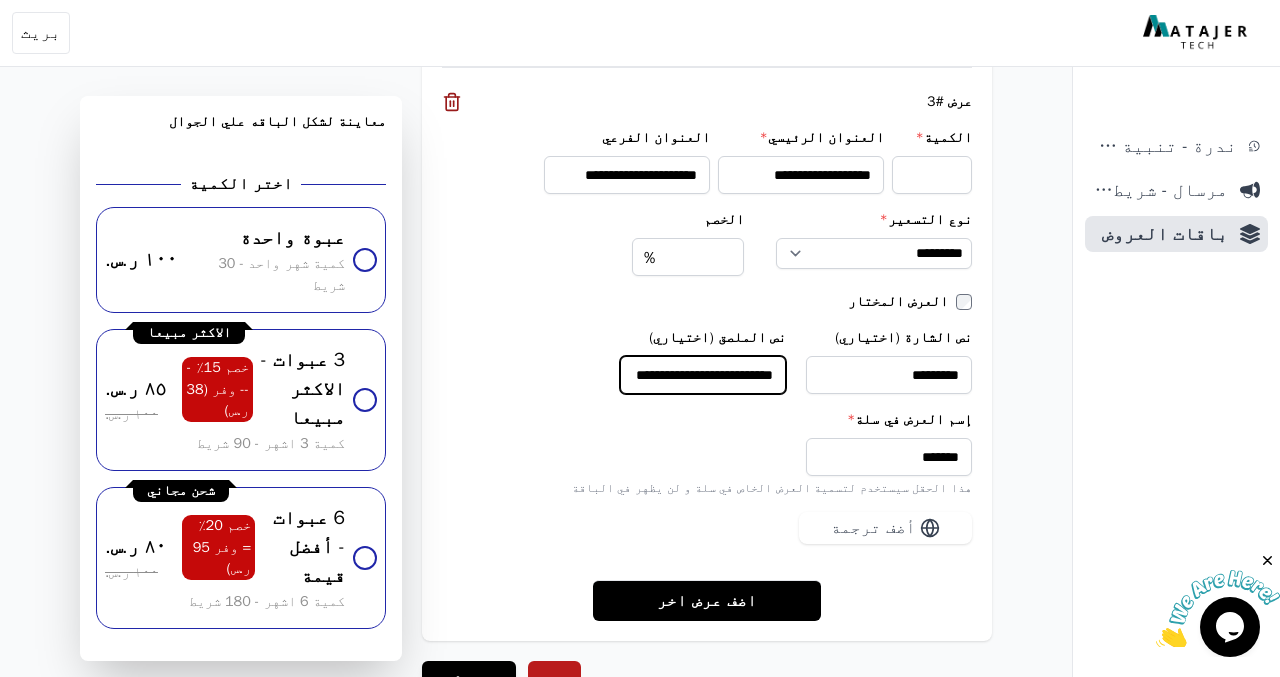 scroll, scrollTop: 0, scrollLeft: -16, axis: horizontal 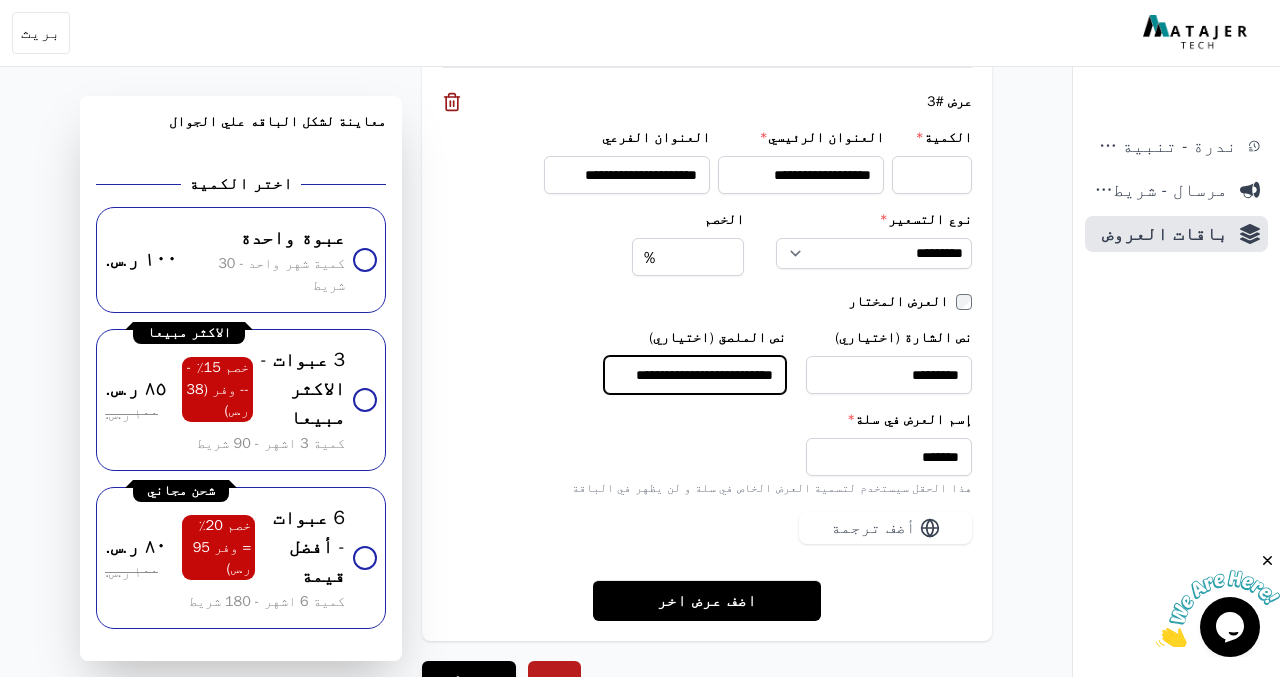 drag, startPoint x: 615, startPoint y: 333, endPoint x: 593, endPoint y: 333, distance: 22 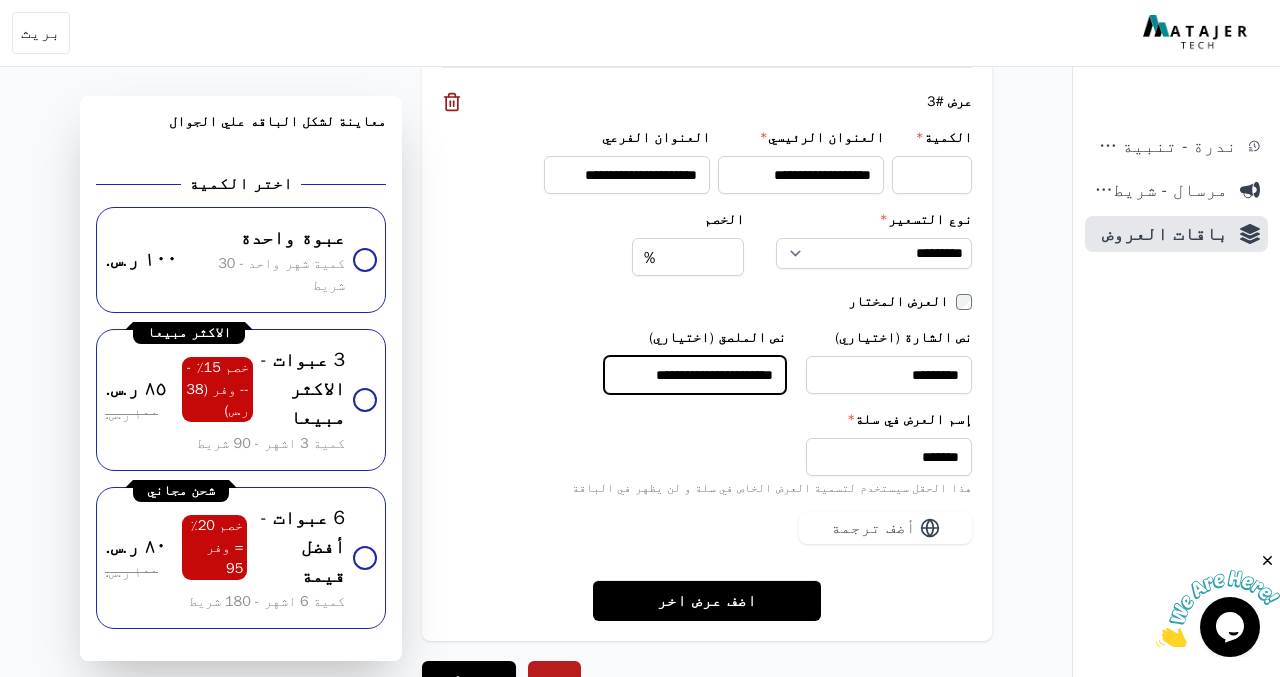 scroll, scrollTop: 0, scrollLeft: 0, axis: both 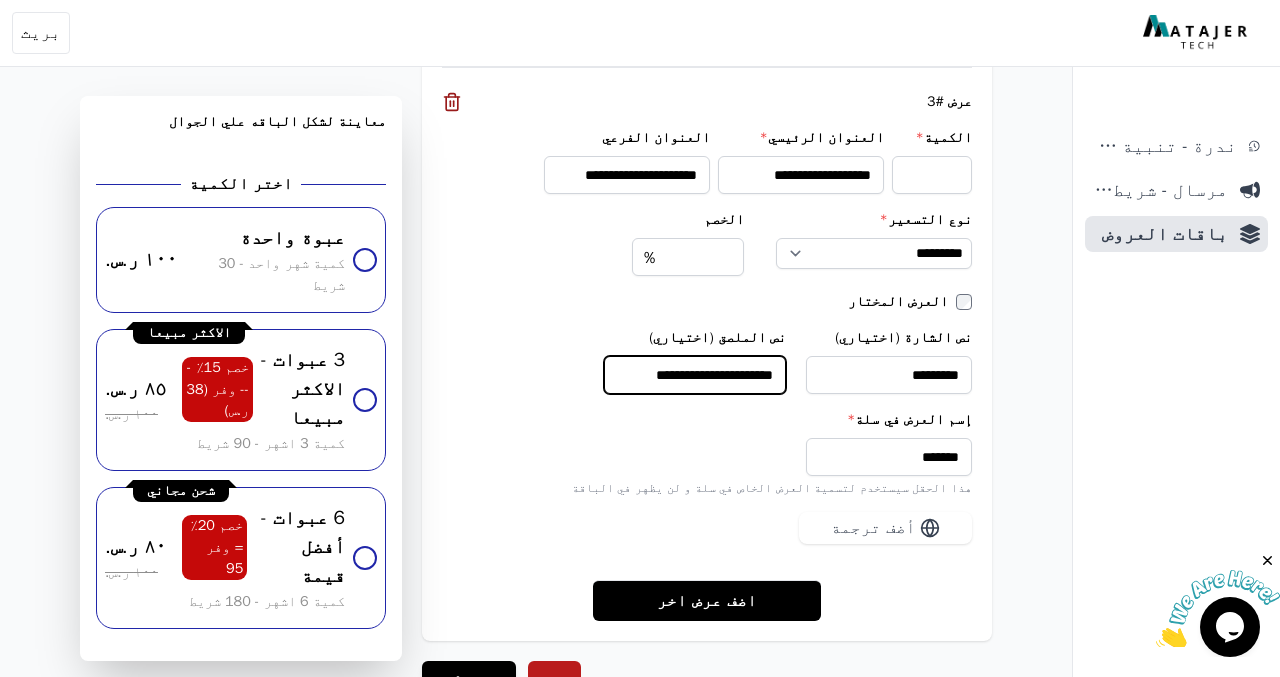 drag, startPoint x: 696, startPoint y: 332, endPoint x: 553, endPoint y: 329, distance: 143.03146 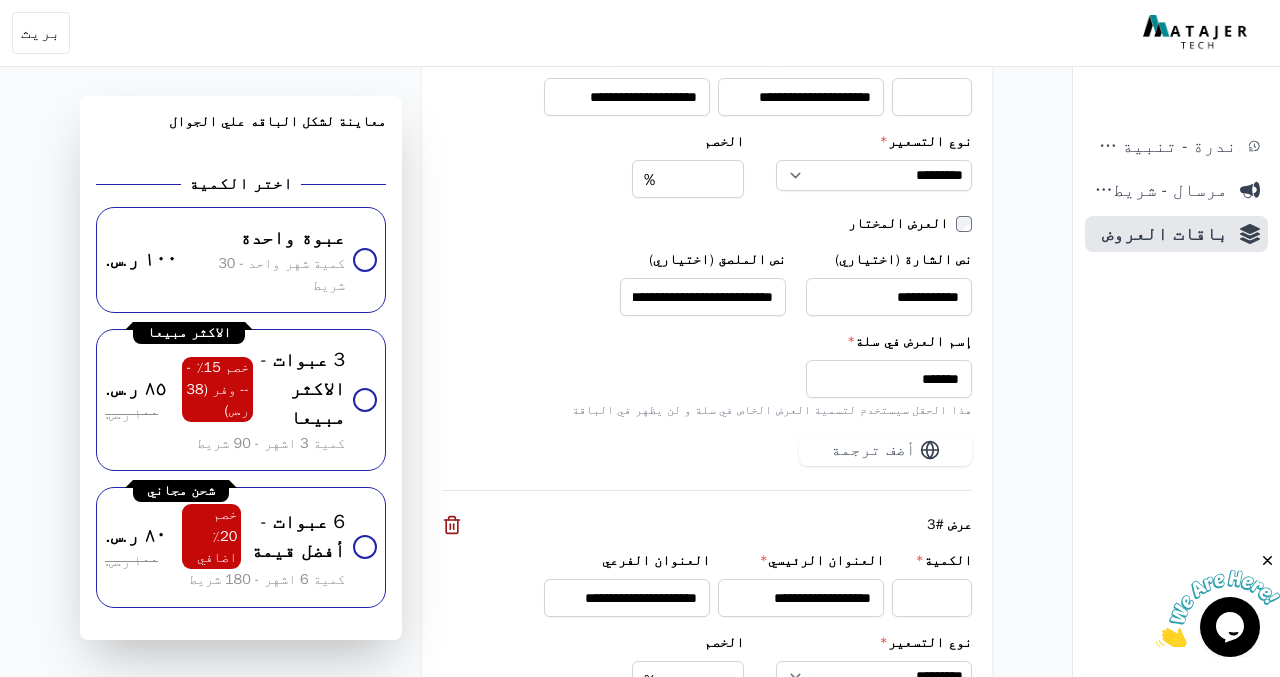 scroll, scrollTop: 2313, scrollLeft: 0, axis: vertical 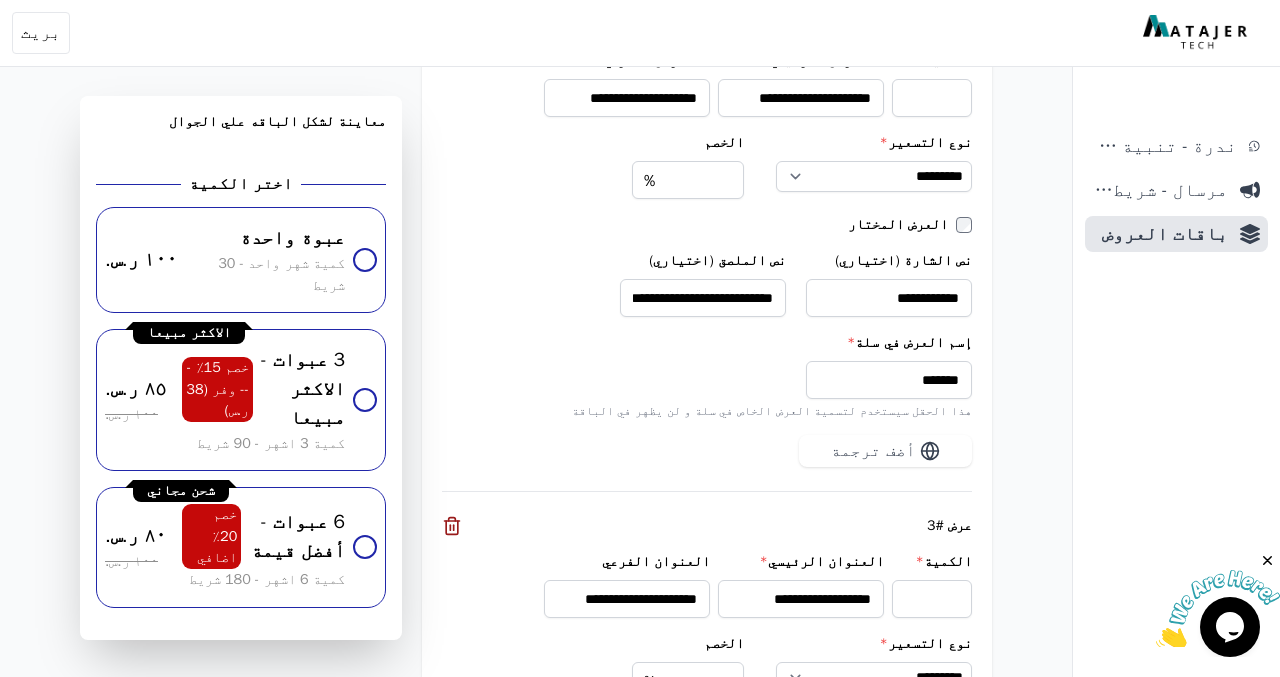 type on "**********" 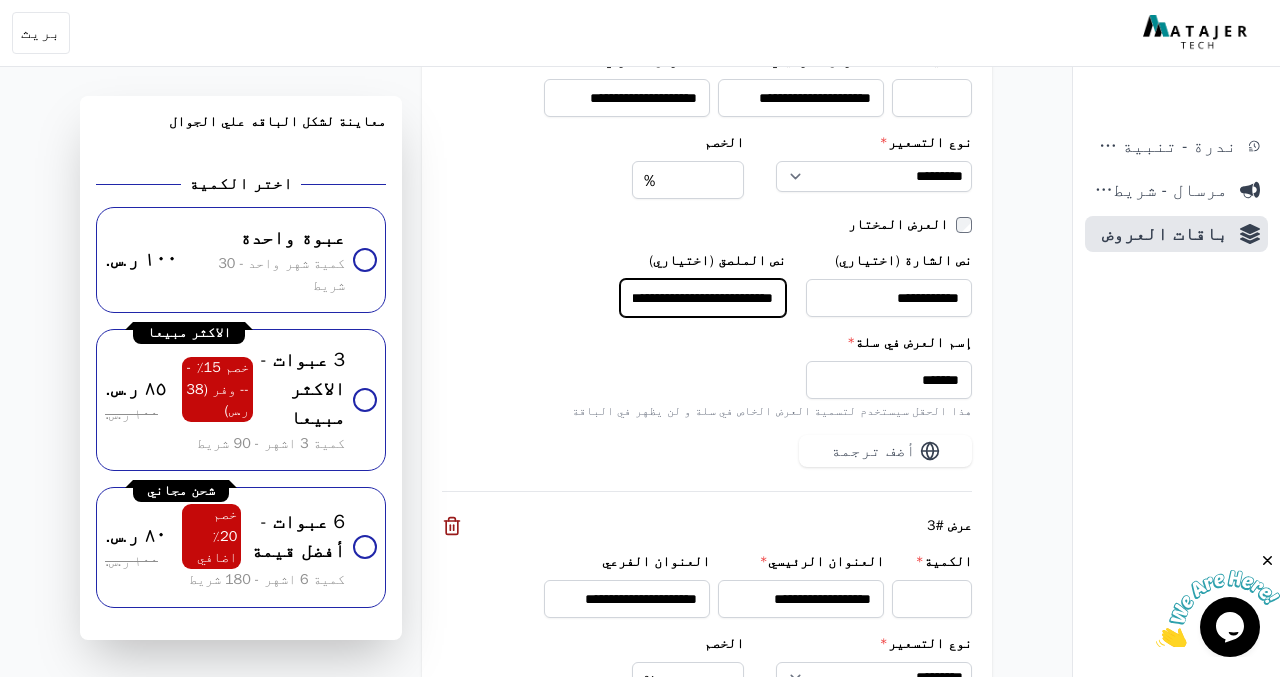 scroll, scrollTop: 0, scrollLeft: -22, axis: horizontal 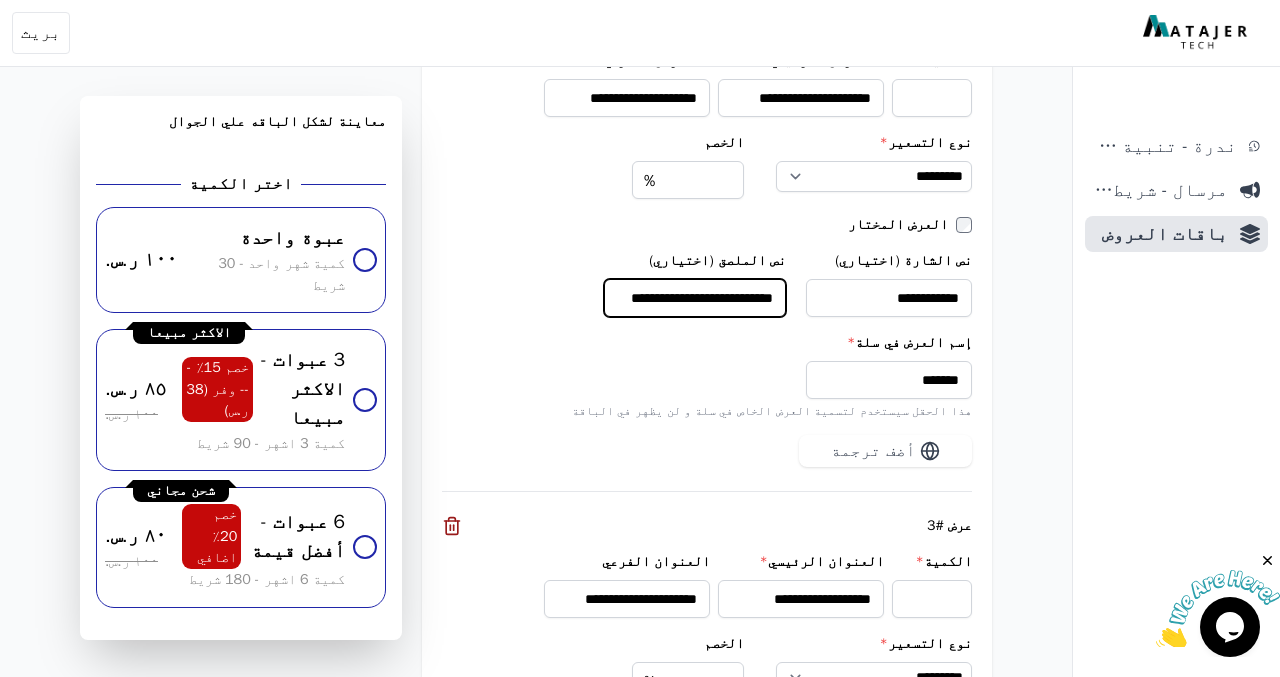 drag, startPoint x: 698, startPoint y: 251, endPoint x: 631, endPoint y: 272, distance: 70.21396 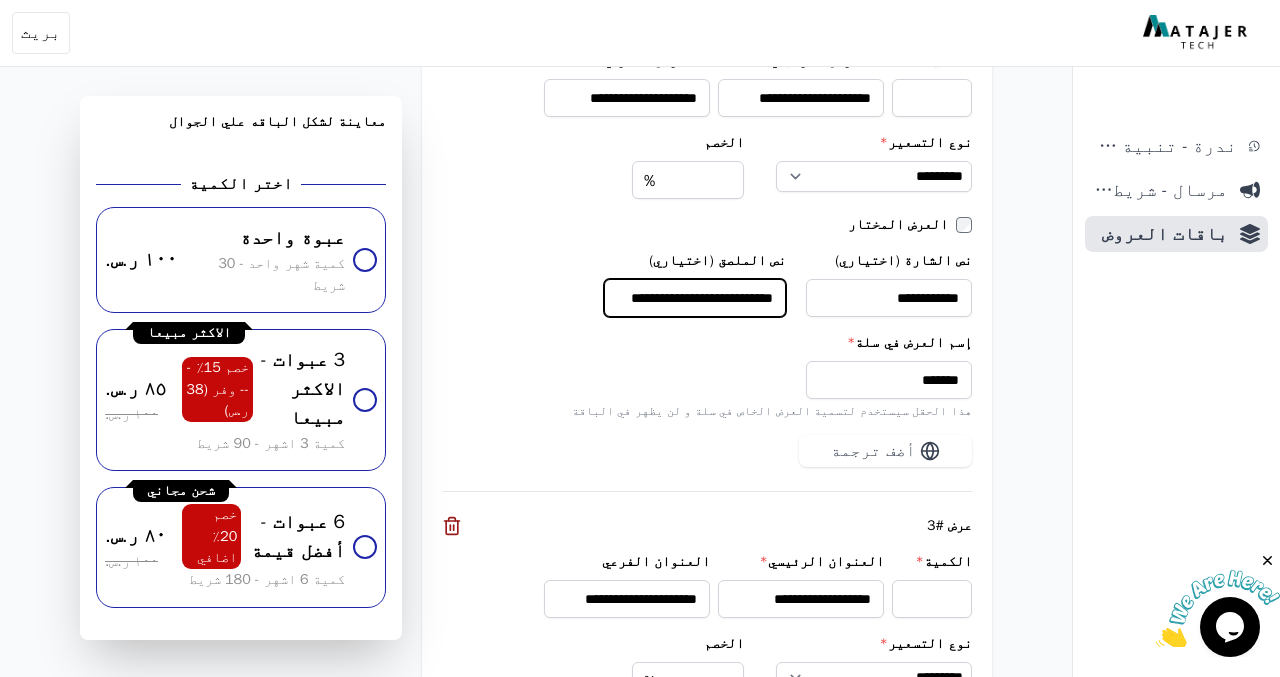 click on "**********" at bounding box center (707, 240) 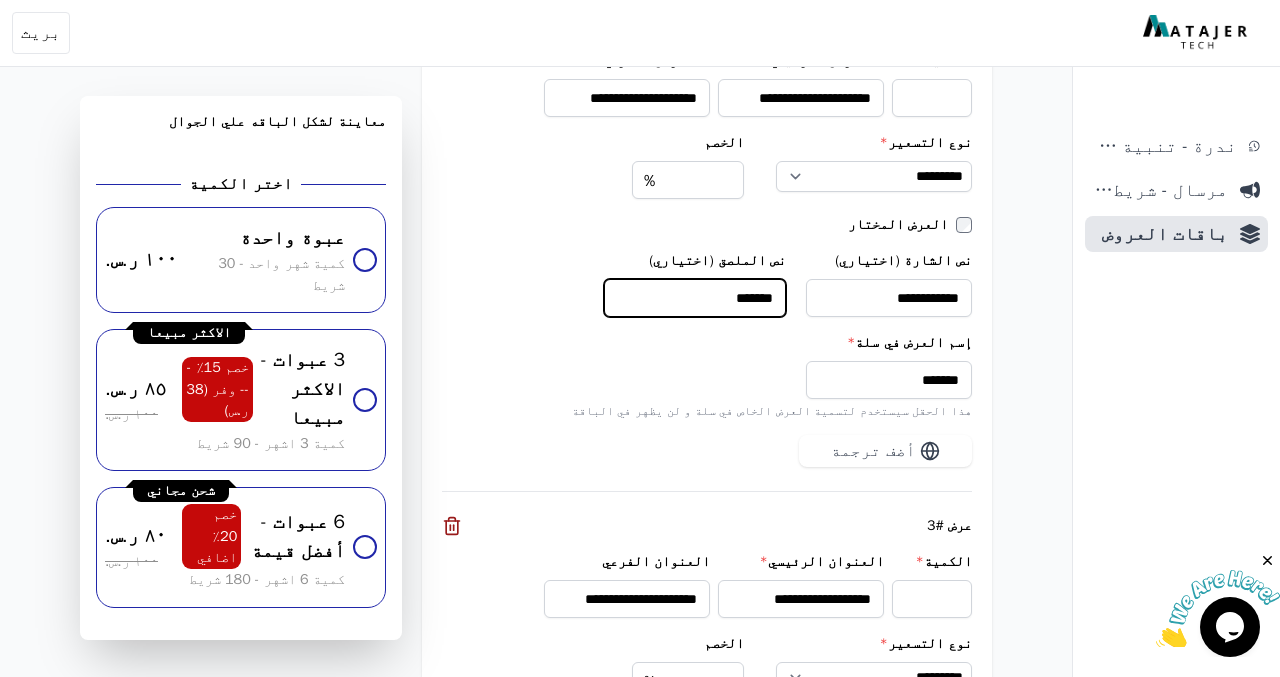 scroll, scrollTop: 0, scrollLeft: 0, axis: both 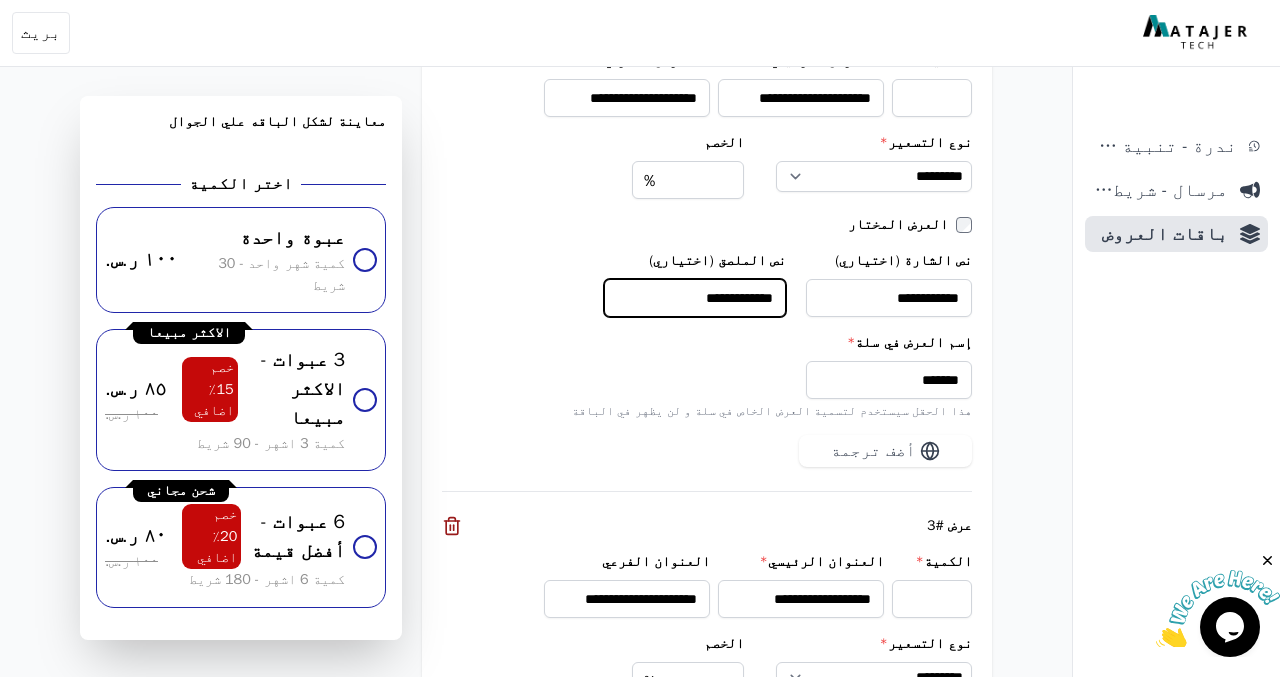 type on "**********" 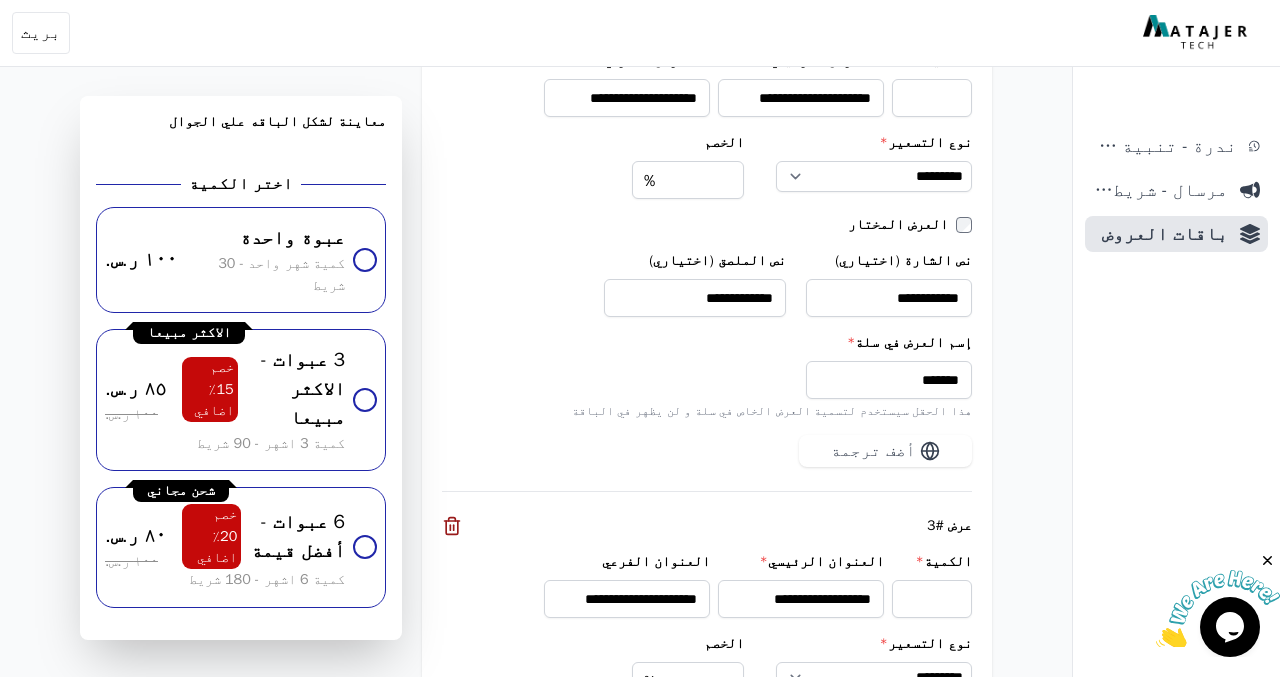 click on "إسم العرض في سلة
*
*******
هذا الحقل سيستخدم لتسمية العرض الخاص في سلة و لن يظهر في الباقة" at bounding box center [707, 376] 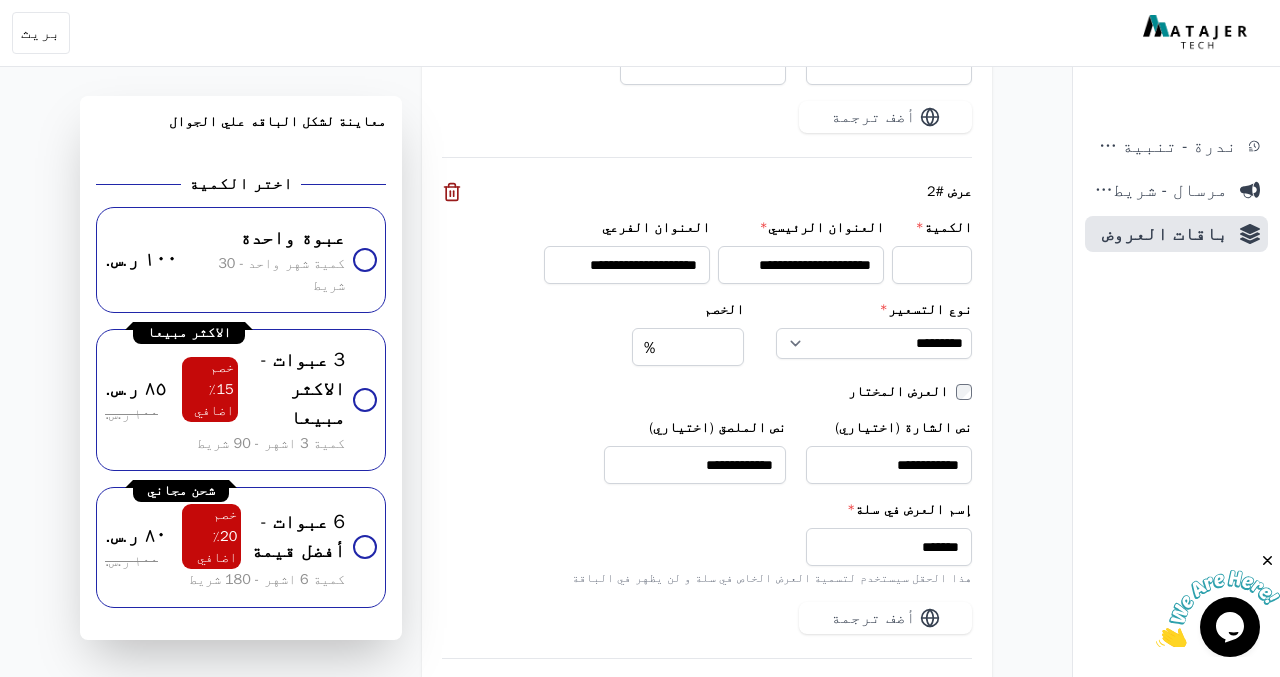 scroll, scrollTop: 2147, scrollLeft: 0, axis: vertical 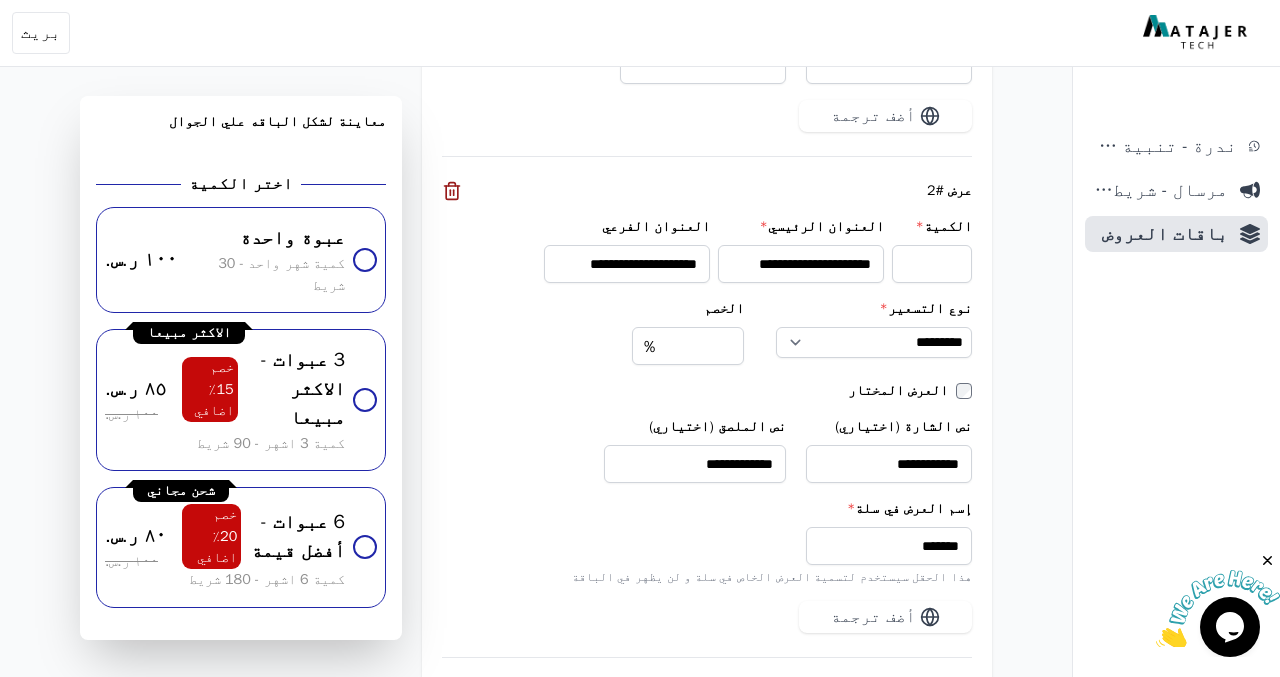 click on "العرض المختار" at bounding box center (707, 391) 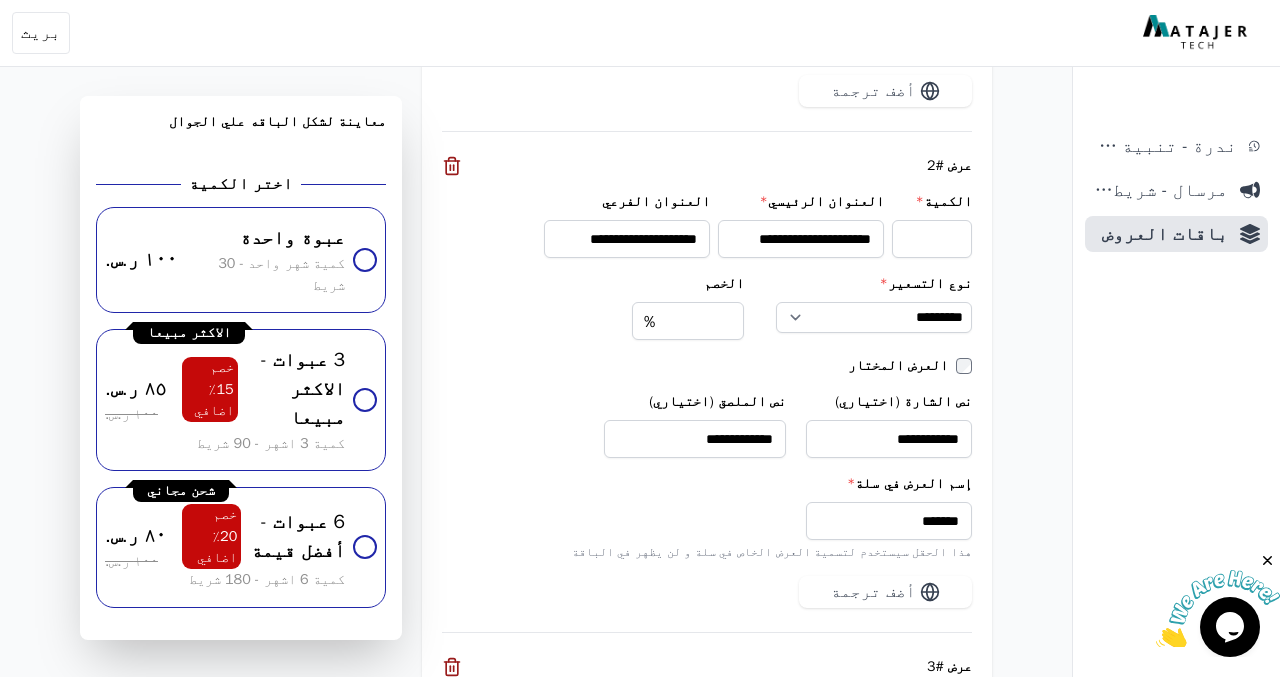 scroll, scrollTop: 2204, scrollLeft: 0, axis: vertical 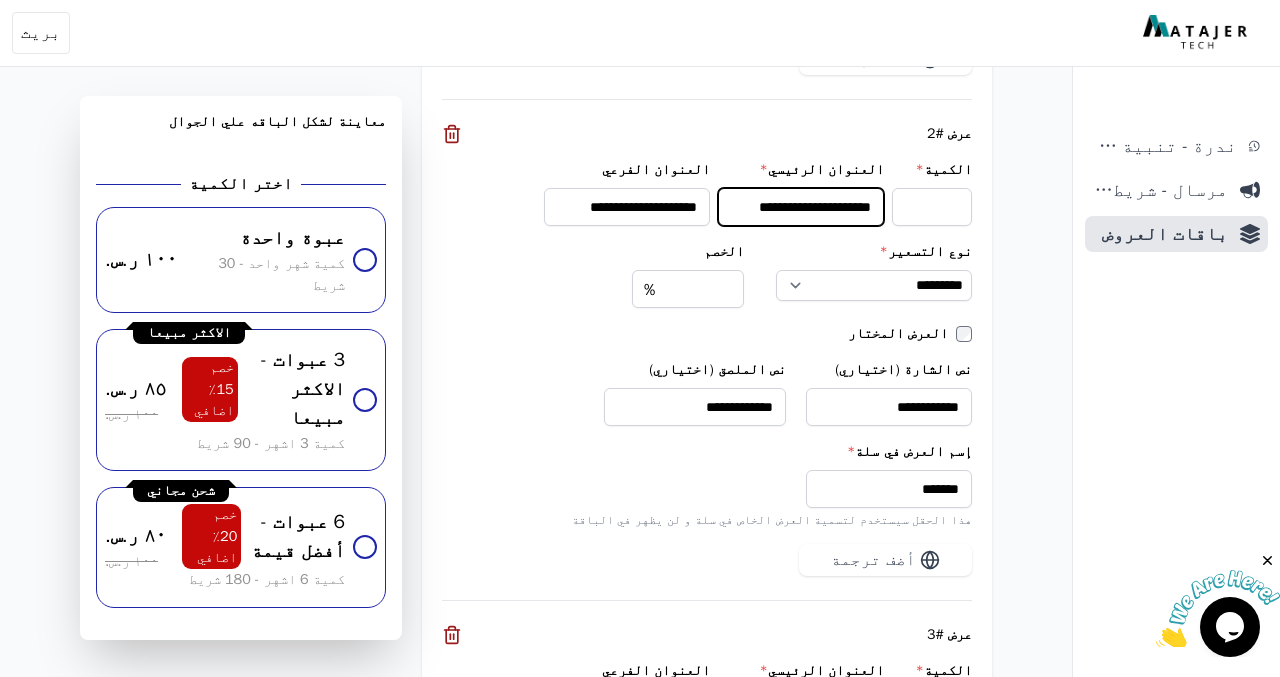 drag, startPoint x: 742, startPoint y: 161, endPoint x: 822, endPoint y: 168, distance: 80.305664 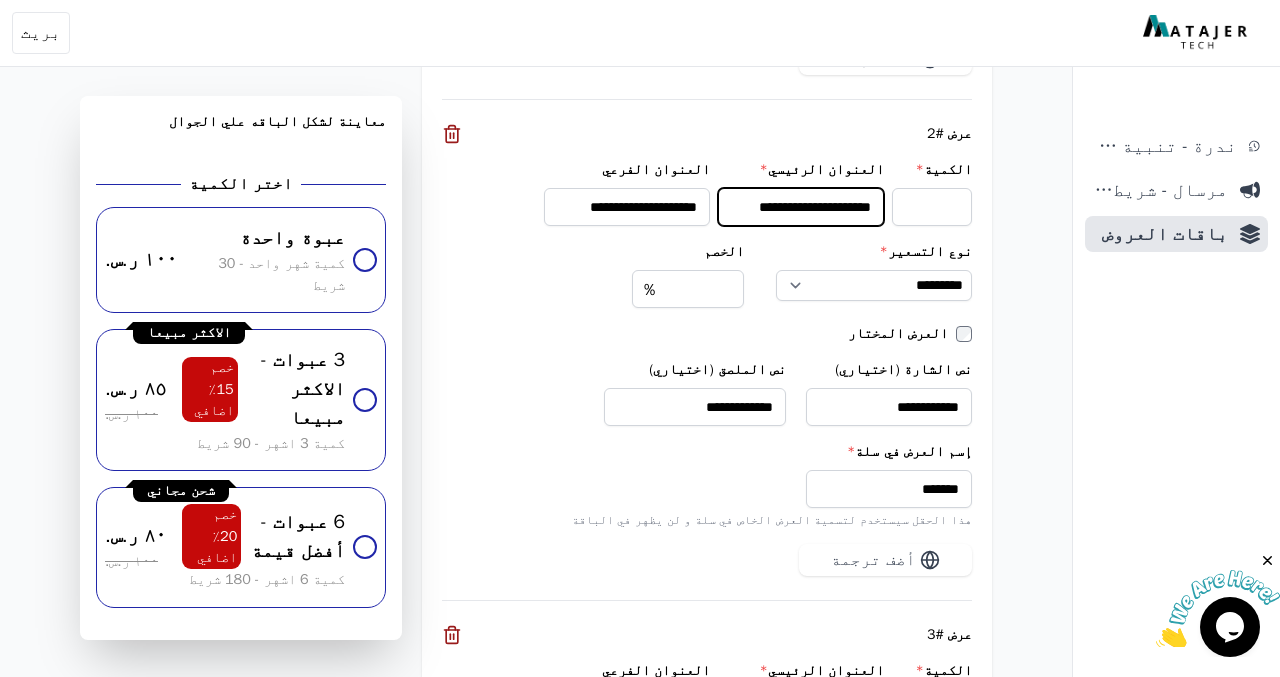 click on "**********" at bounding box center (801, 207) 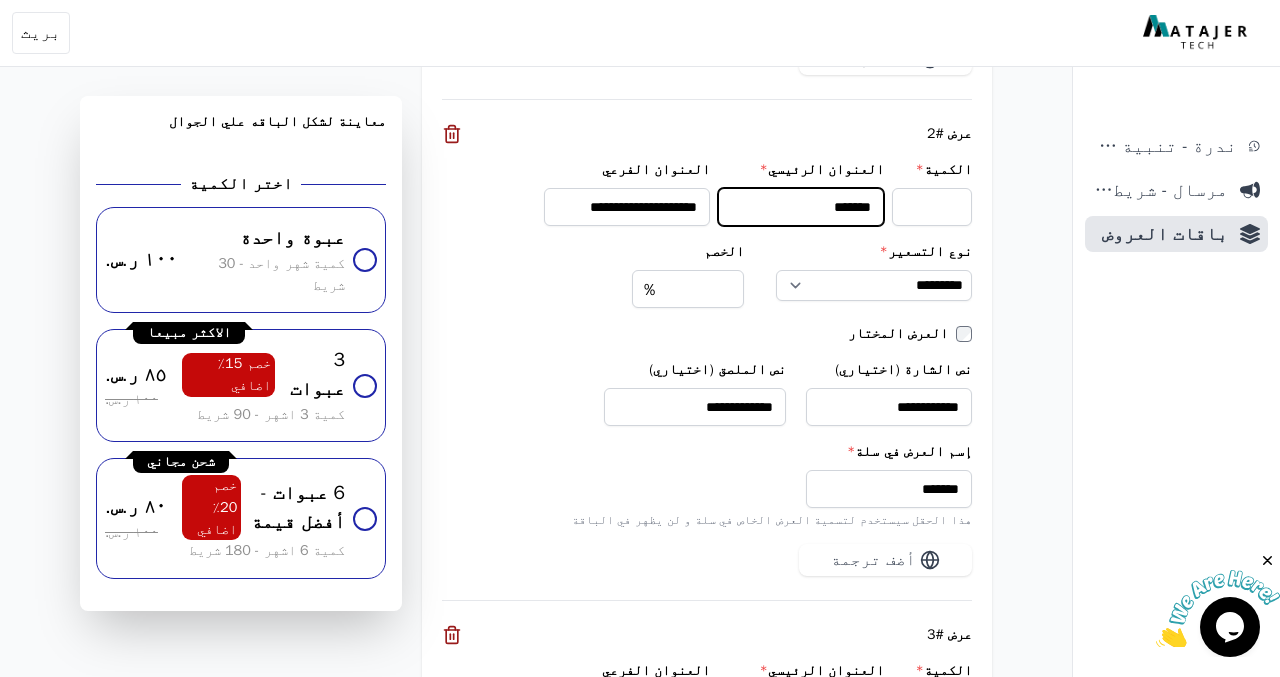type on "*******" 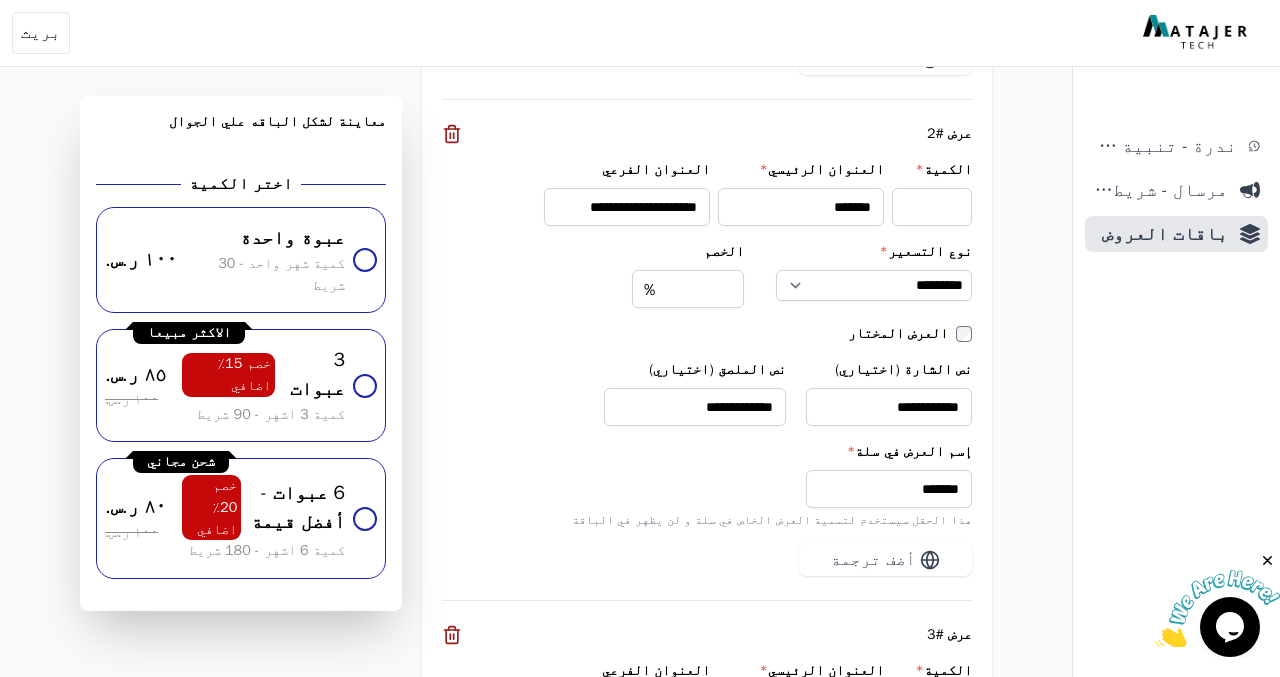 click on "نوع التسعير
*" at bounding box center (874, 252) 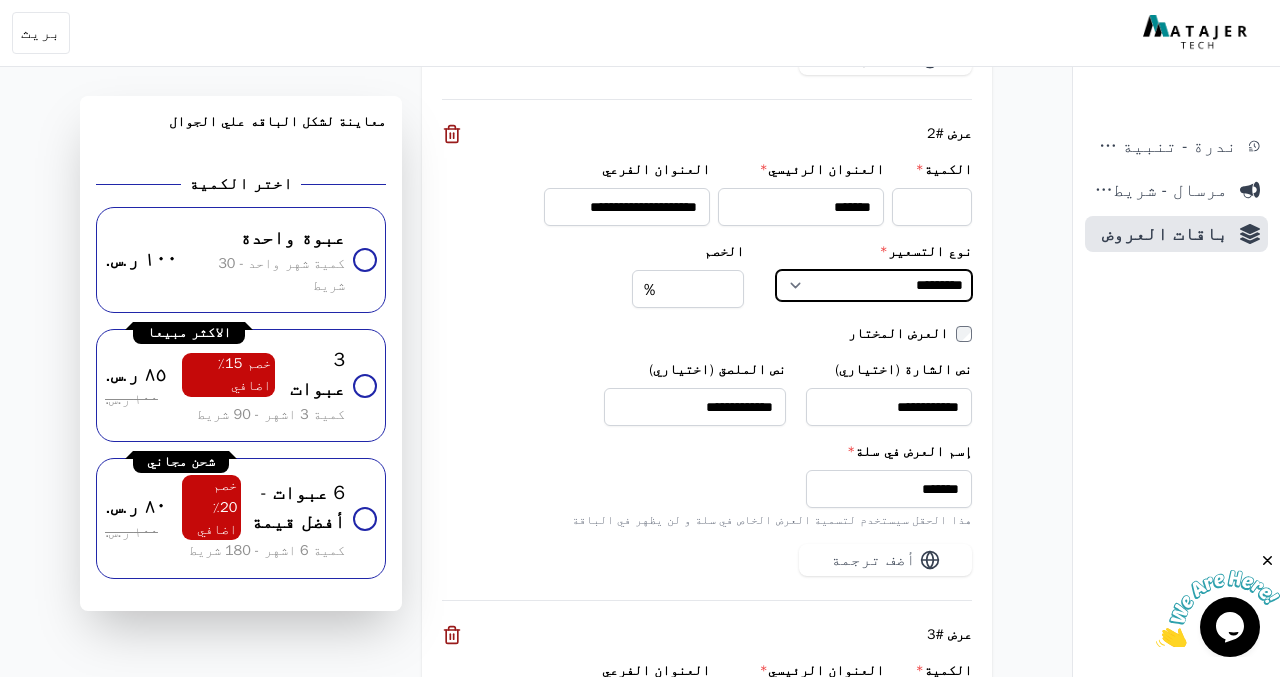 click on "**********" at bounding box center [874, 286] 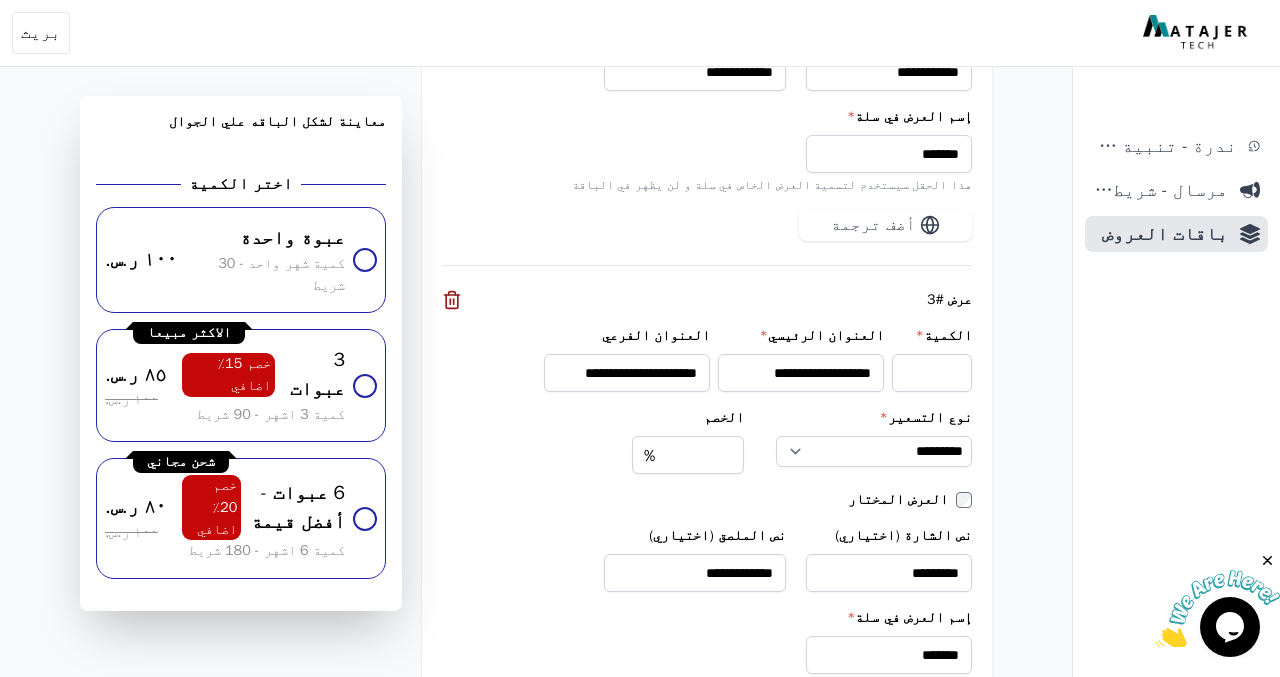 scroll, scrollTop: 2608, scrollLeft: 0, axis: vertical 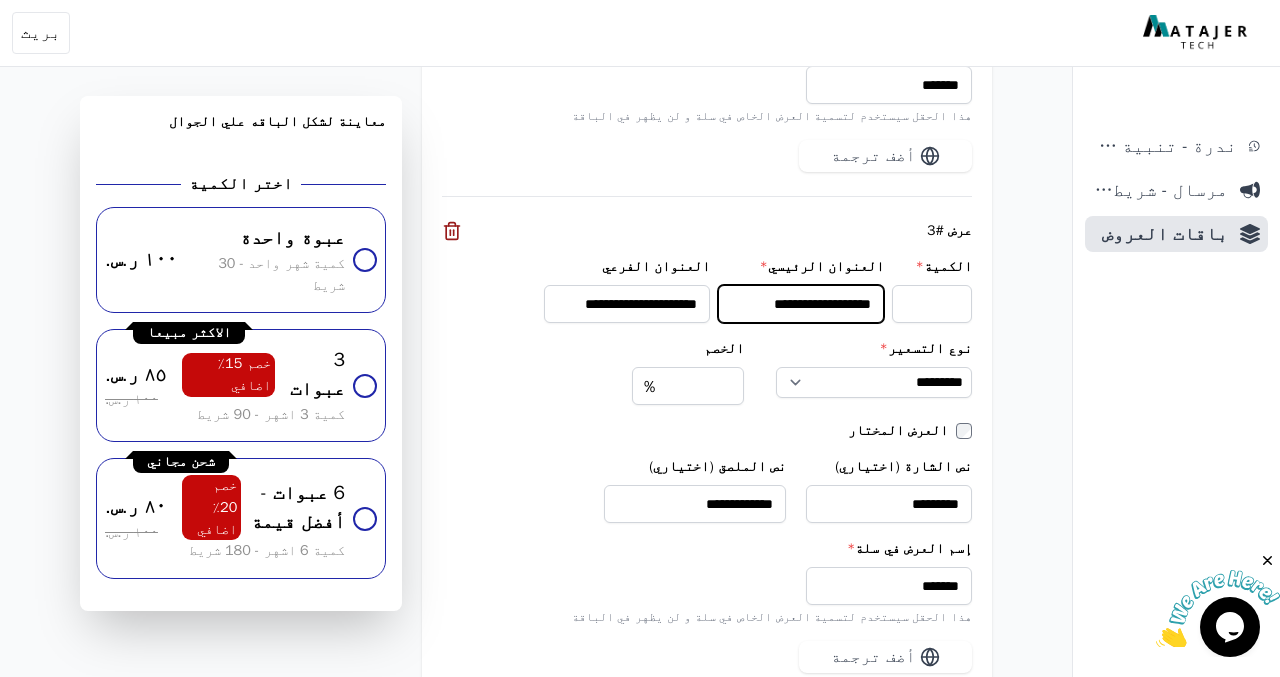 drag, startPoint x: 745, startPoint y: 253, endPoint x: 819, endPoint y: 257, distance: 74.10803 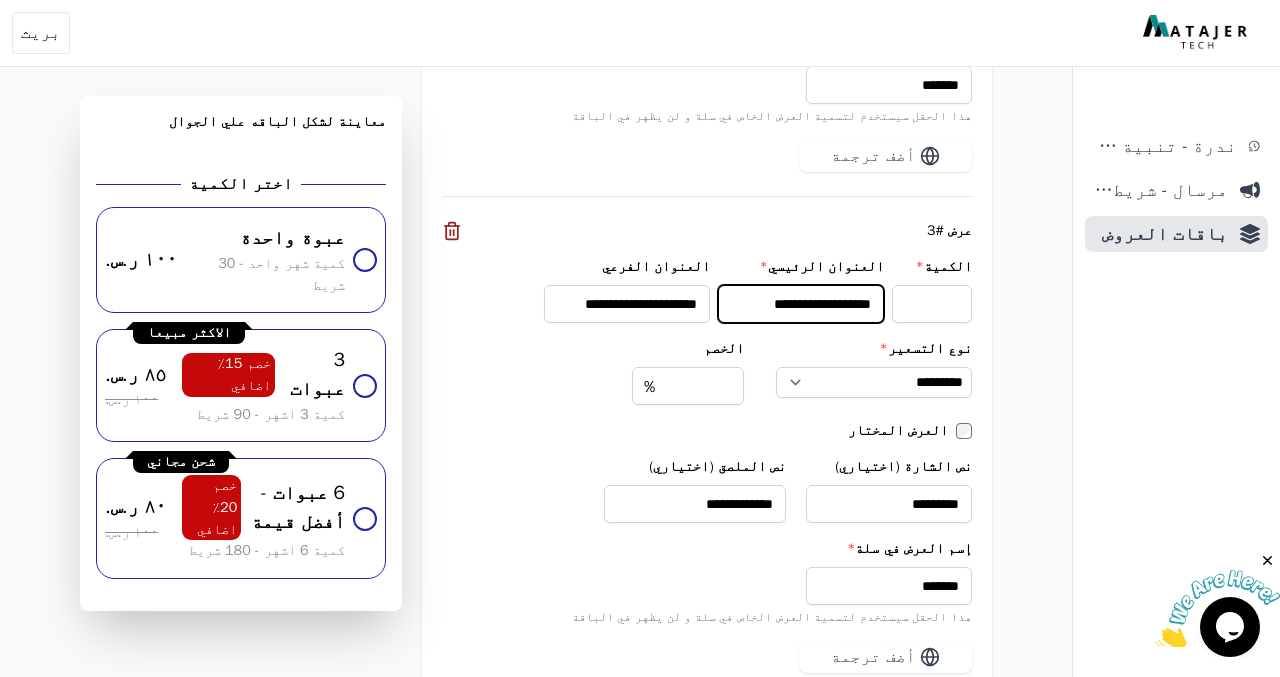 click on "**********" at bounding box center [801, 304] 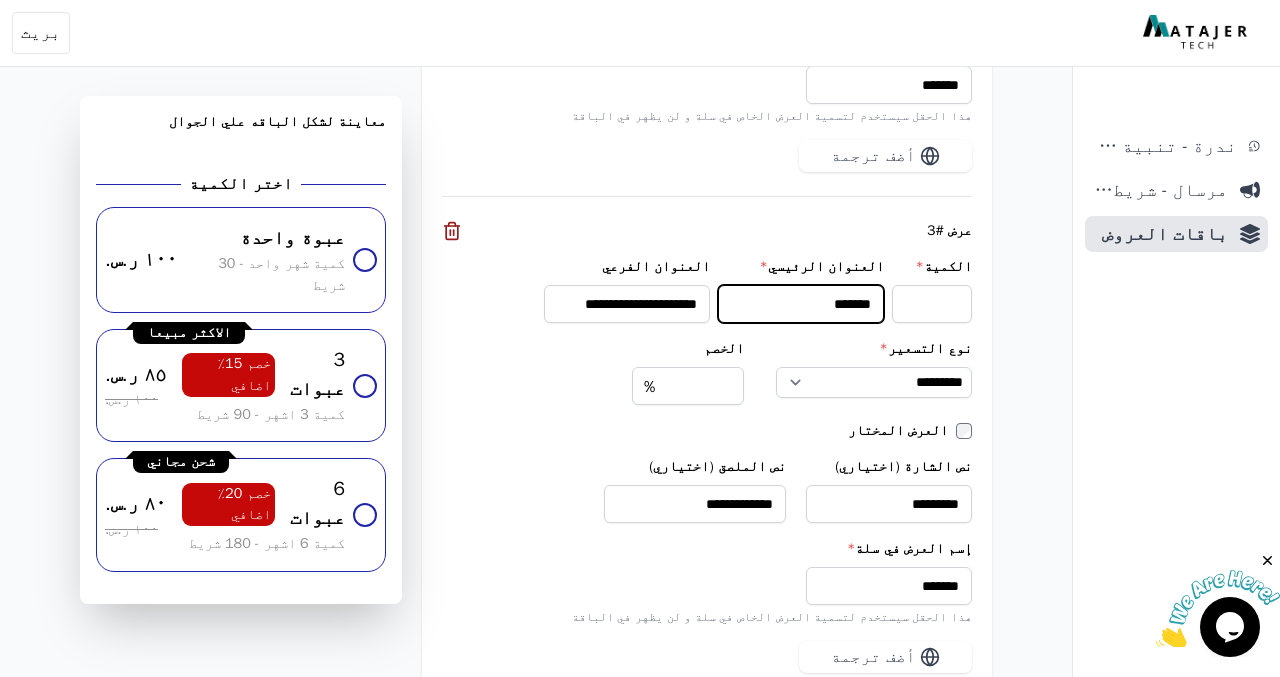 type on "*******" 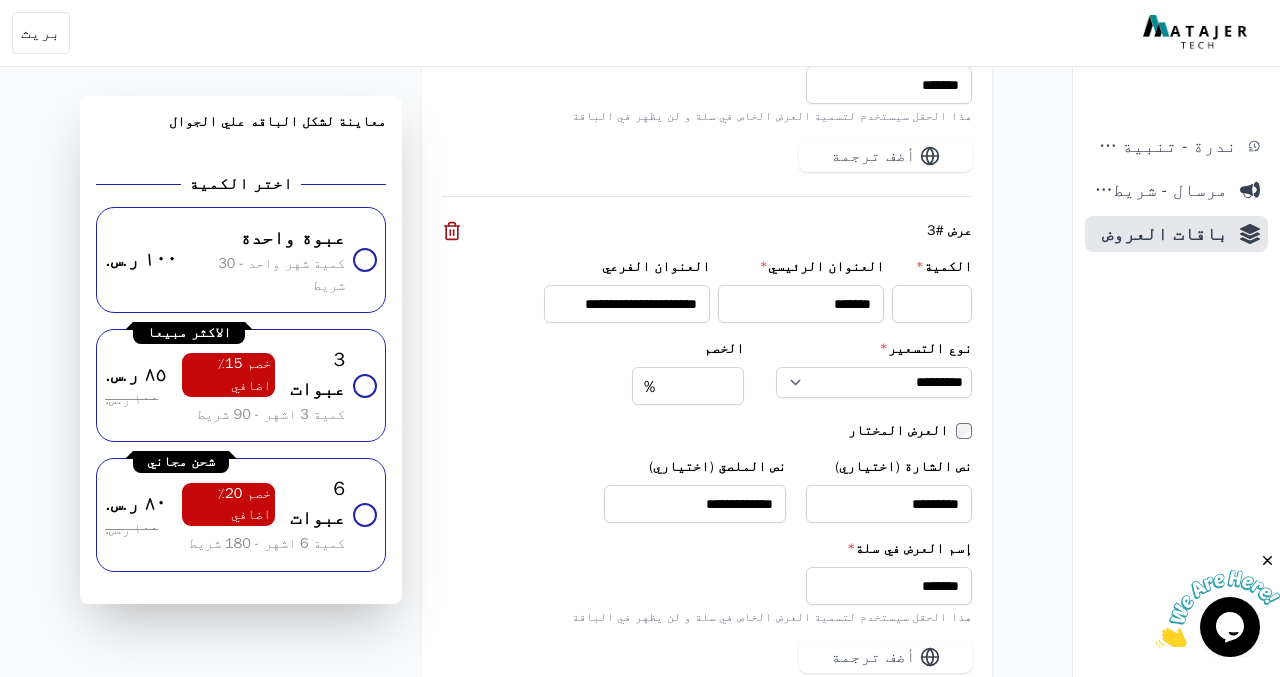click on "عرض #3" at bounding box center [707, 231] 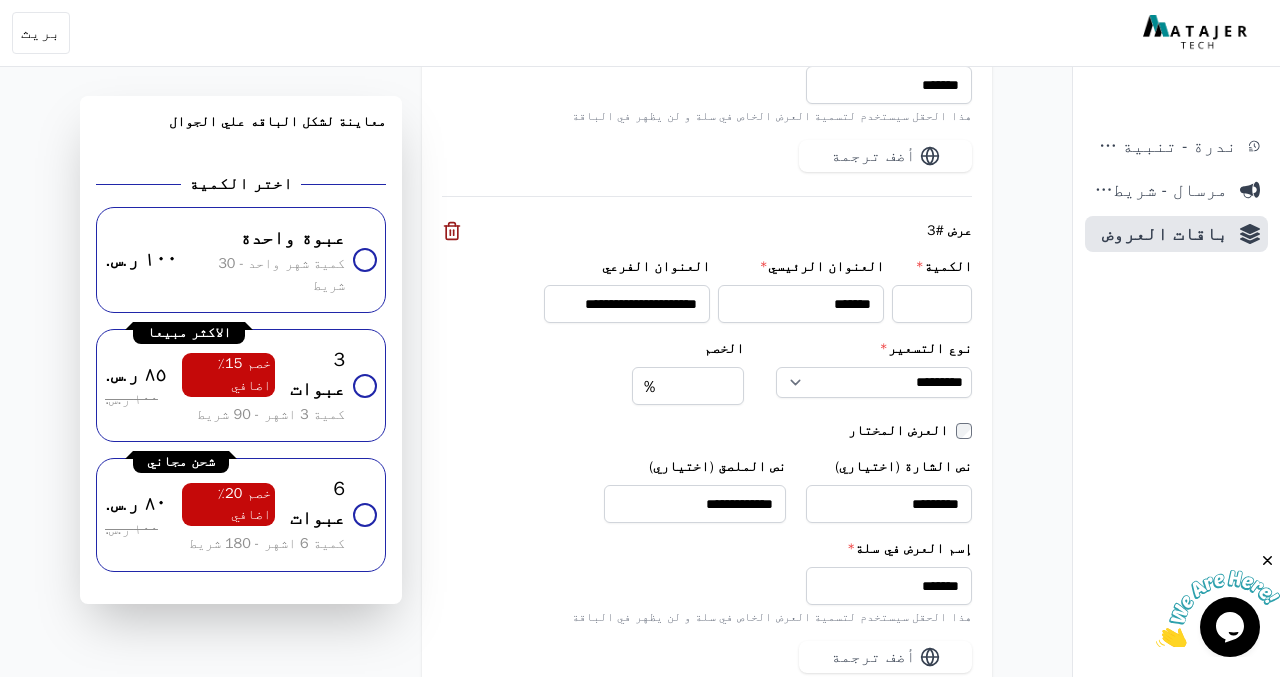 click on "نوع التسعير
*" at bounding box center (874, 349) 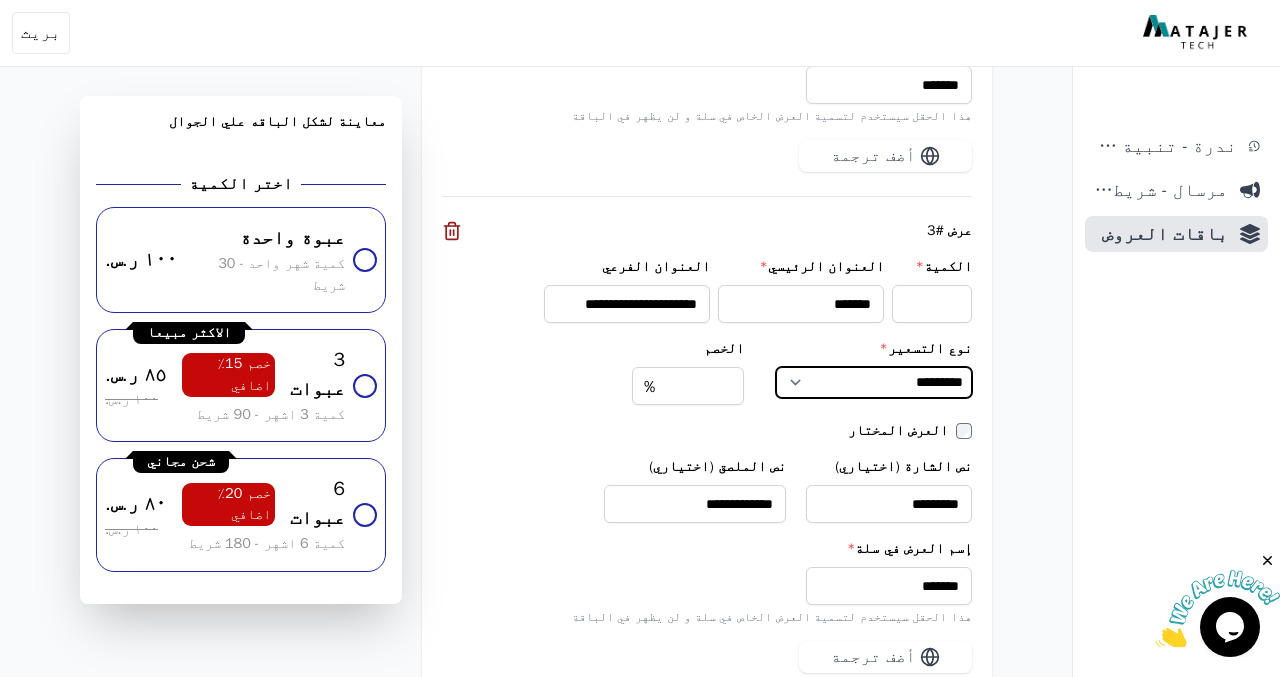 click on "**********" at bounding box center [874, 383] 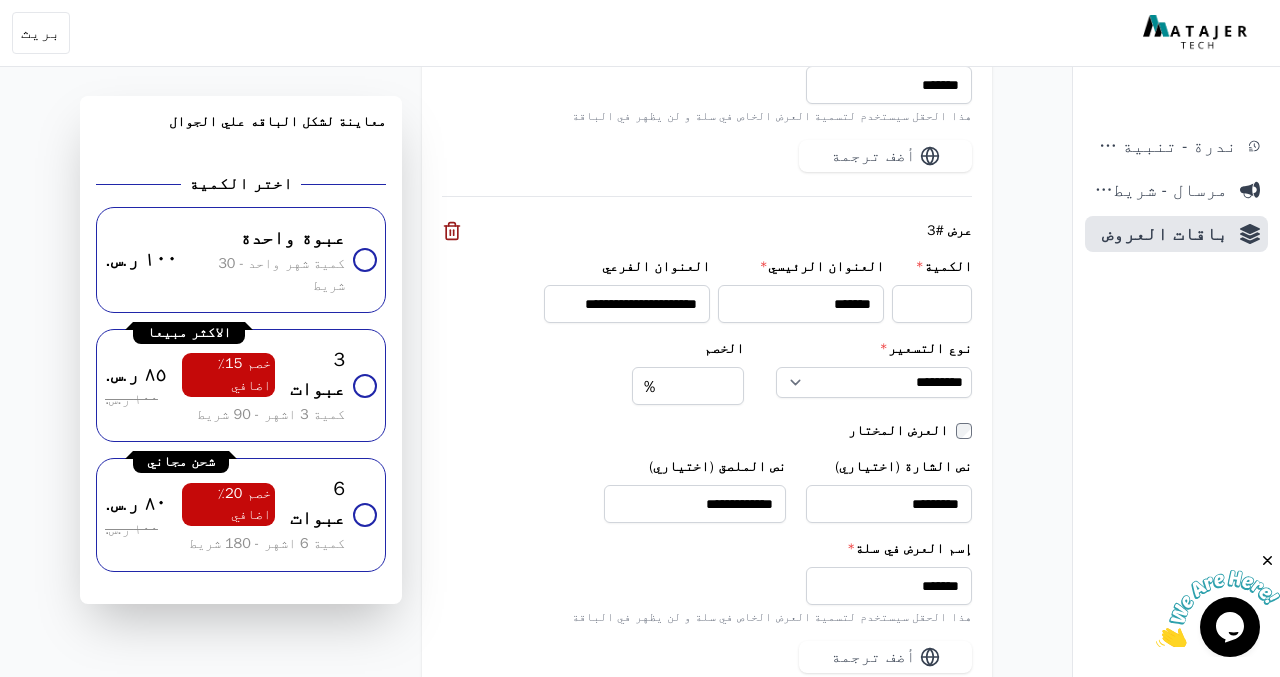 click on "**********" at bounding box center [536, -809] 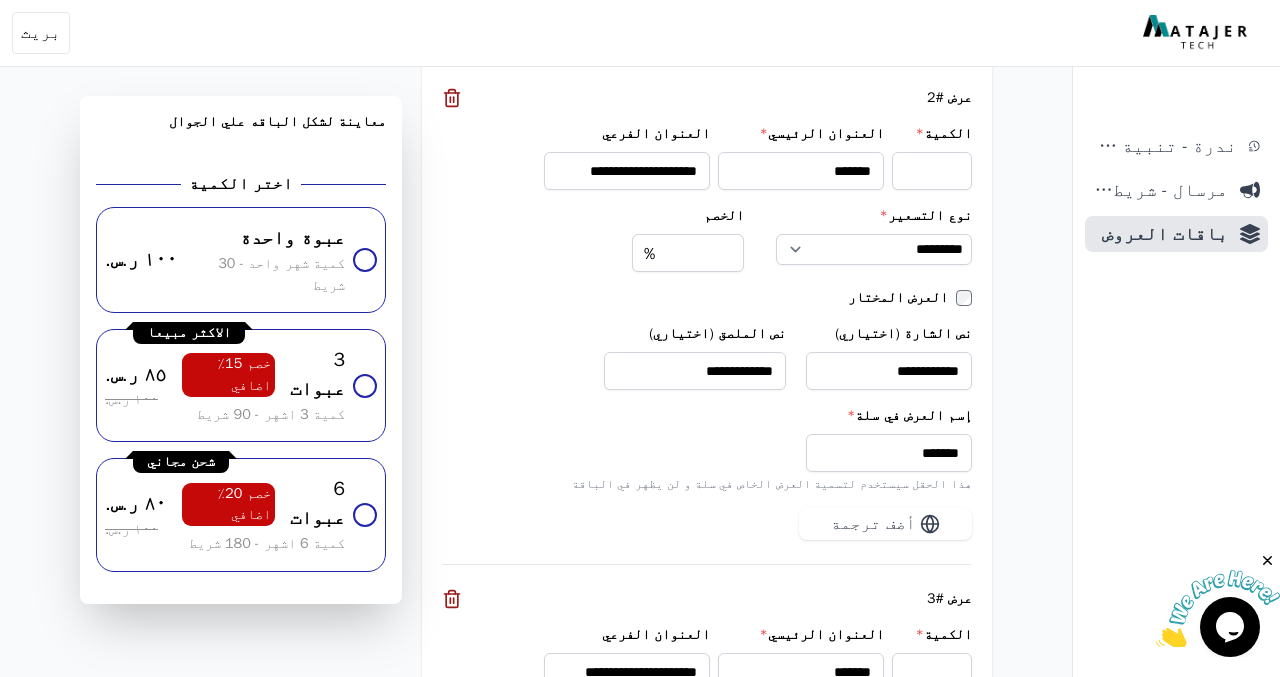 scroll, scrollTop: 2060, scrollLeft: 0, axis: vertical 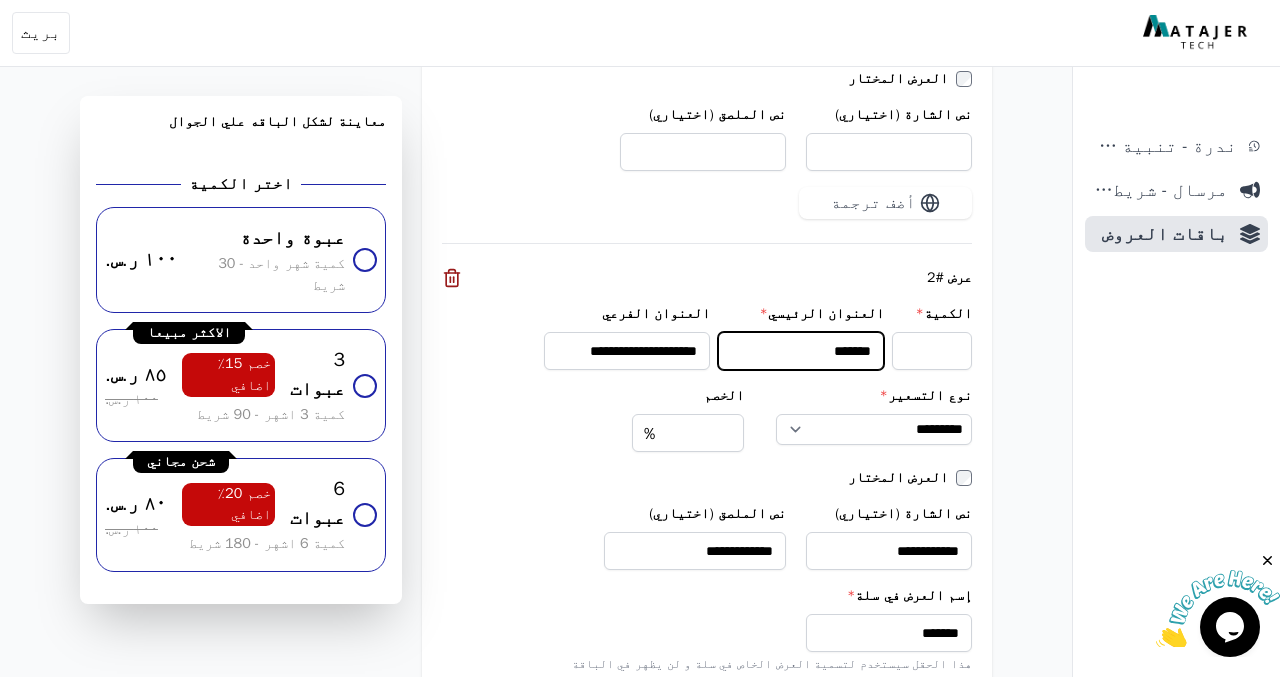 click on "*******" at bounding box center (801, 351) 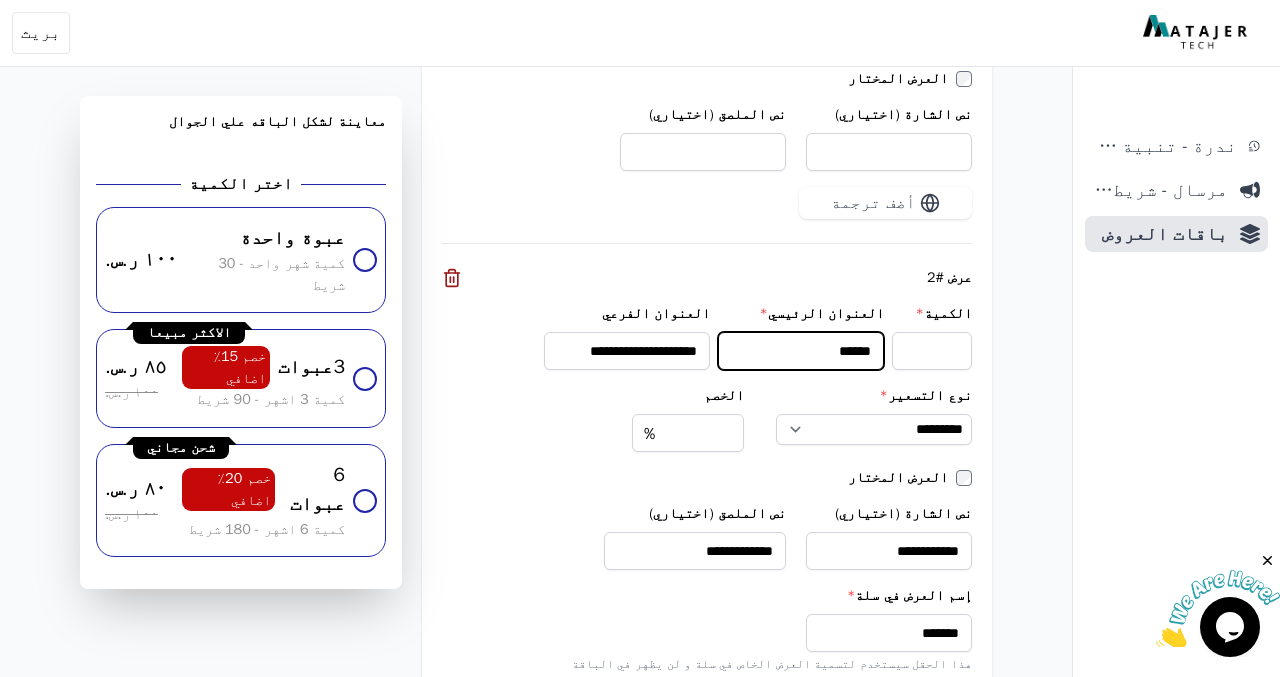 type on "*******" 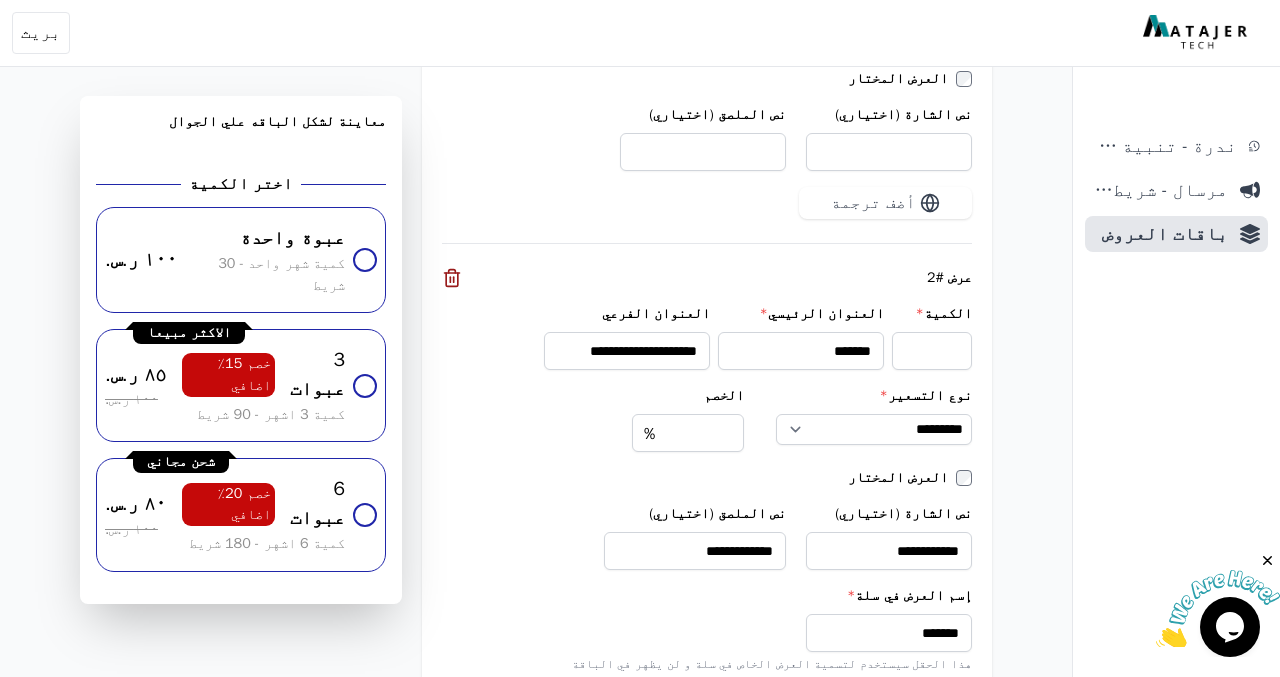 click on "**********" at bounding box center (536, -261) 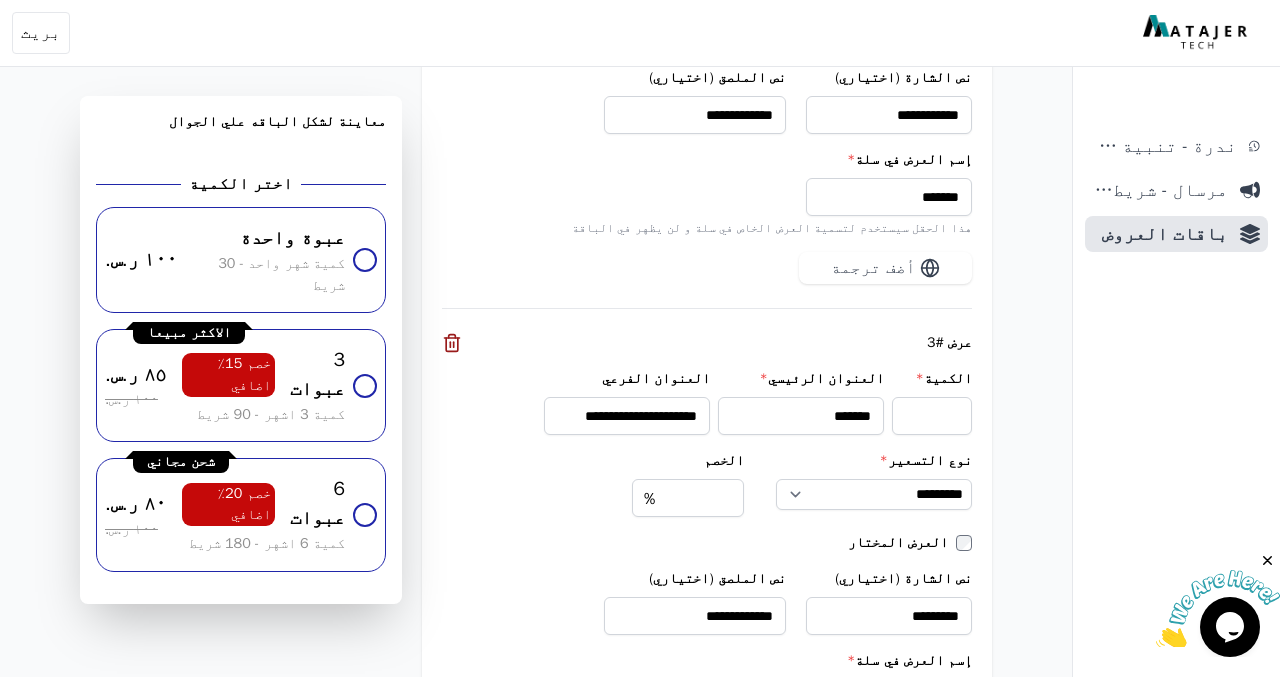 scroll, scrollTop: 2529, scrollLeft: 0, axis: vertical 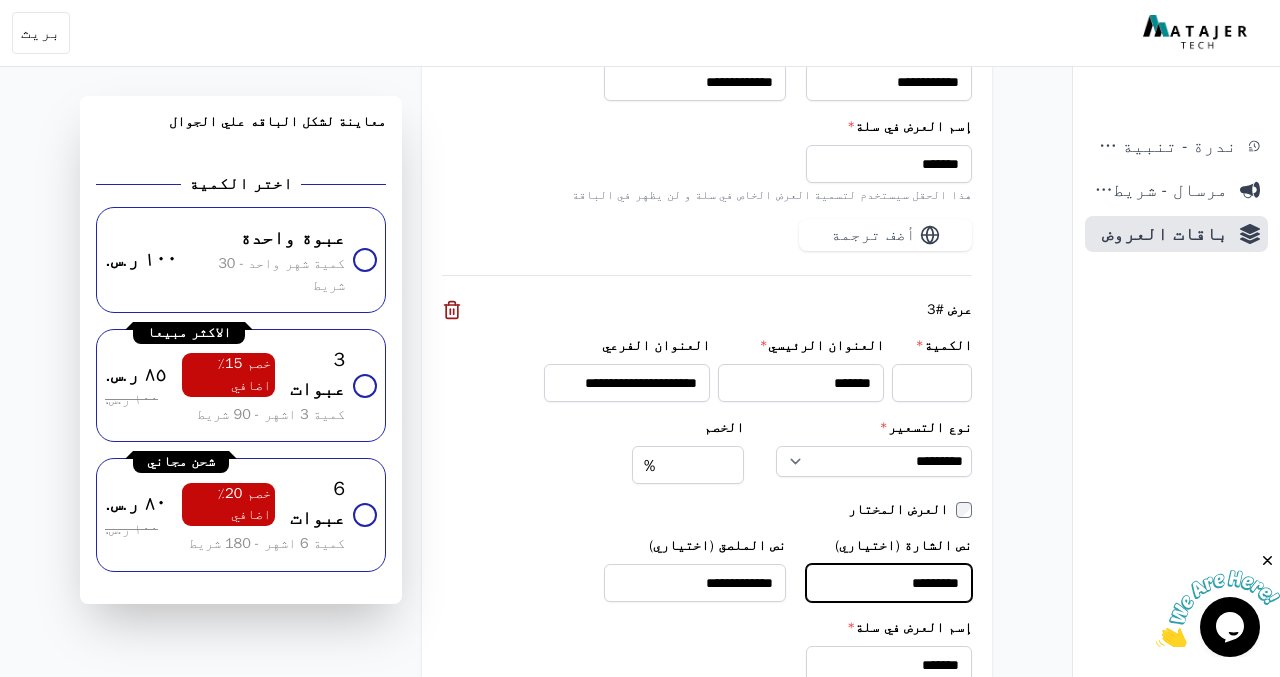 click on "*********" at bounding box center (889, 583) 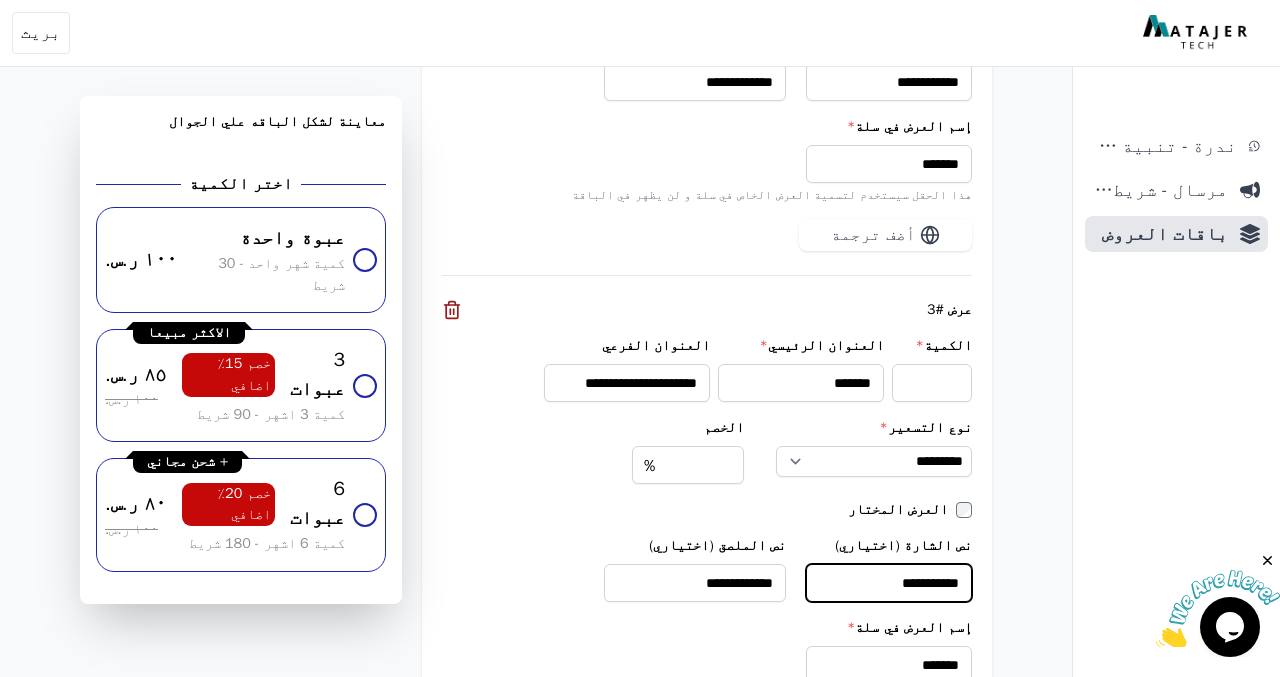 type on "**********" 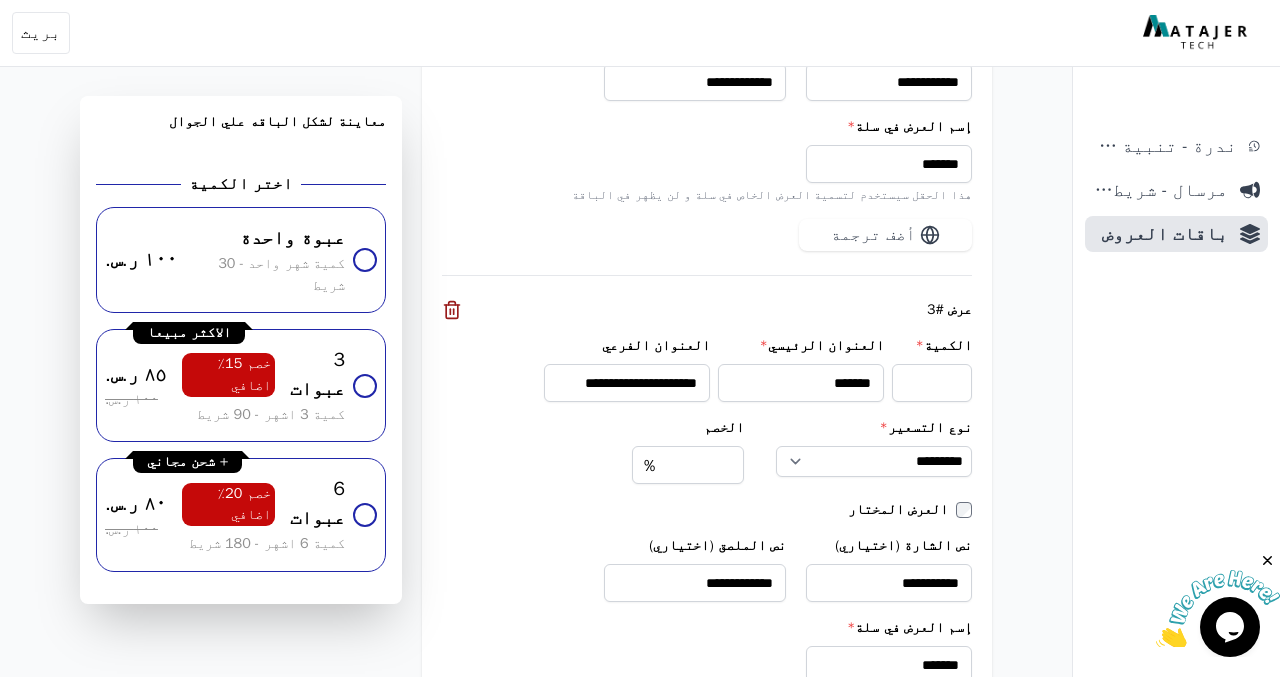 click on "**********" at bounding box center [536, -730] 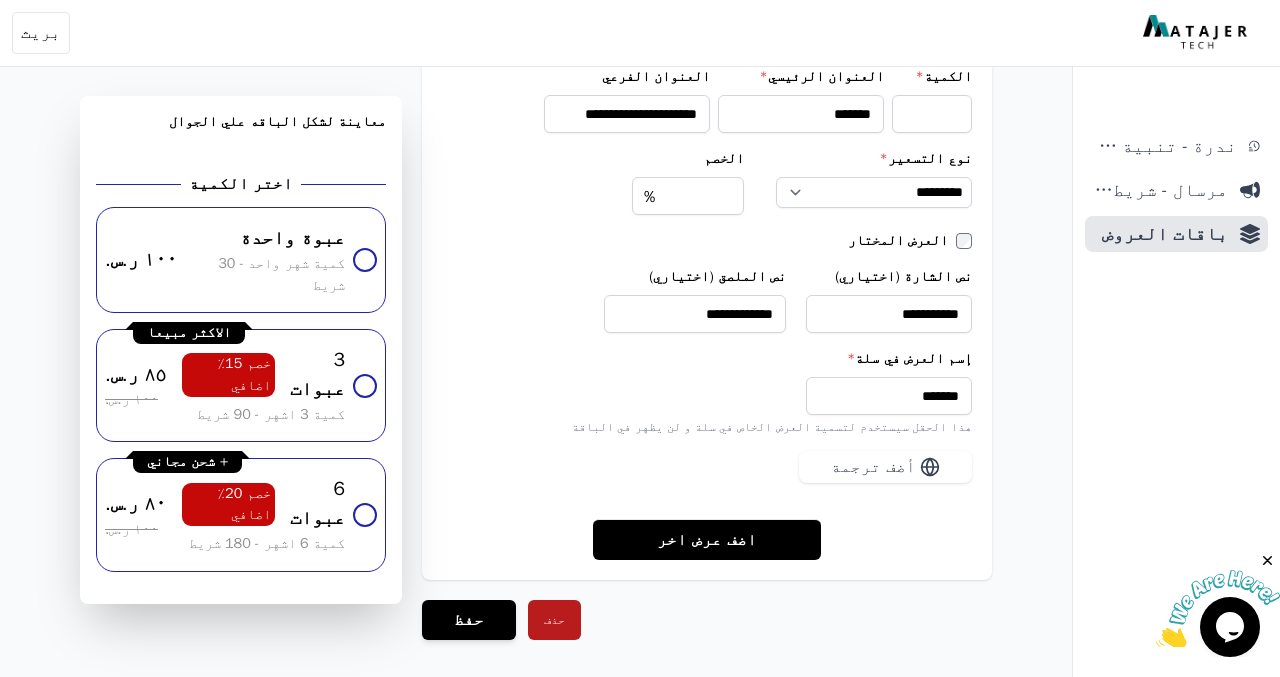 scroll, scrollTop: 2811, scrollLeft: 0, axis: vertical 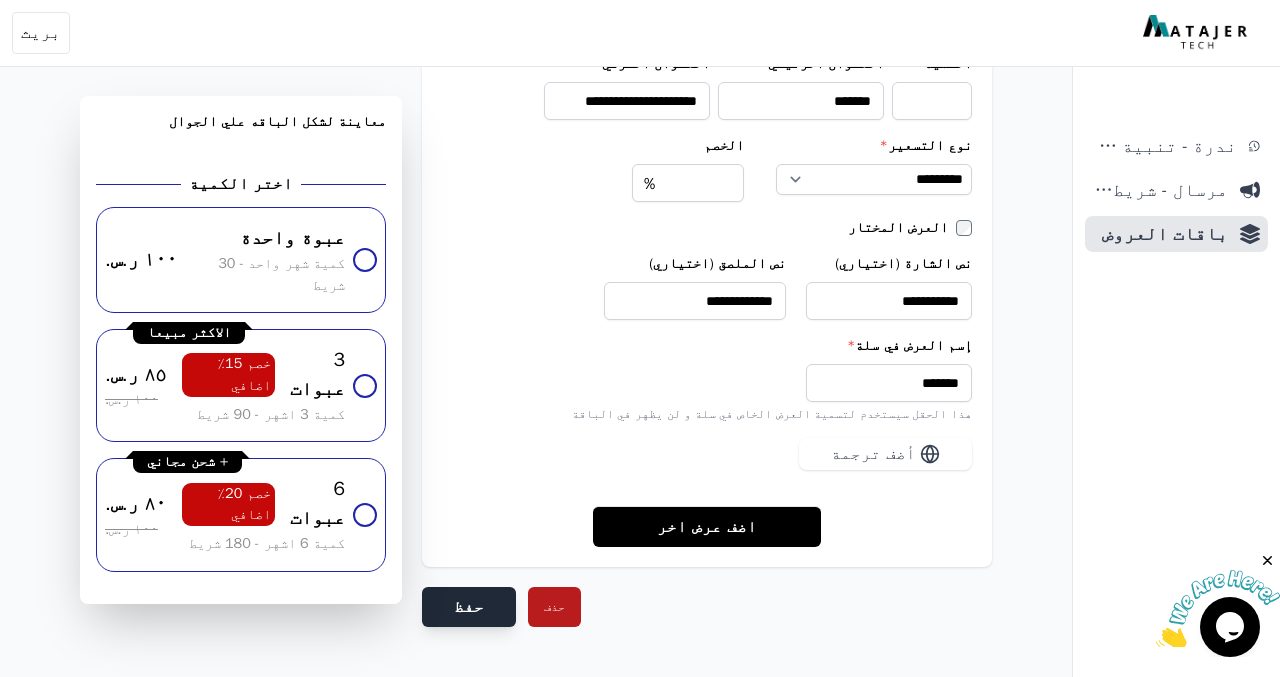 click on "حفظ" at bounding box center [469, 607] 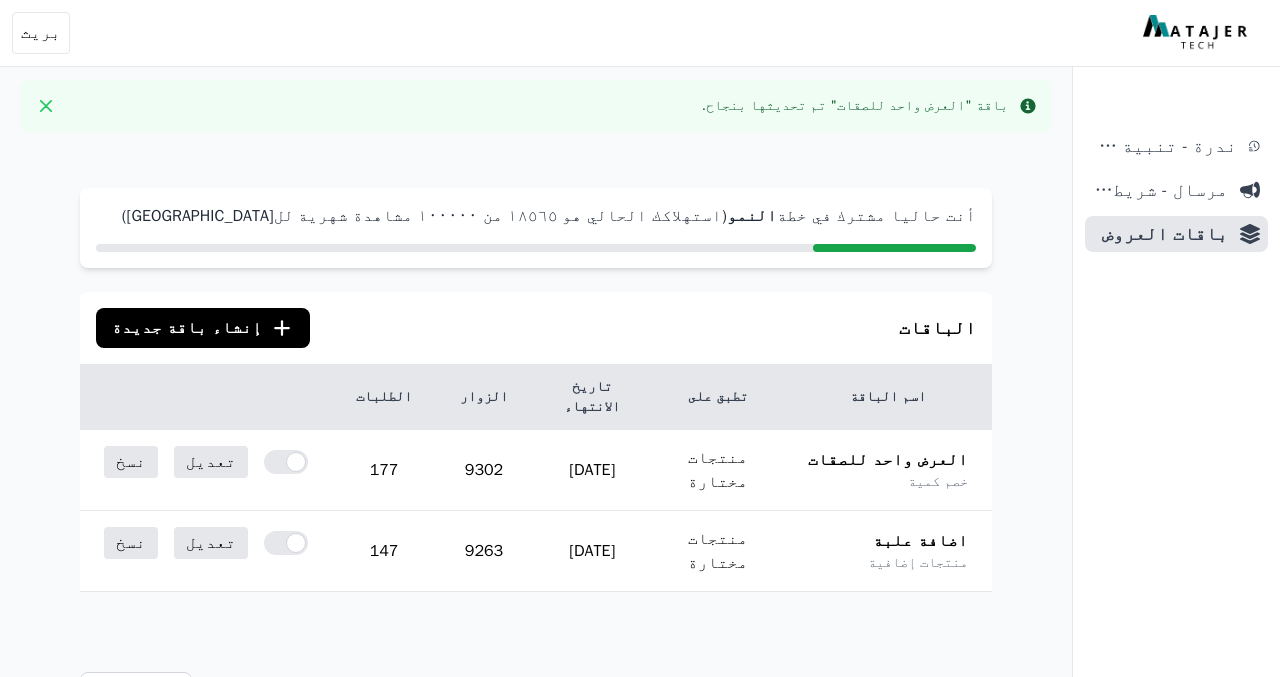 scroll, scrollTop: 0, scrollLeft: 0, axis: both 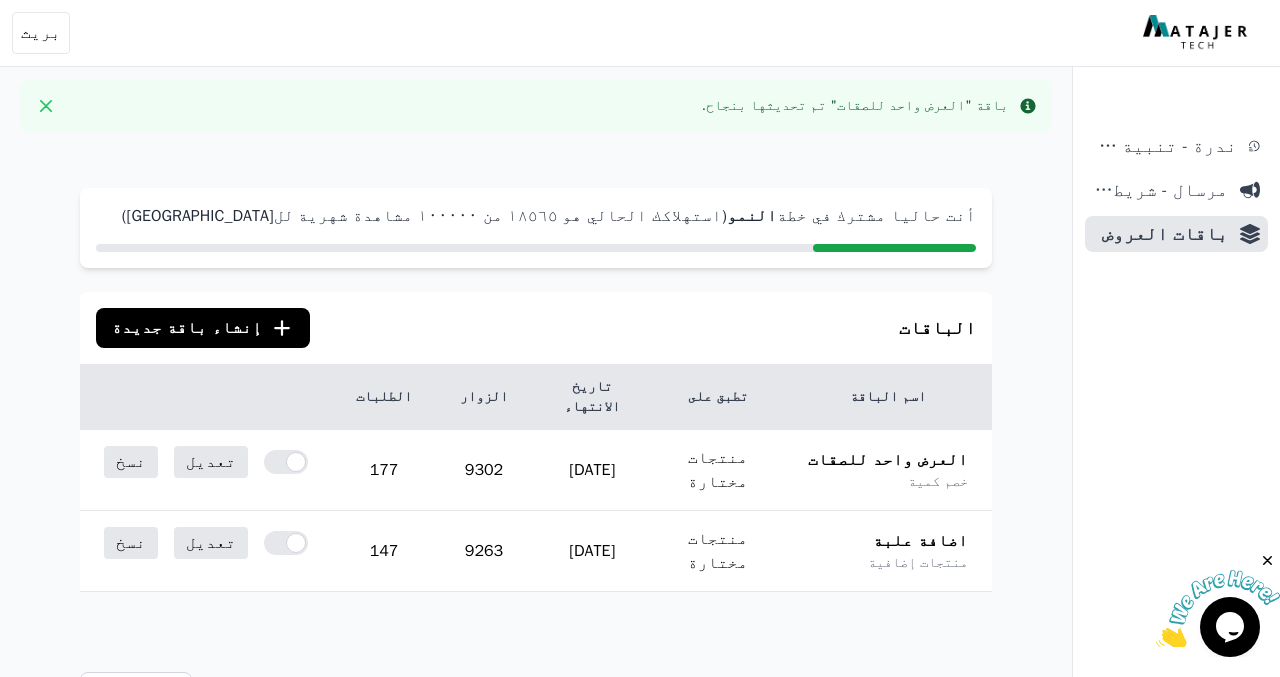 click on "أنت حاليا مشترك في خطة  النمو  (استهلاكك الحالي هو ١٨٥٦٥ من ١۰۰۰۰۰ مشاهدة شهرية لل[GEOGRAPHIC_DATA])
الباقات
.cls-1{fill:none;stroke:#fff;stroke-linecap:round;stroke-linejoin:round;stroke-width:3px;}
إنشاء باقة جديدة" at bounding box center [536, 563] 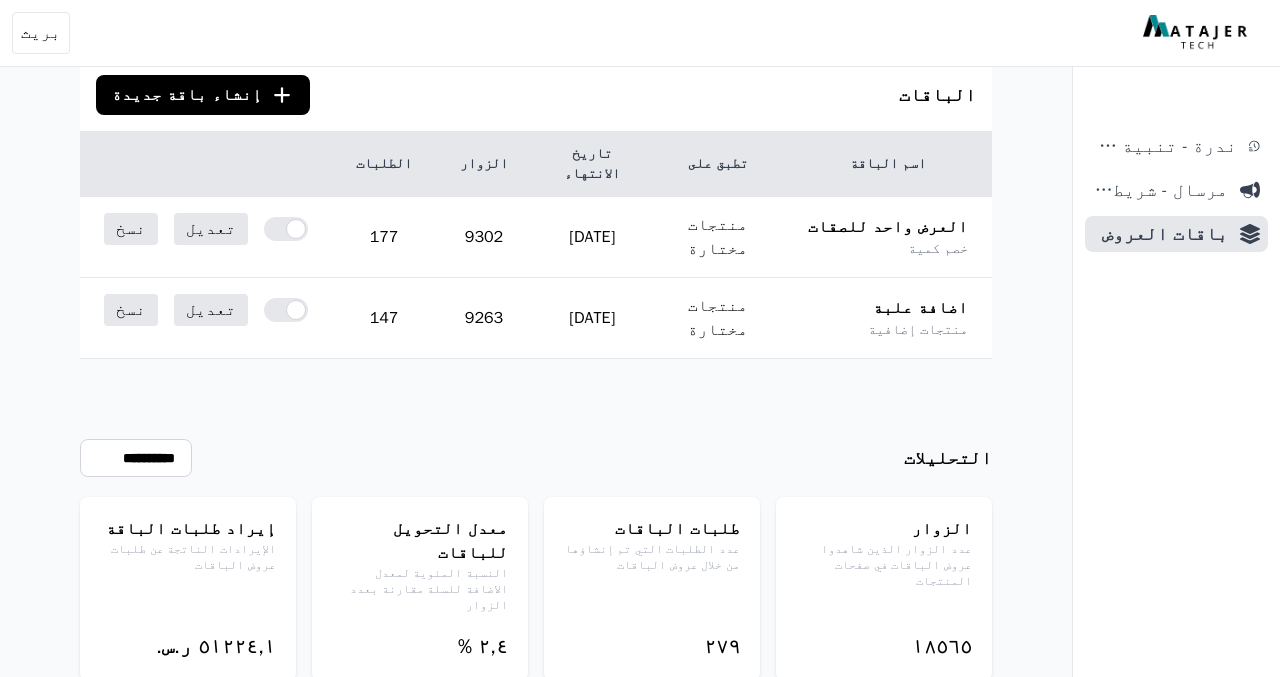 click on "أنت حاليا مشترك في خطة  النمو  (استهلاكك الحالي هو ١٨٥٦٥ من ١۰۰۰۰۰ مشاهدة شهرية لل[GEOGRAPHIC_DATA])
الباقات
.cls-1{fill:none;stroke:#fff;stroke-linecap:round;stroke-linejoin:round;stroke-width:3px;}
إنشاء باقة جديدة" at bounding box center [536, 330] 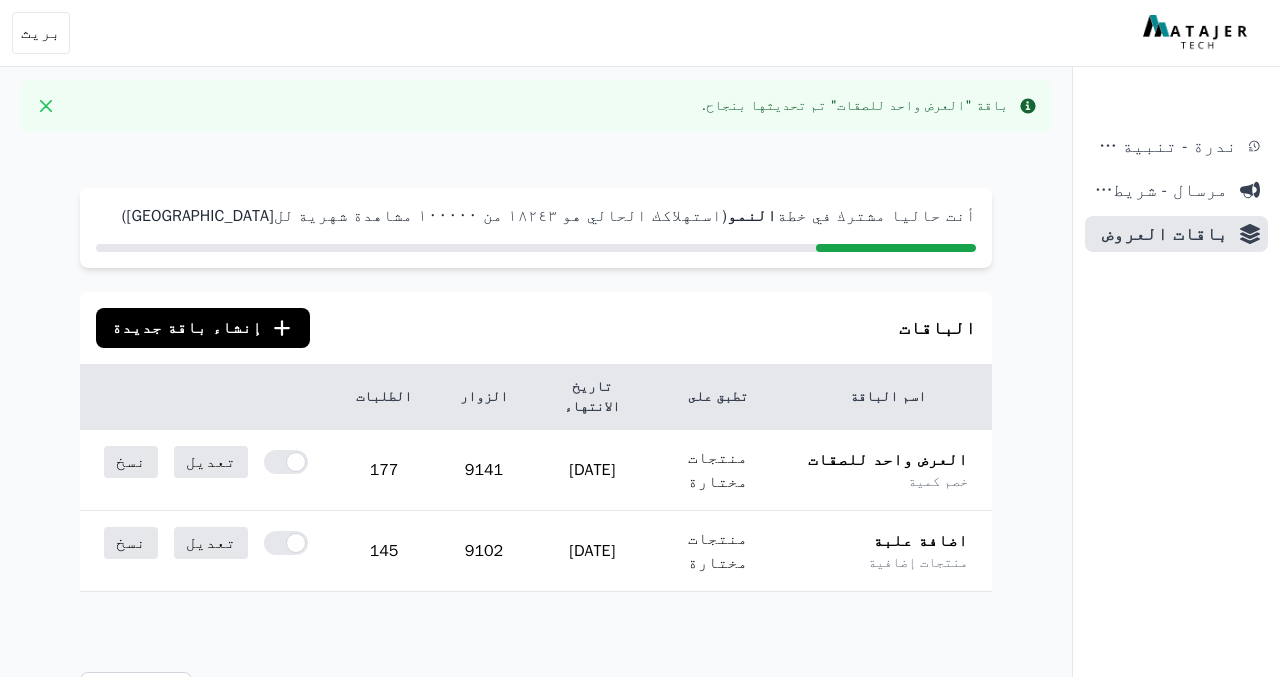 scroll, scrollTop: 0, scrollLeft: 0, axis: both 